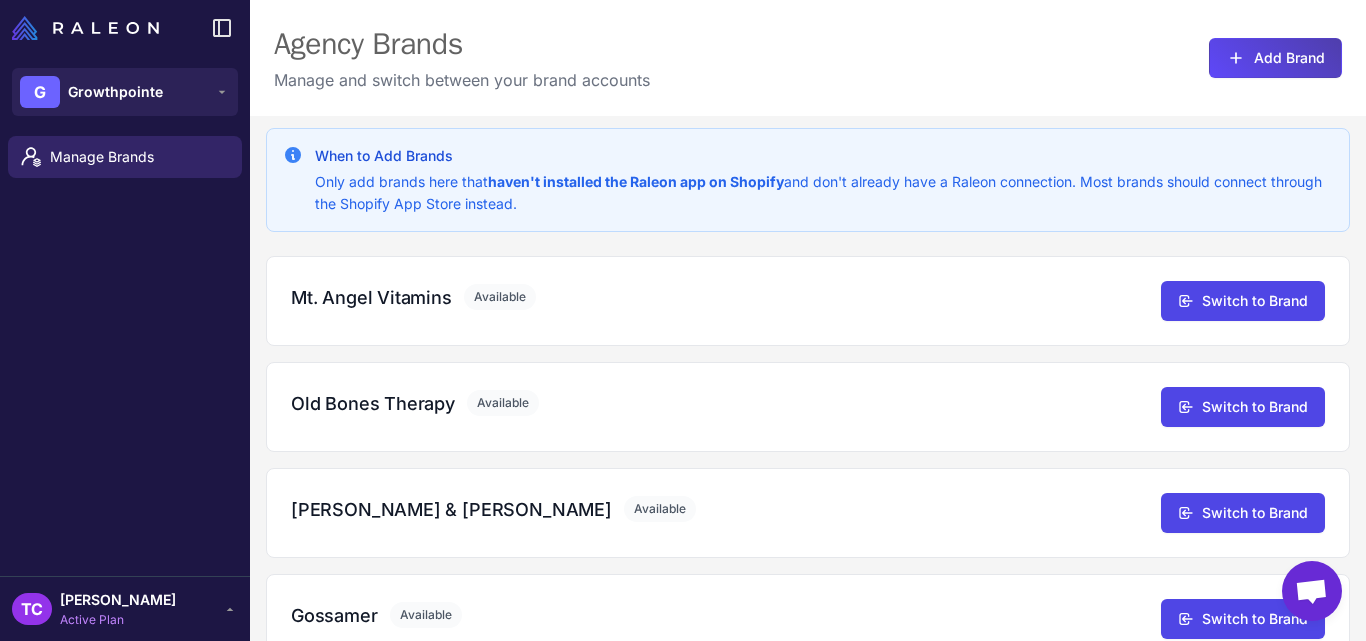 scroll, scrollTop: 0, scrollLeft: 0, axis: both 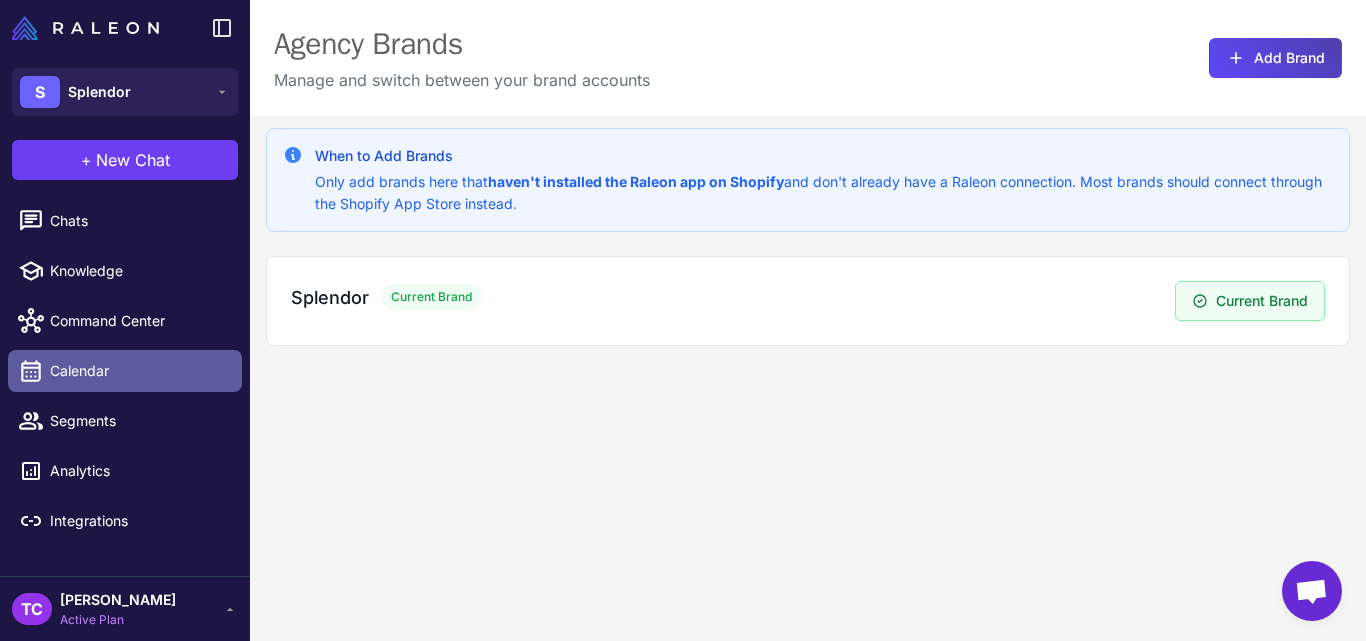 click on "Calendar" at bounding box center (138, 371) 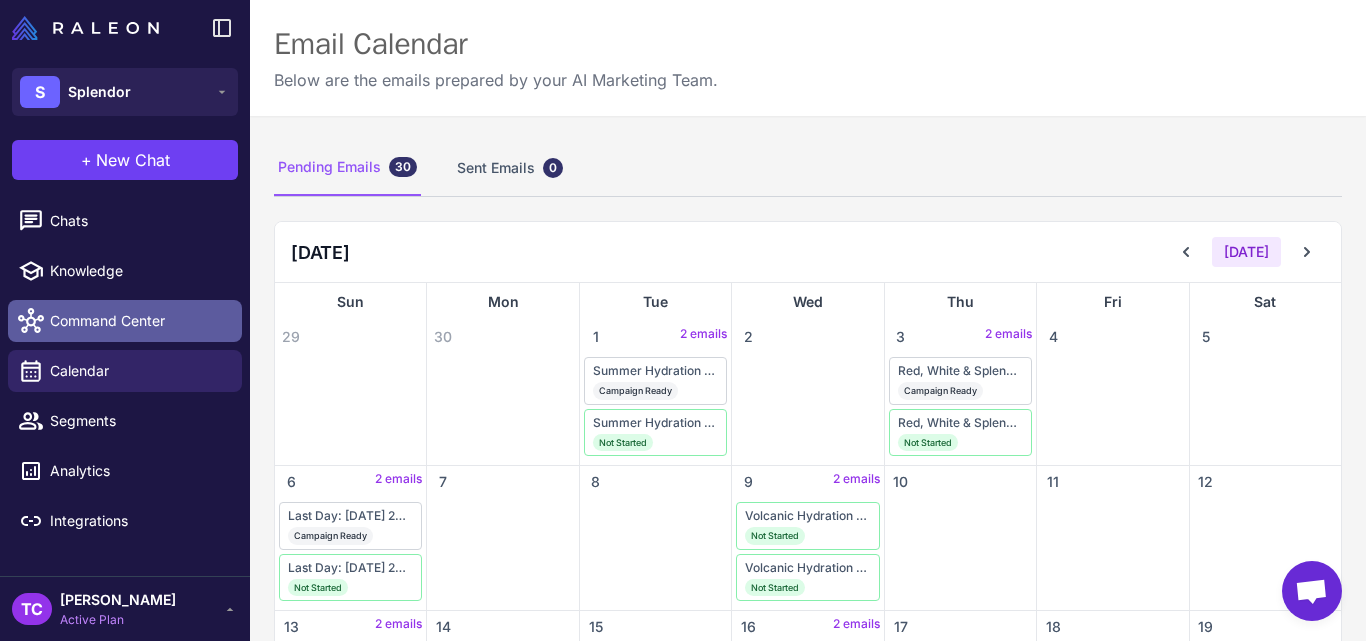 click on "Command Center" at bounding box center [138, 321] 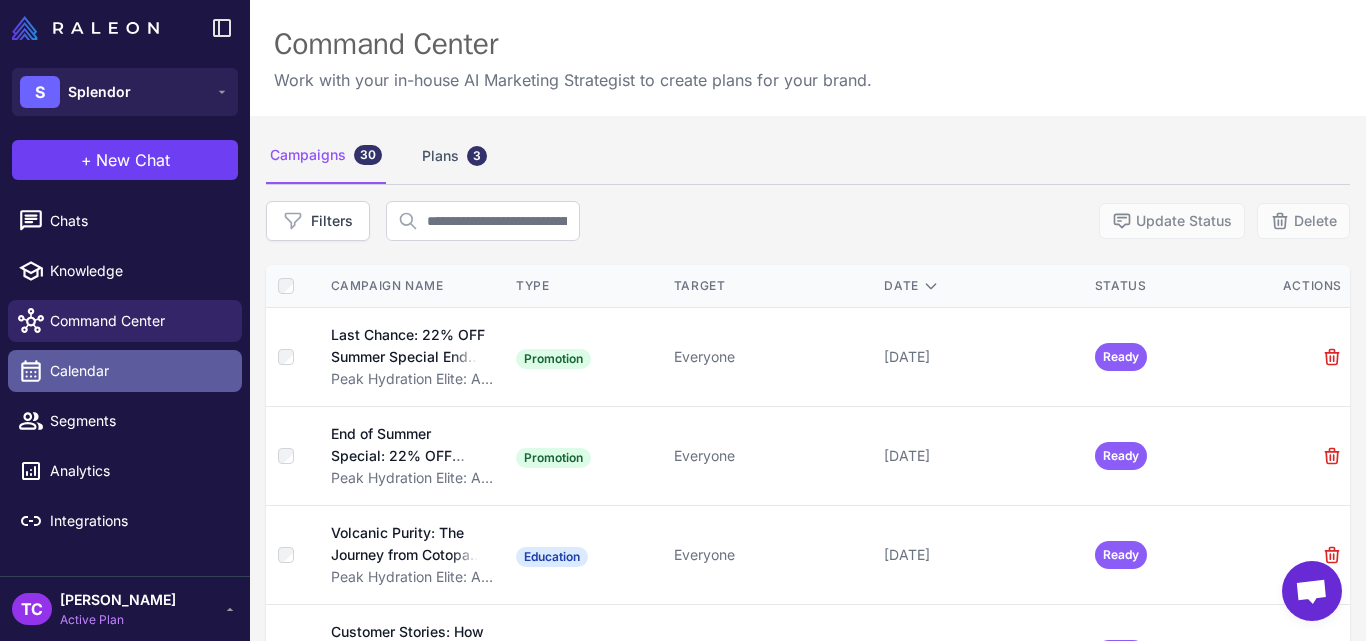 click on "Calendar" at bounding box center [138, 371] 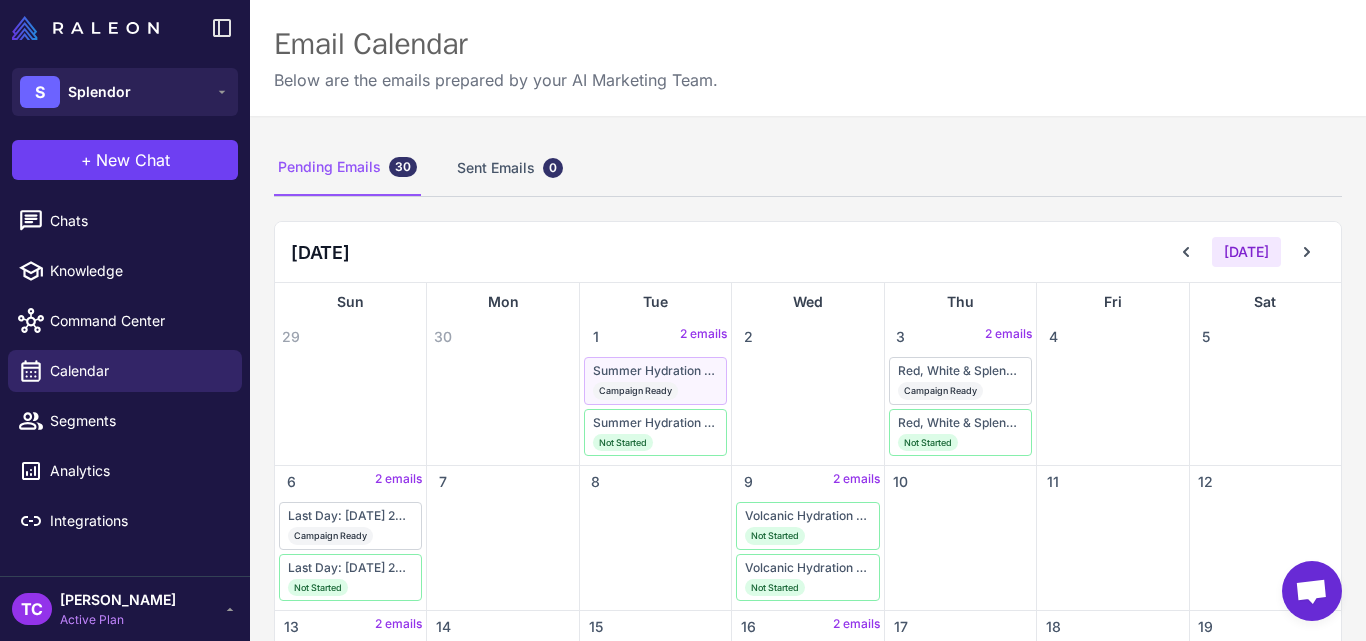 click on "Campaign Ready" at bounding box center (655, 391) 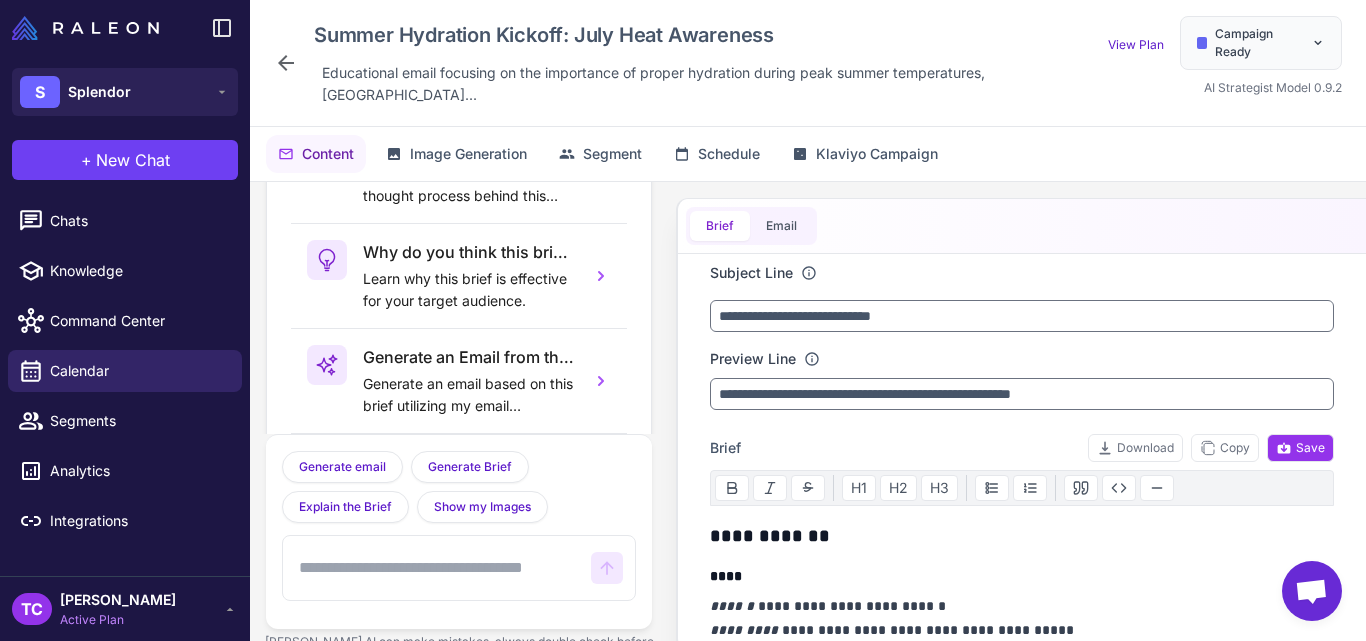 scroll, scrollTop: 144, scrollLeft: 0, axis: vertical 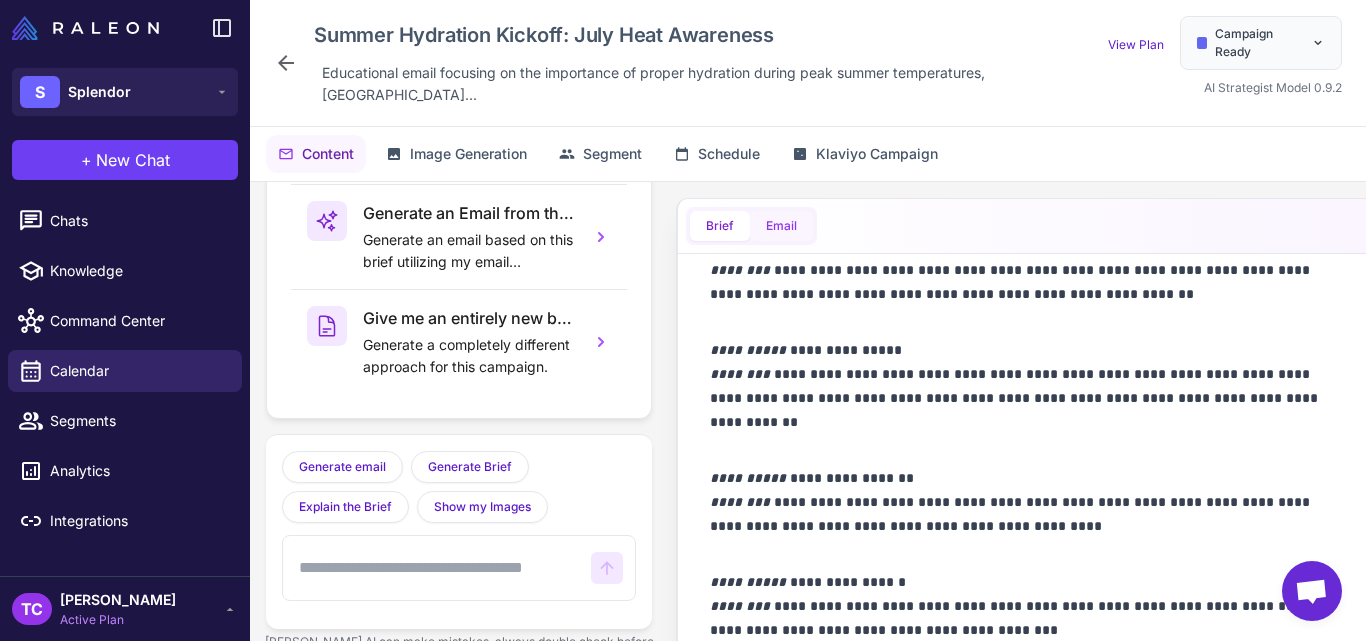 click on "Email" at bounding box center [781, 226] 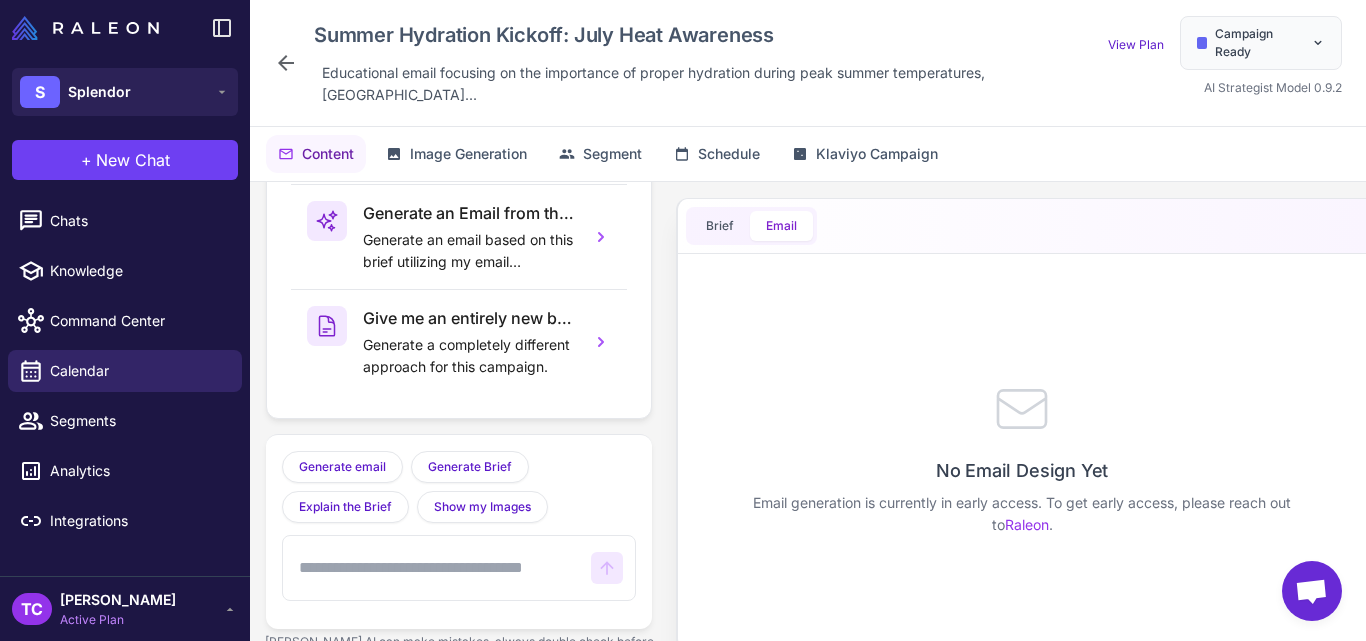 scroll, scrollTop: 0, scrollLeft: 0, axis: both 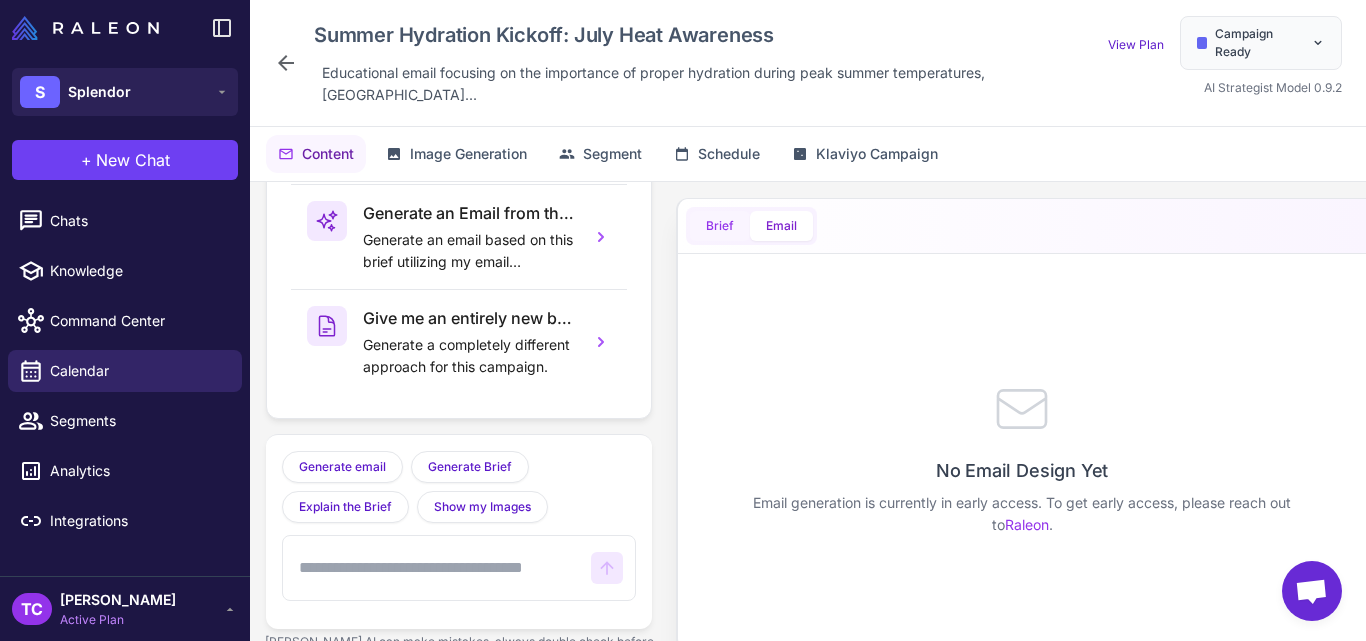 click on "Brief" at bounding box center [720, 226] 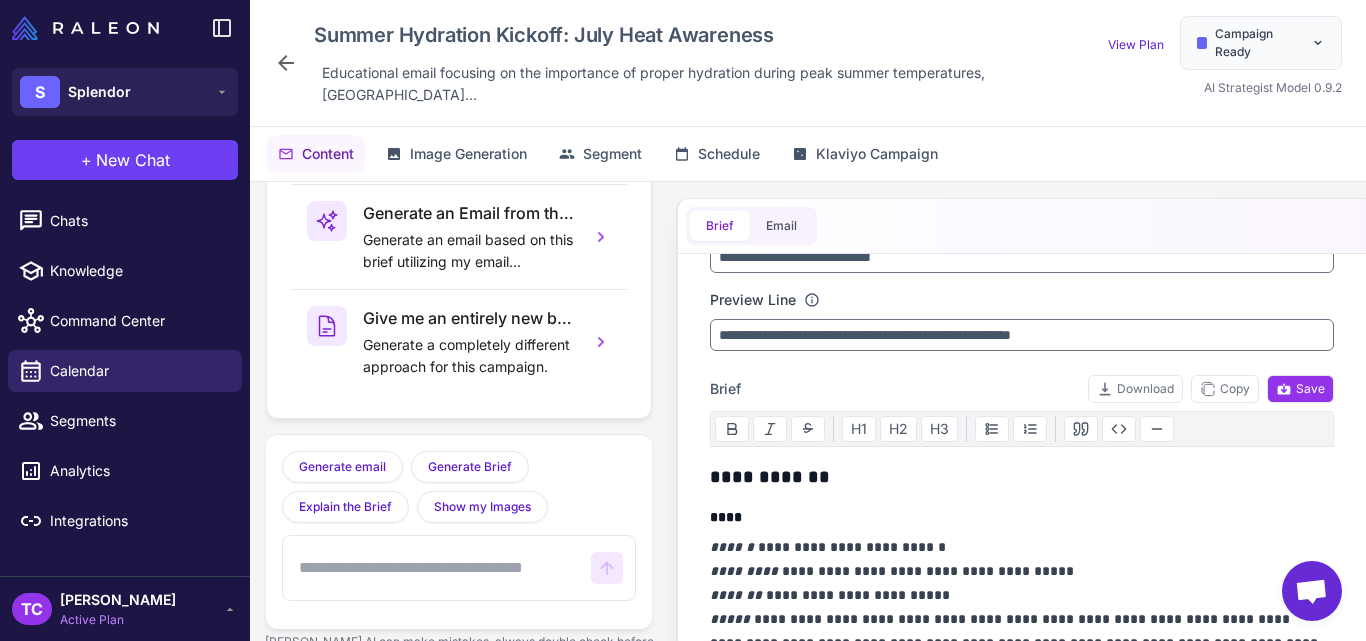 scroll, scrollTop: 0, scrollLeft: 0, axis: both 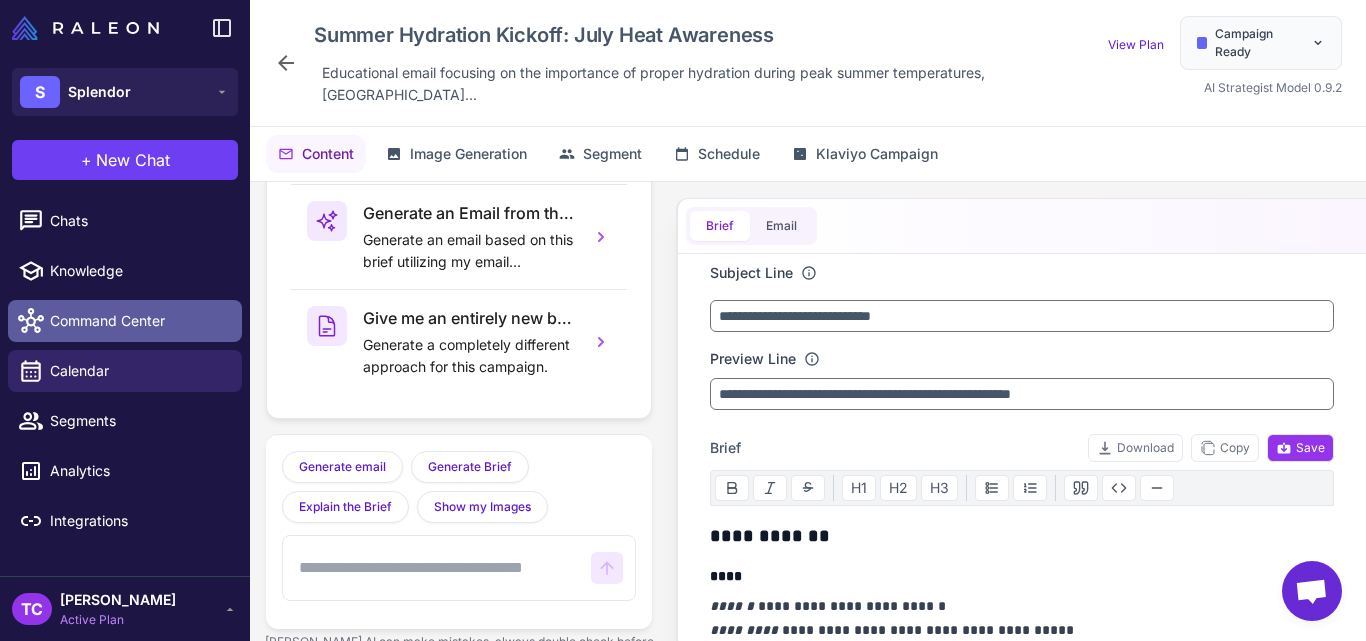 click on "Command Center" at bounding box center (125, 321) 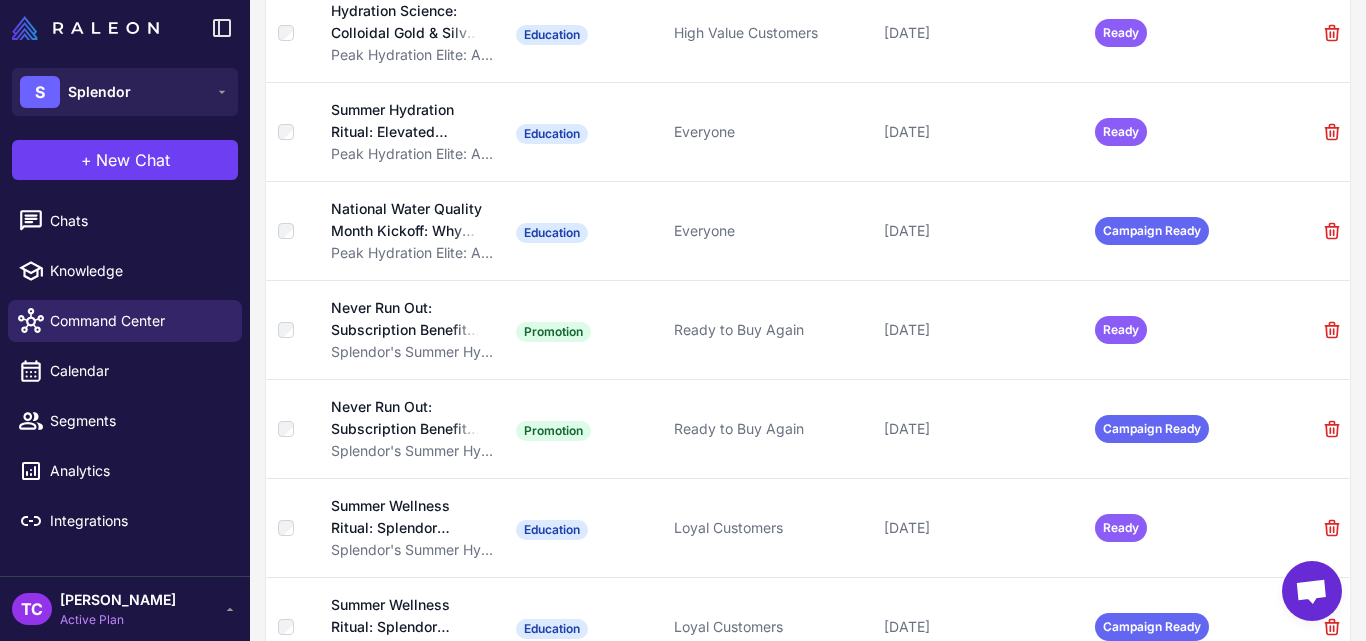 scroll, scrollTop: 1005, scrollLeft: 0, axis: vertical 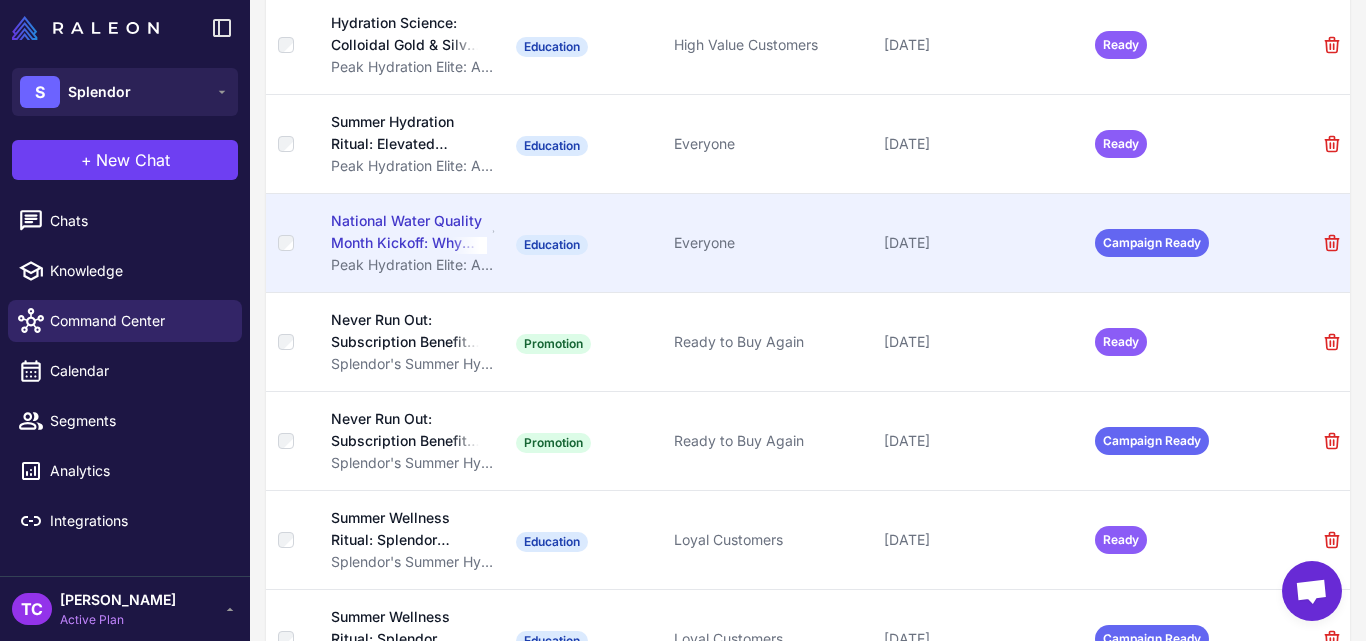 click on "National Water Quality Month Kickoff: Why Your Water Source Matters" at bounding box center [409, 232] 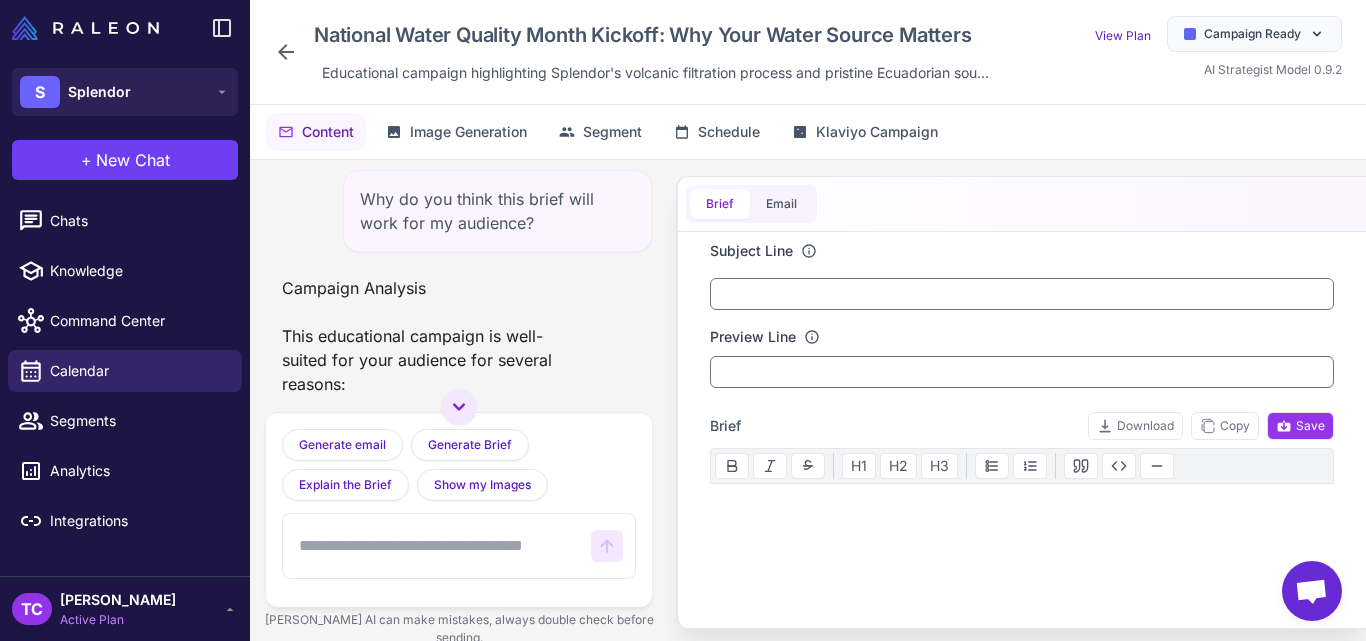 scroll, scrollTop: 0, scrollLeft: 0, axis: both 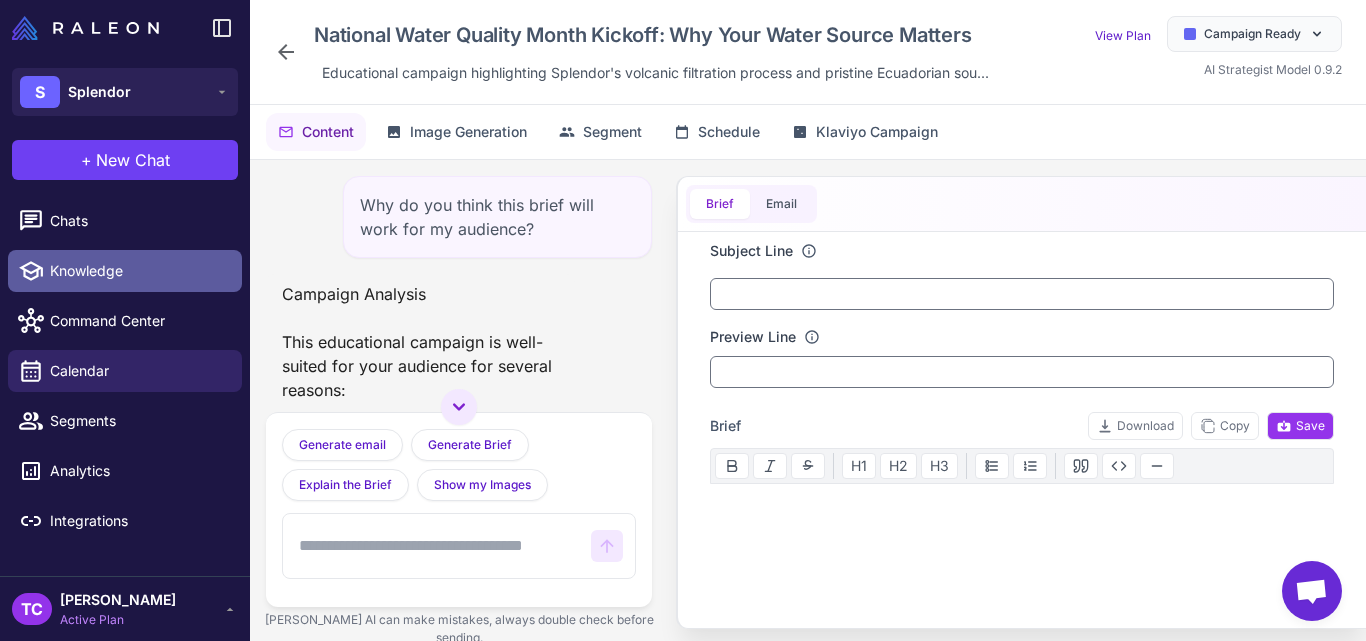 click on "Knowledge" at bounding box center (138, 271) 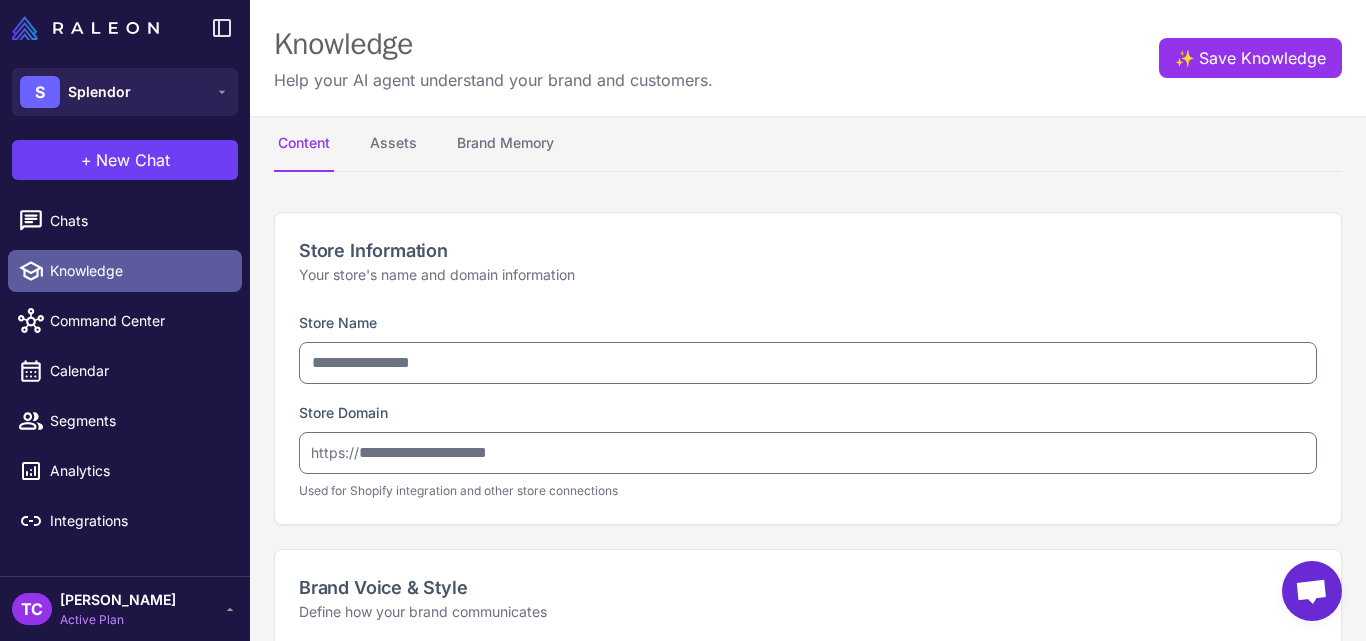 type on "********" 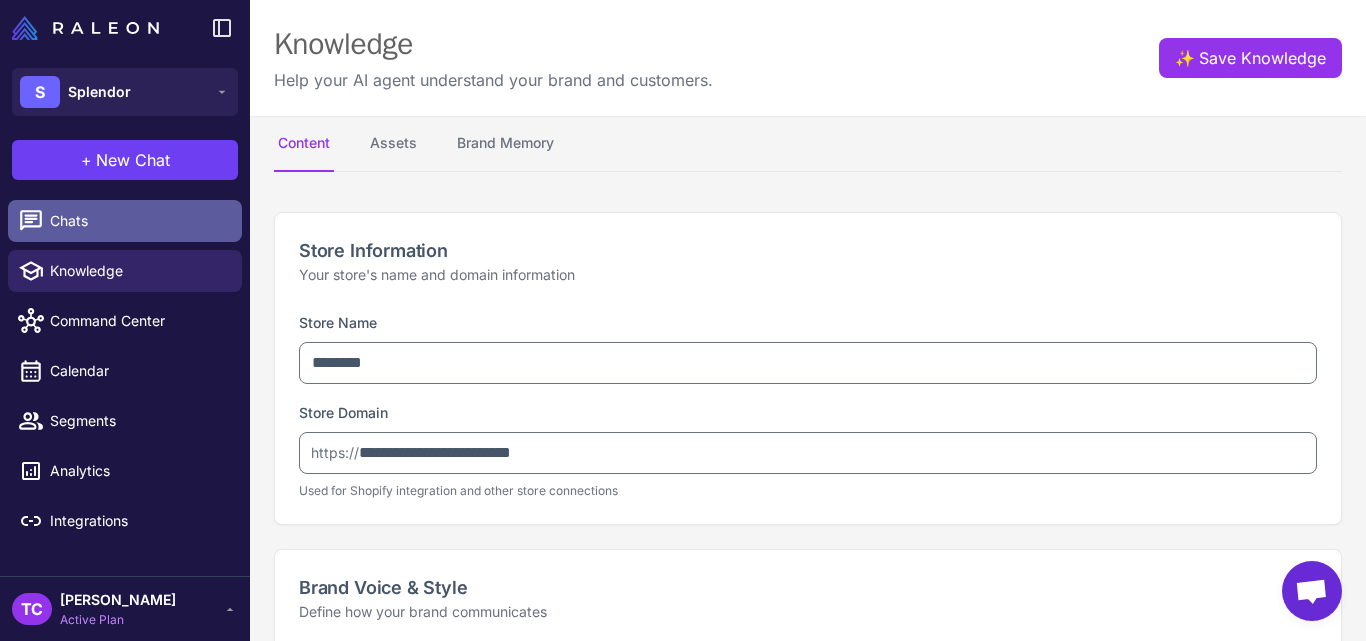 type on "**********" 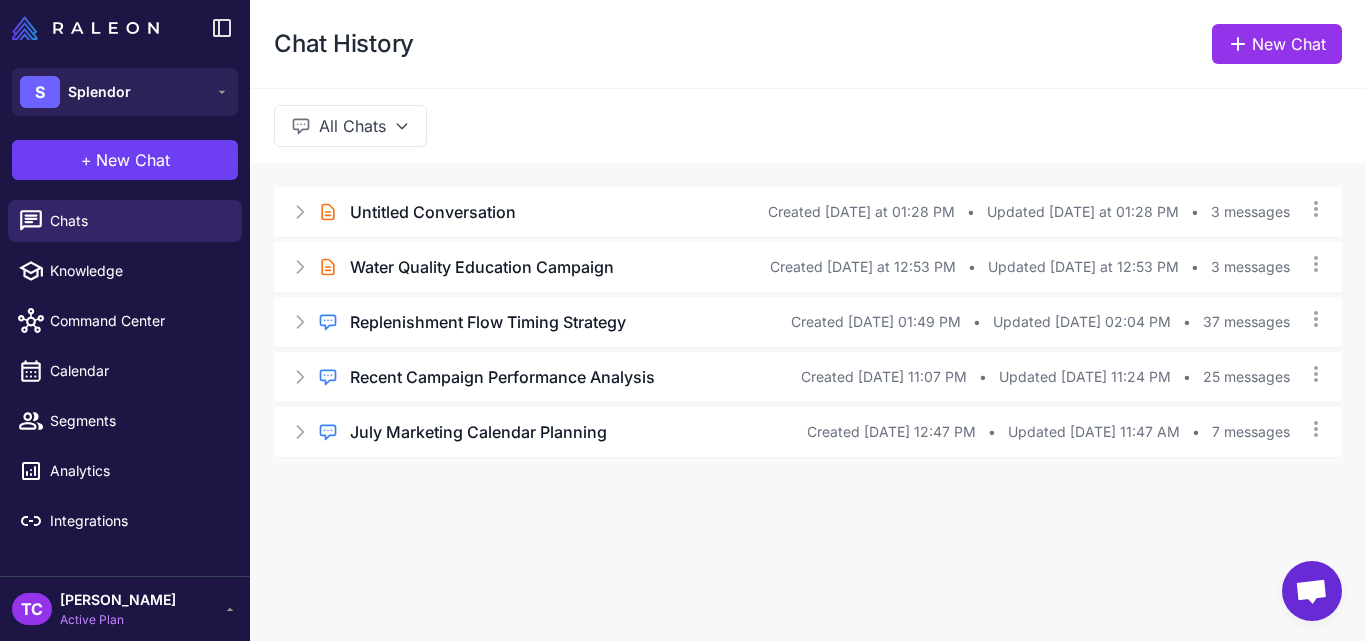 click on "Command Center" 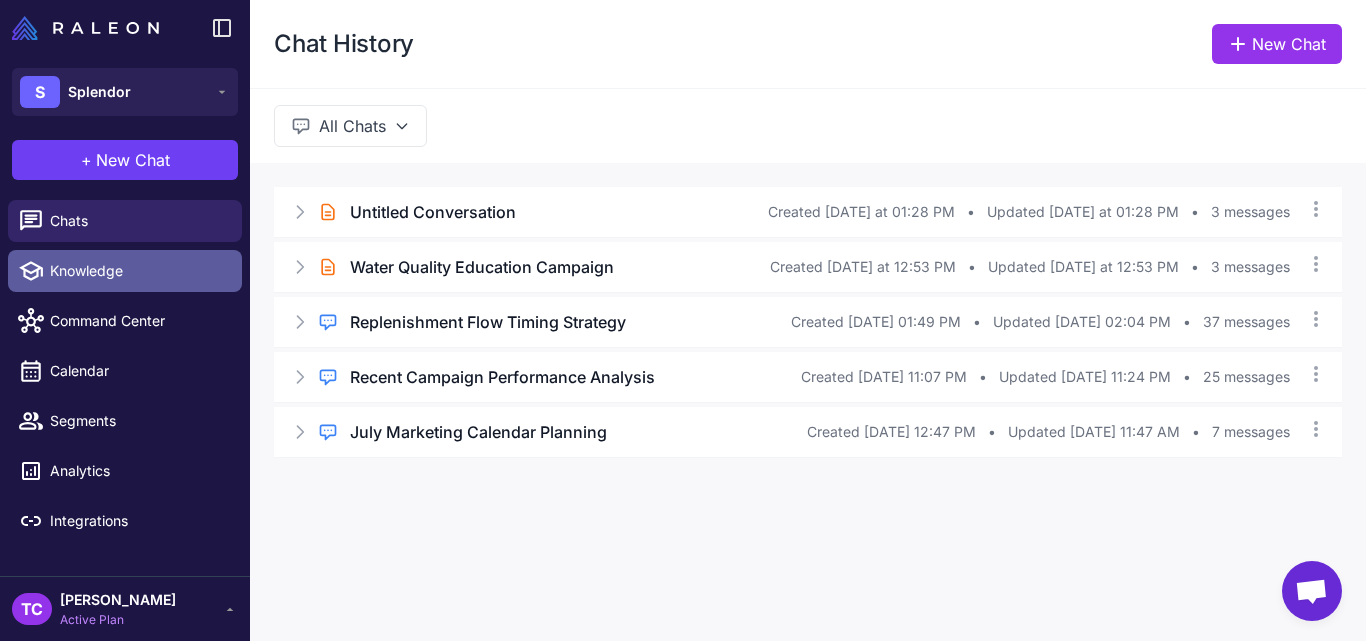 click on "Knowledge" at bounding box center (138, 271) 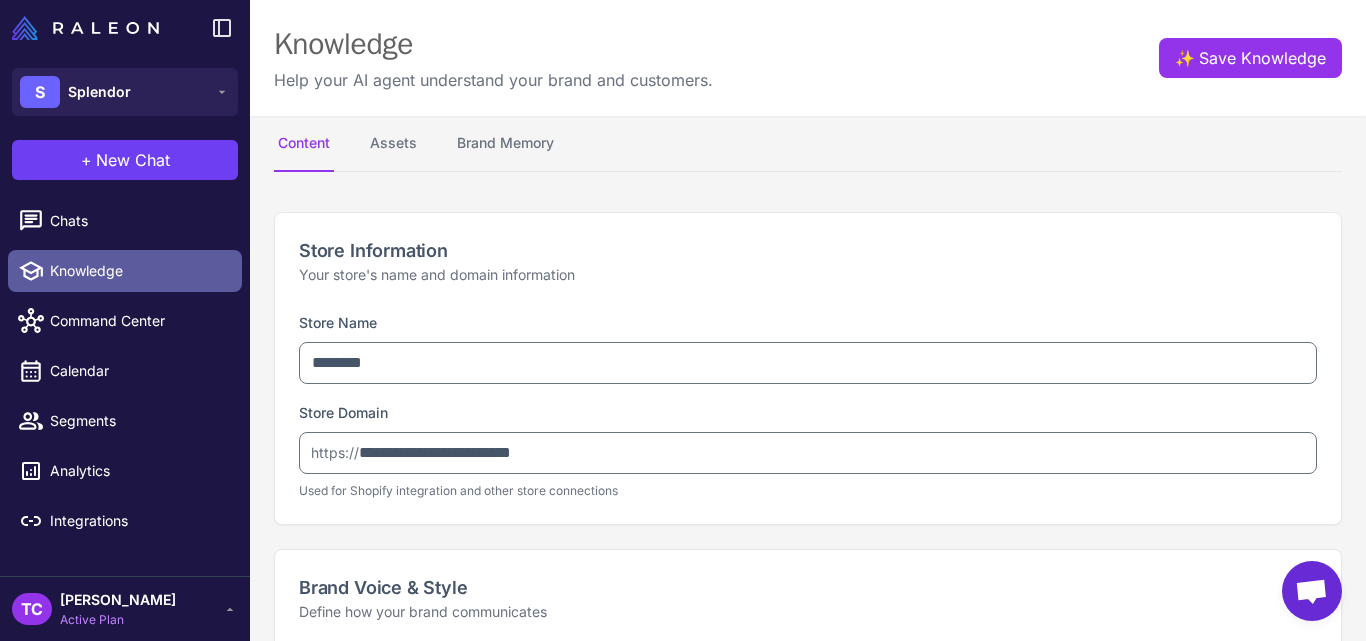 type on "**********" 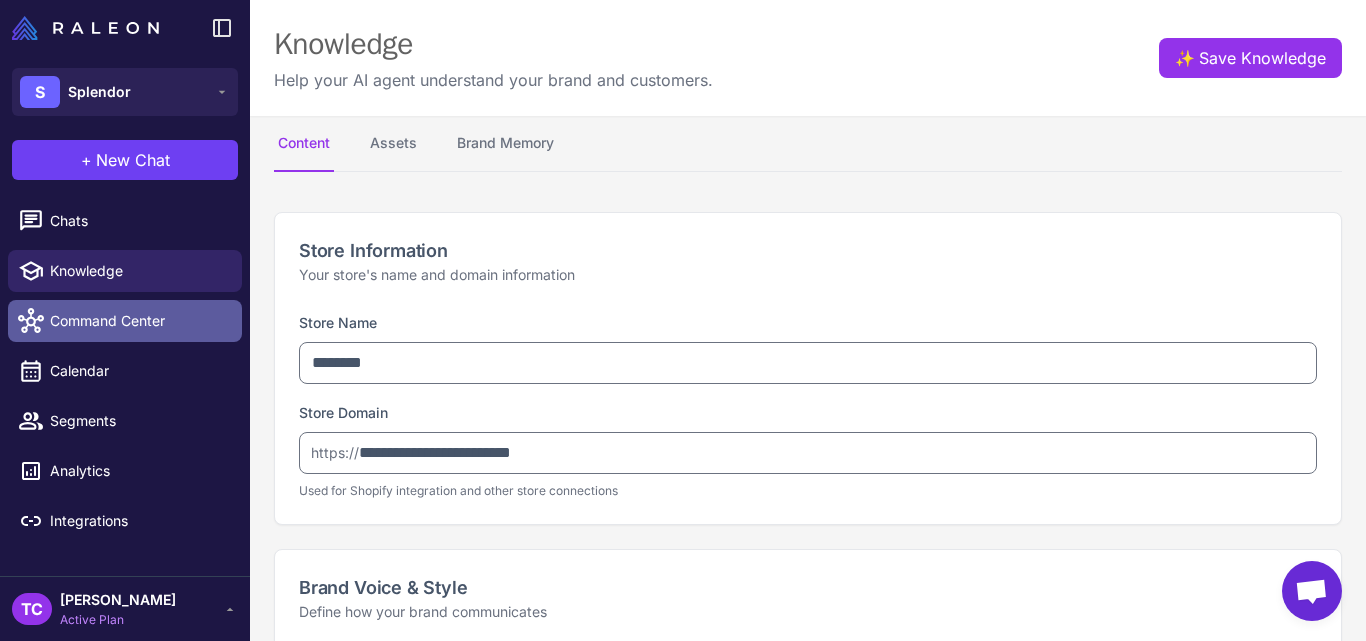 type on "**********" 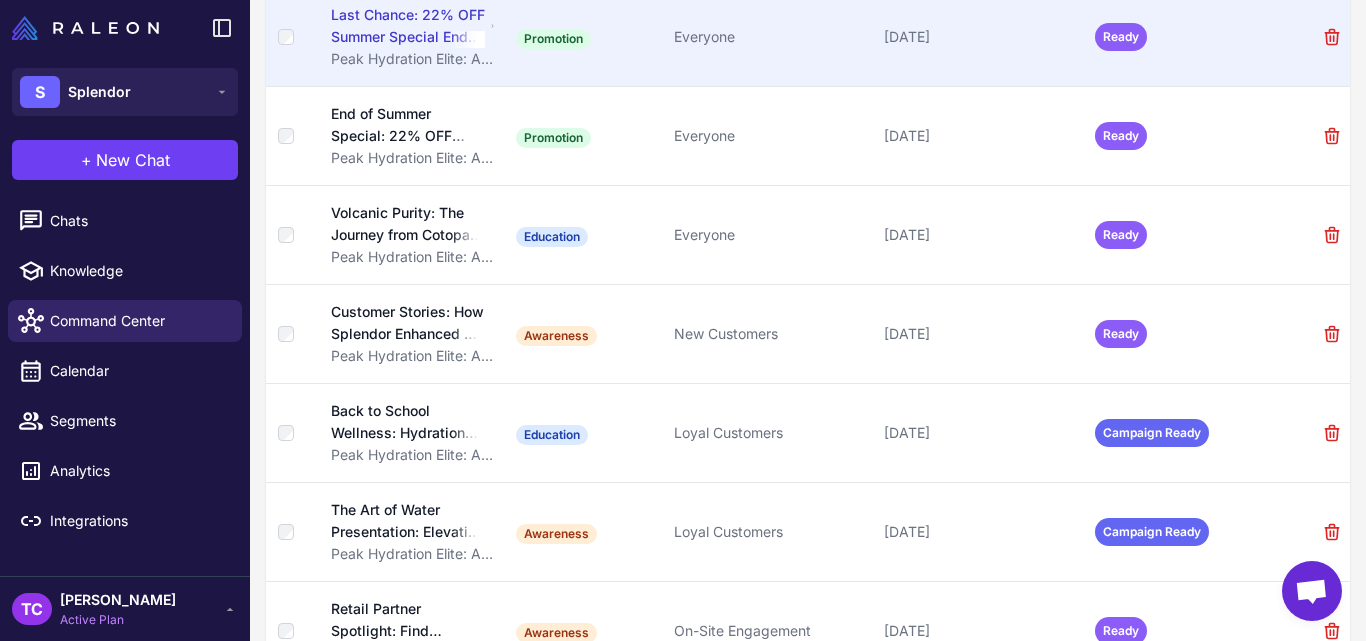 scroll, scrollTop: 332, scrollLeft: 0, axis: vertical 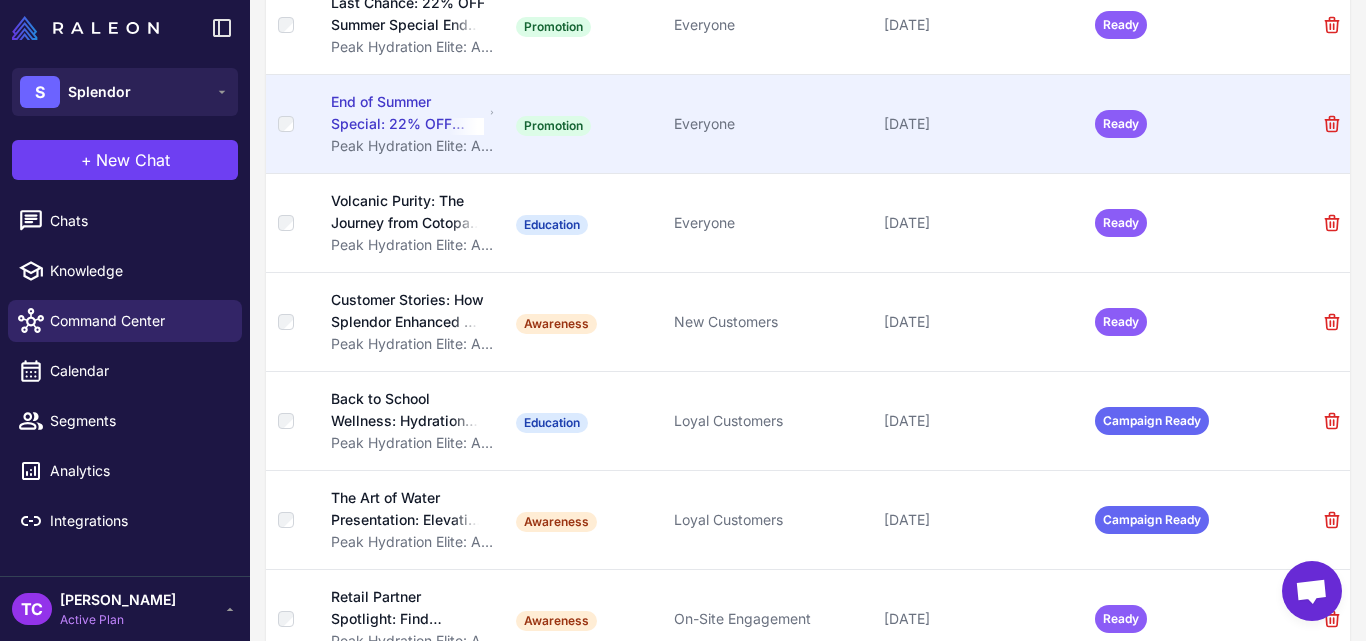 click on "Promotion" at bounding box center (587, 124) 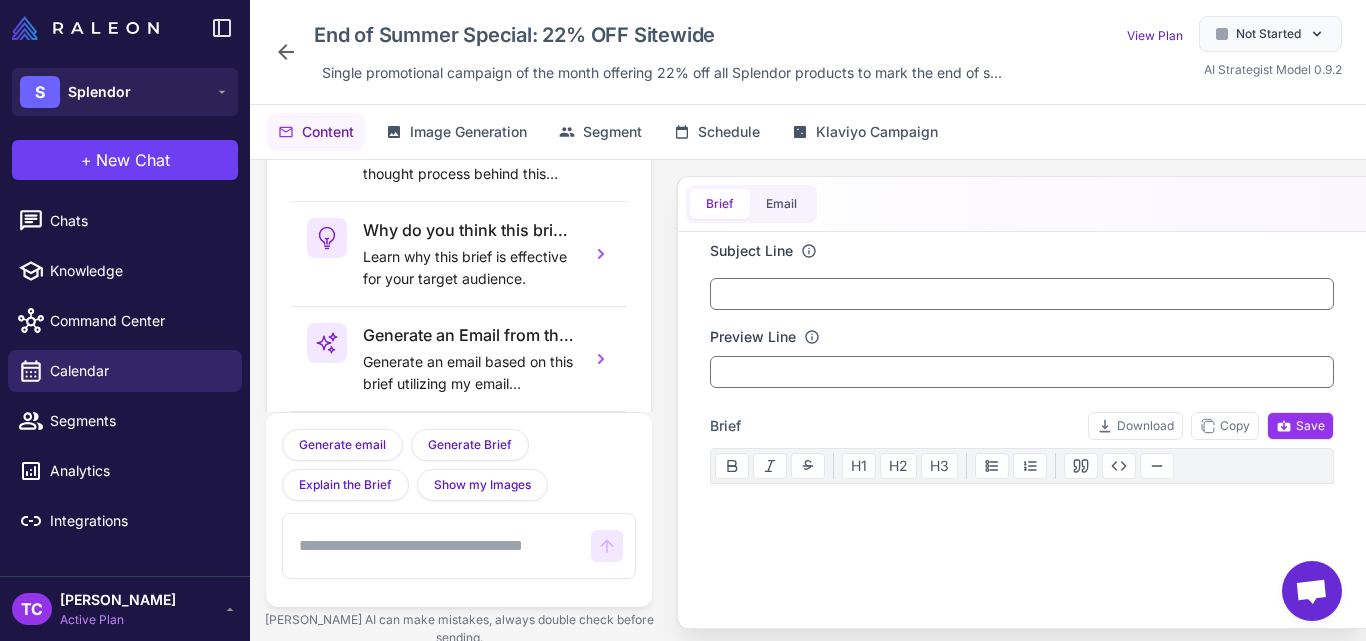 scroll, scrollTop: 144, scrollLeft: 0, axis: vertical 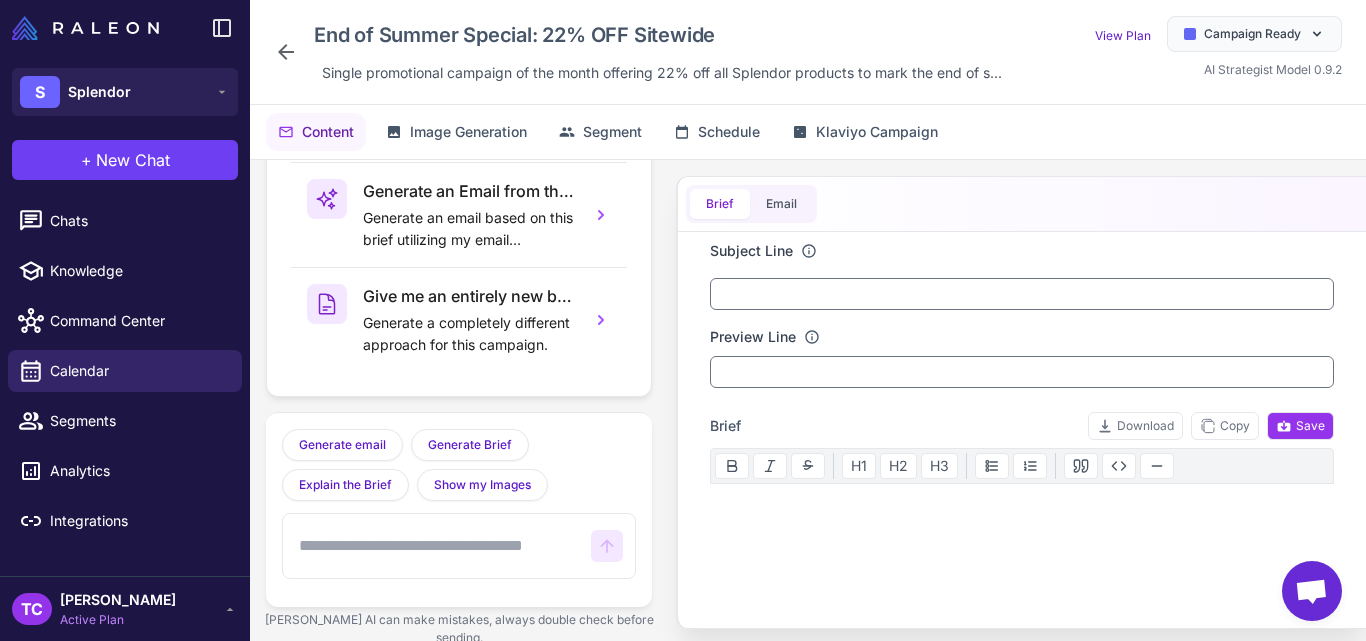click 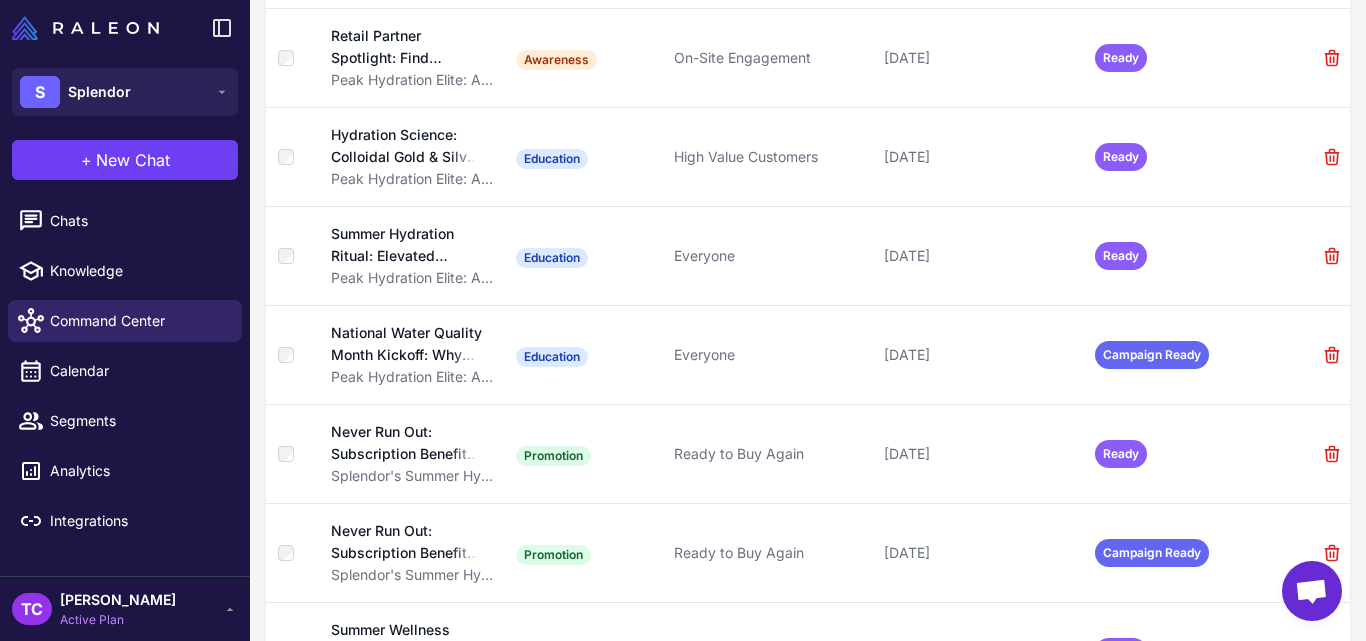 scroll, scrollTop: 942, scrollLeft: 0, axis: vertical 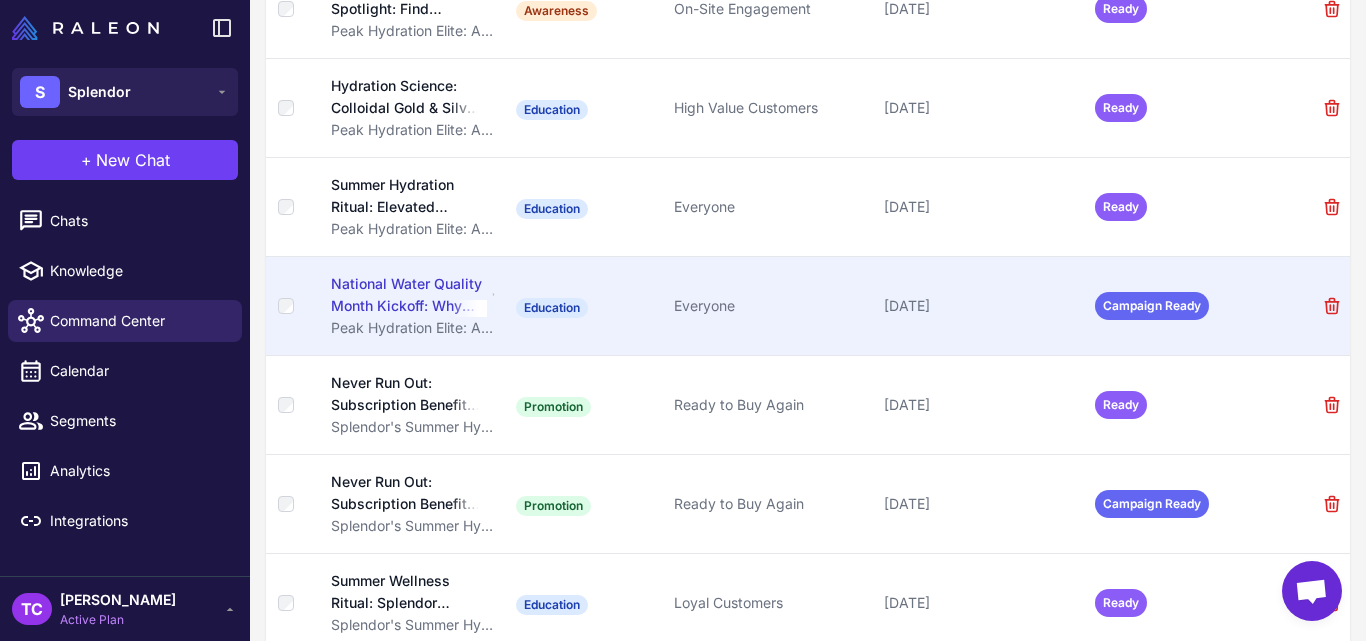 drag, startPoint x: 328, startPoint y: 280, endPoint x: 302, endPoint y: 277, distance: 26.172504 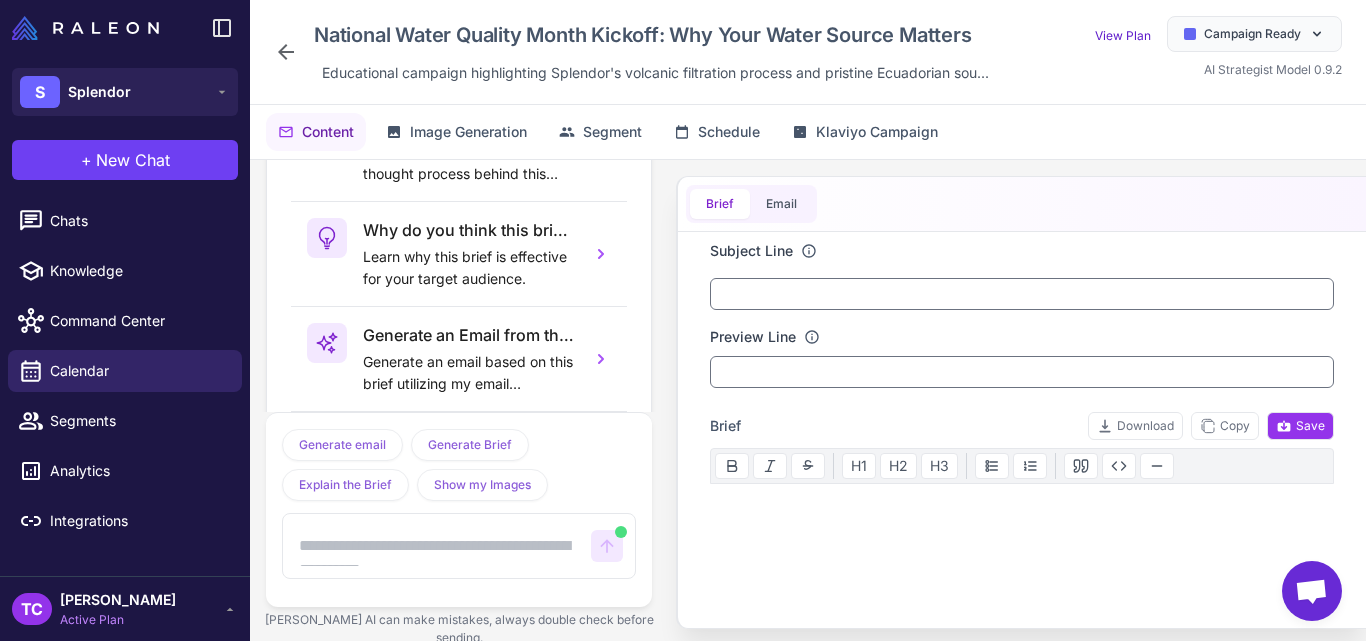 scroll, scrollTop: 1902, scrollLeft: 0, axis: vertical 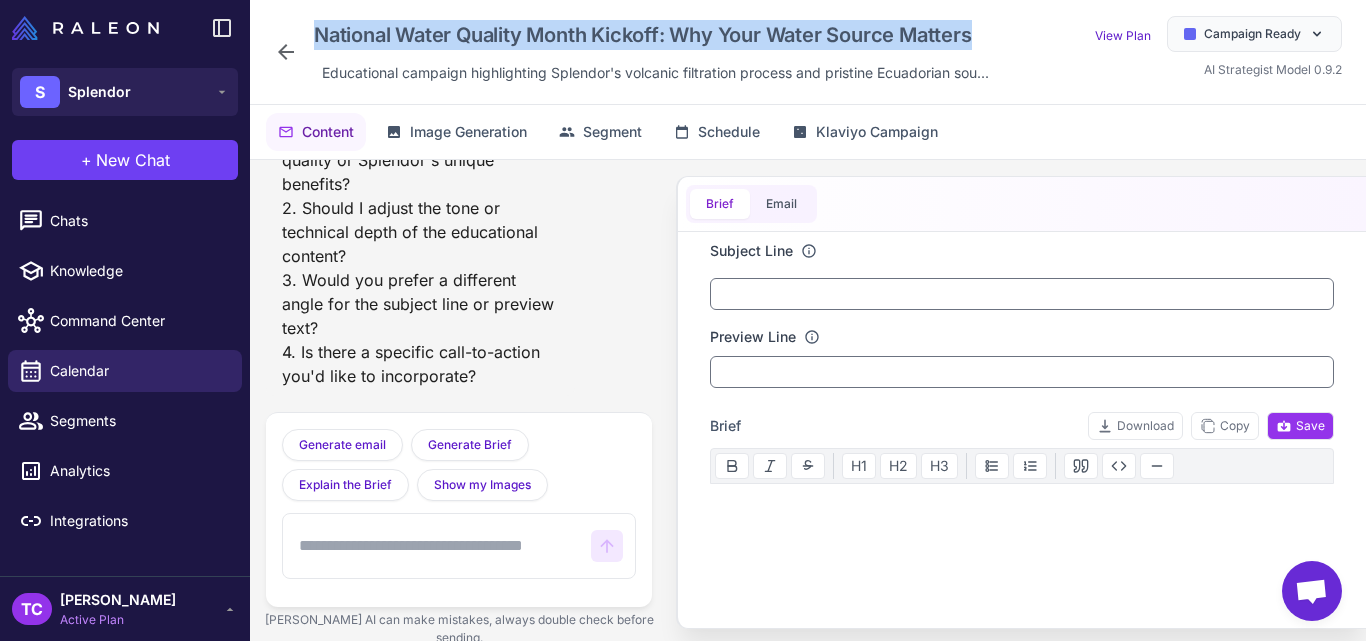 drag, startPoint x: 317, startPoint y: 37, endPoint x: 1014, endPoint y: 52, distance: 697.1614 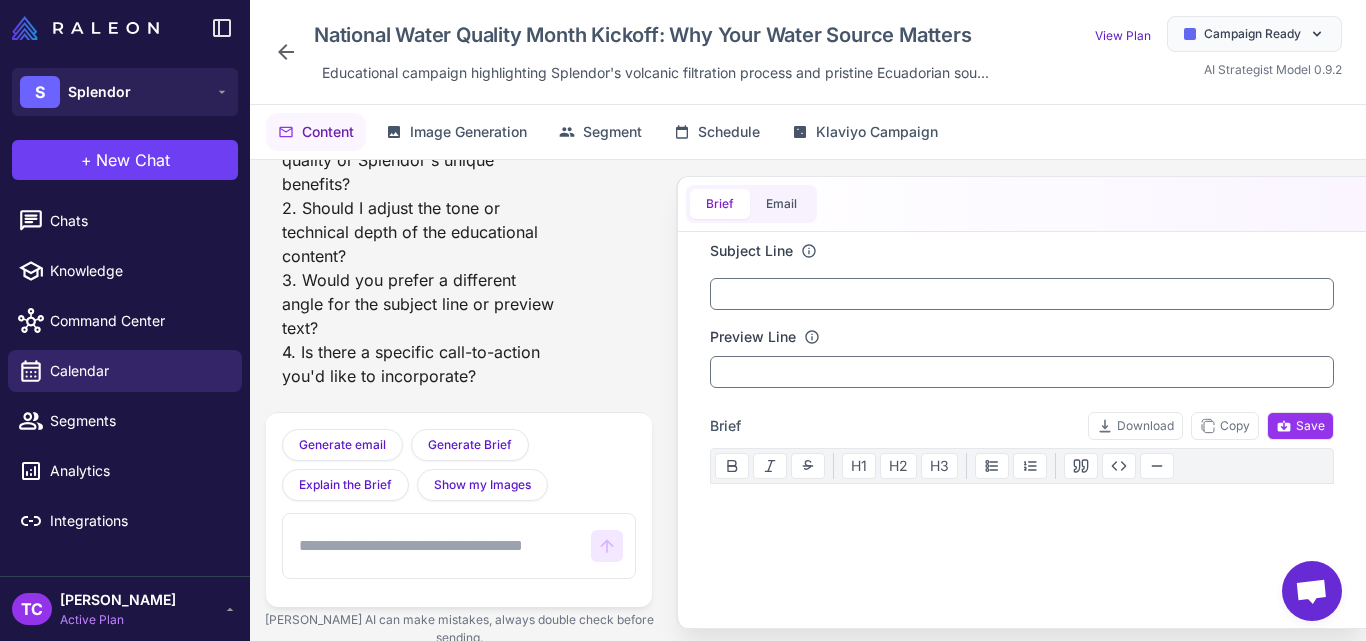click 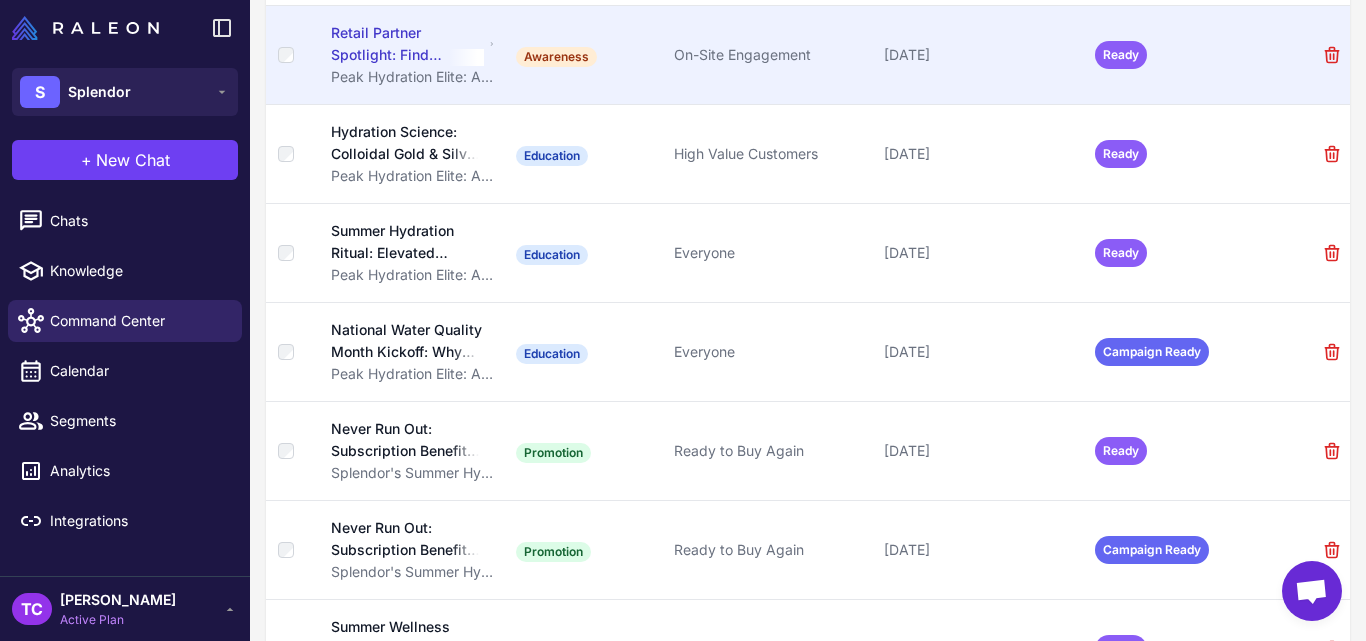 scroll, scrollTop: 1017, scrollLeft: 0, axis: vertical 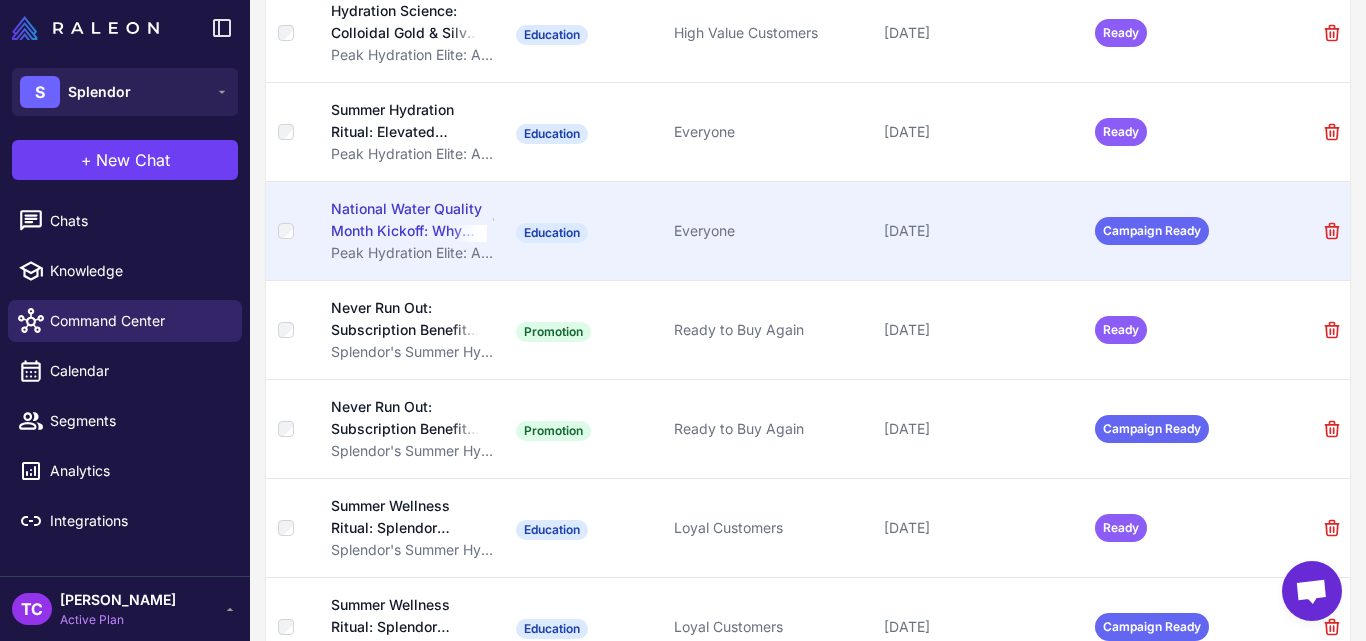 click on "National Water Quality Month Kickoff: Why Your Water Source Matters" at bounding box center (409, 220) 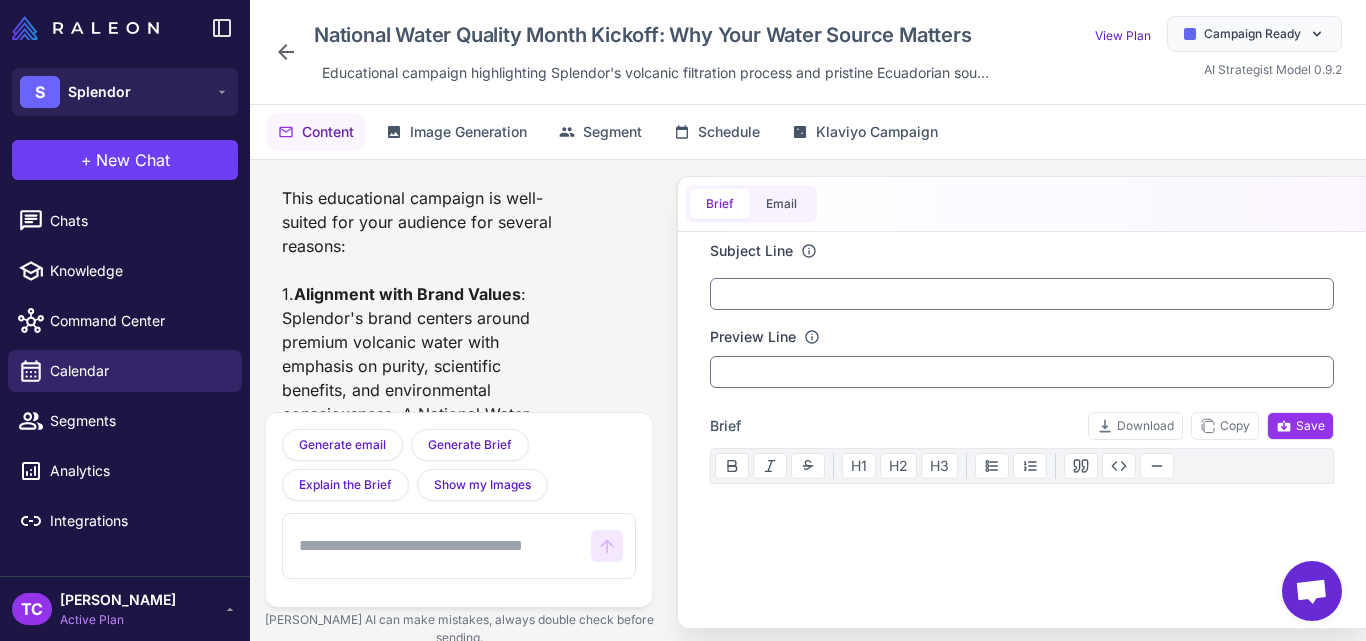 scroll, scrollTop: 1902, scrollLeft: 0, axis: vertical 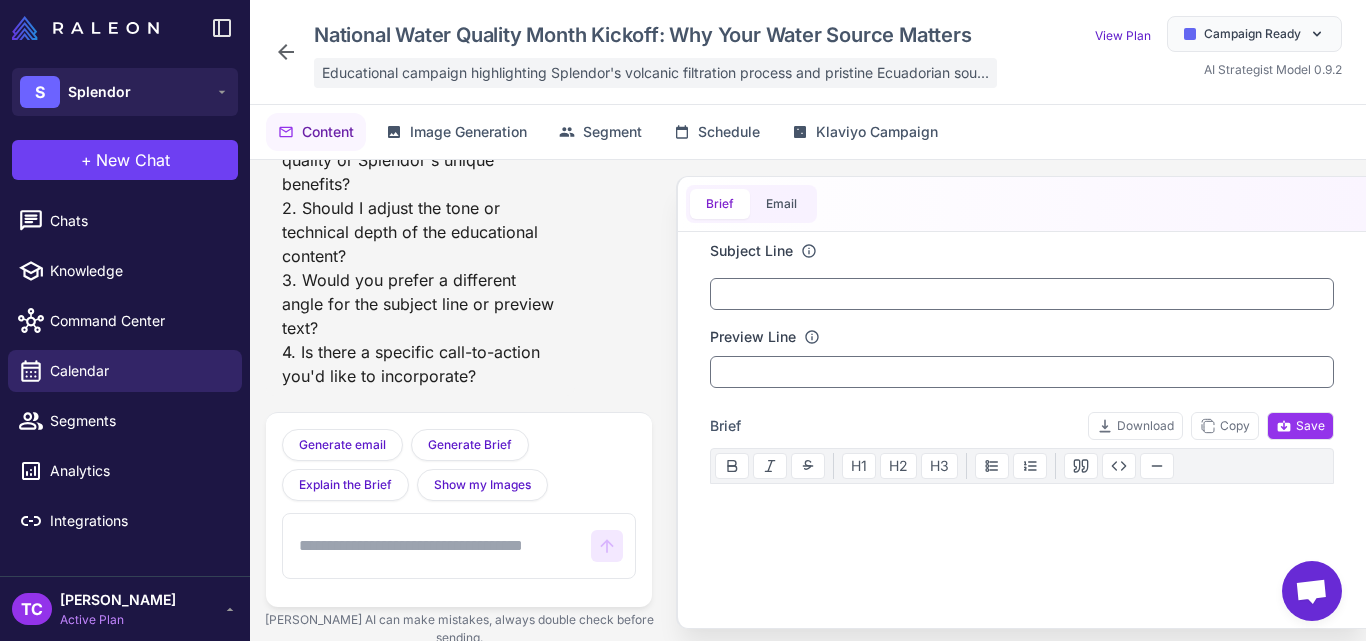 click on "Educational campaign highlighting Splendor's volcanic filtration process and pristine Ecuadorian sou..." 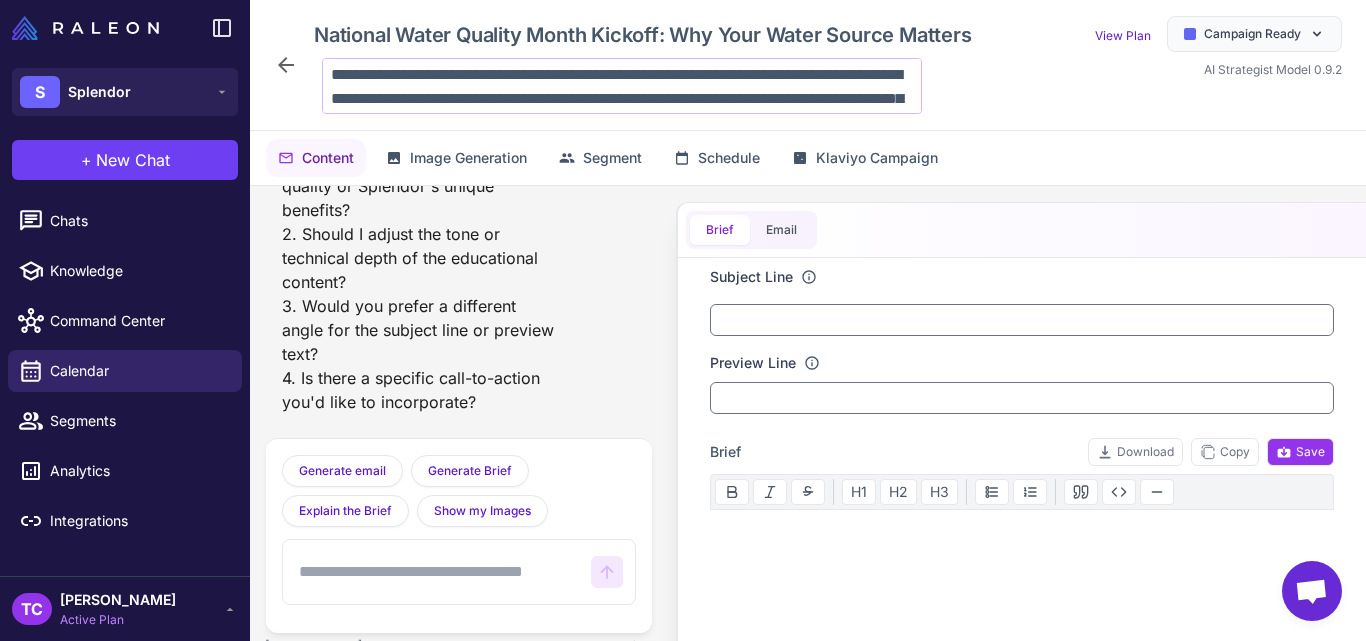 scroll, scrollTop: 98, scrollLeft: 0, axis: vertical 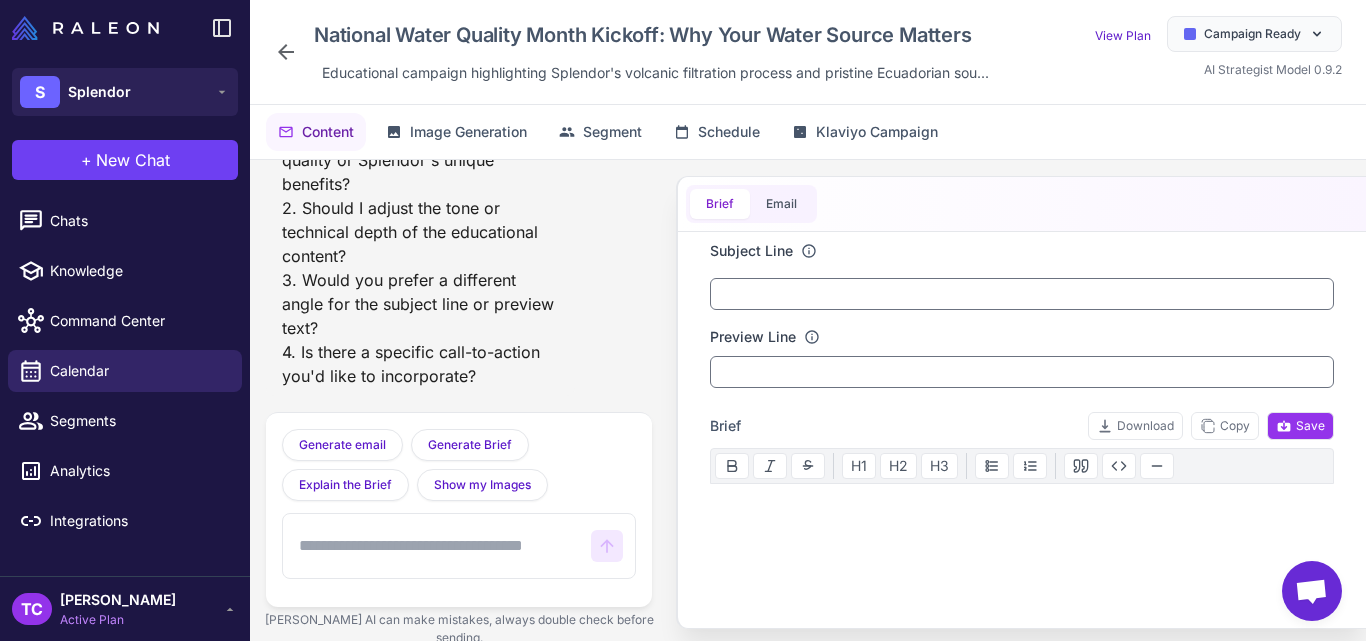 click at bounding box center (1022, 572) 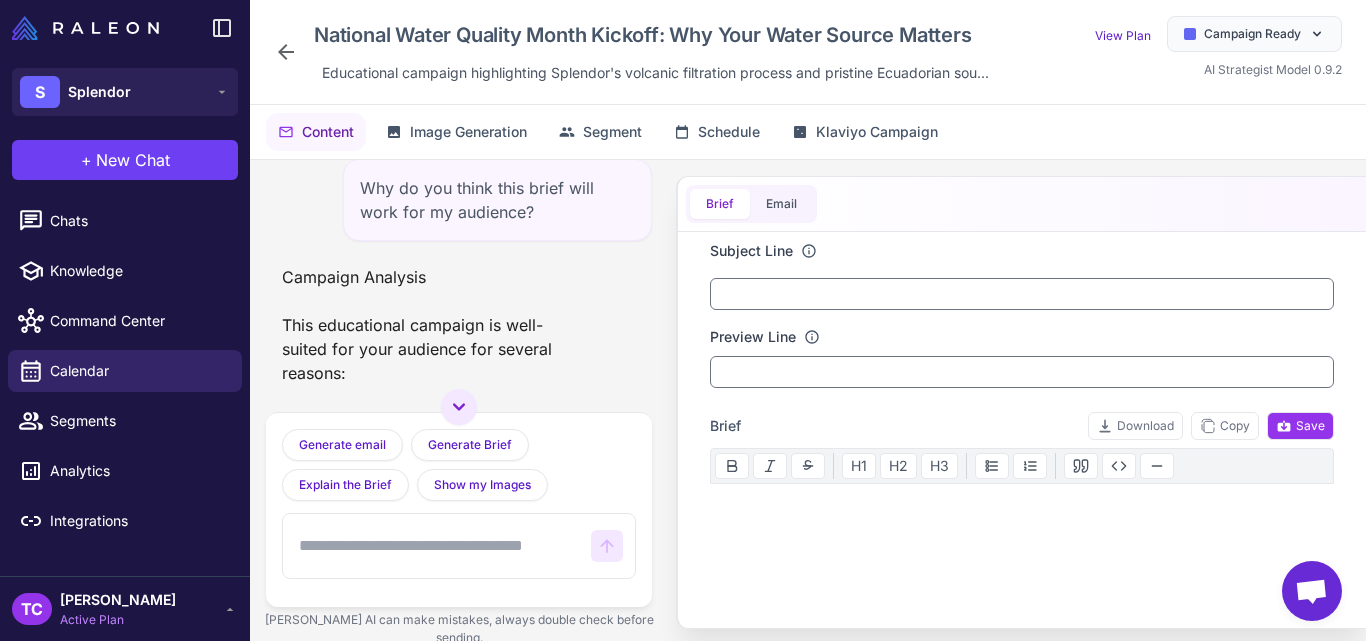 scroll, scrollTop: 0, scrollLeft: 0, axis: both 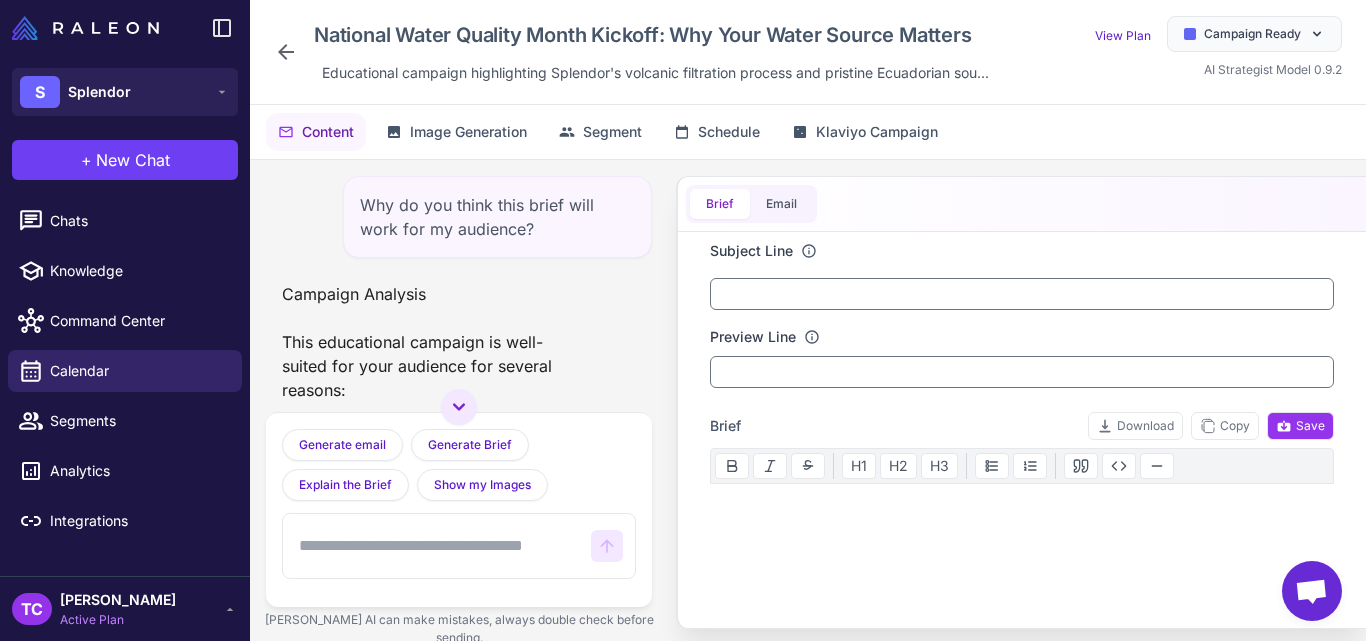 click 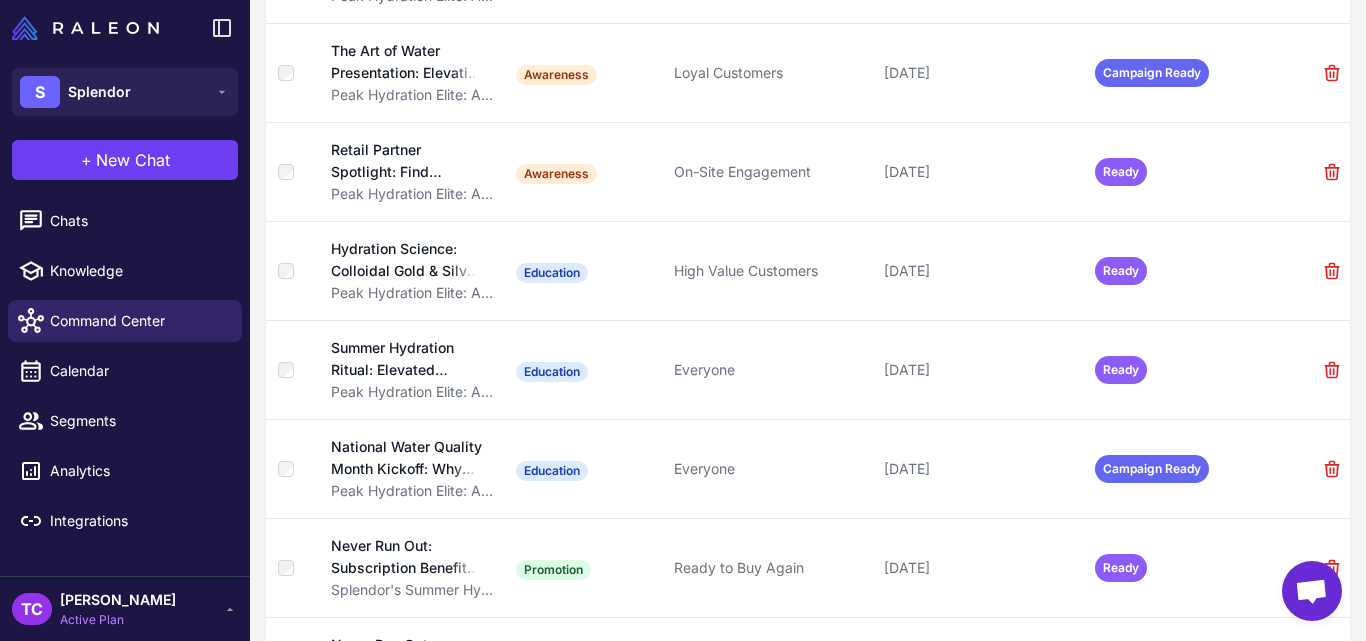 scroll, scrollTop: 792, scrollLeft: 0, axis: vertical 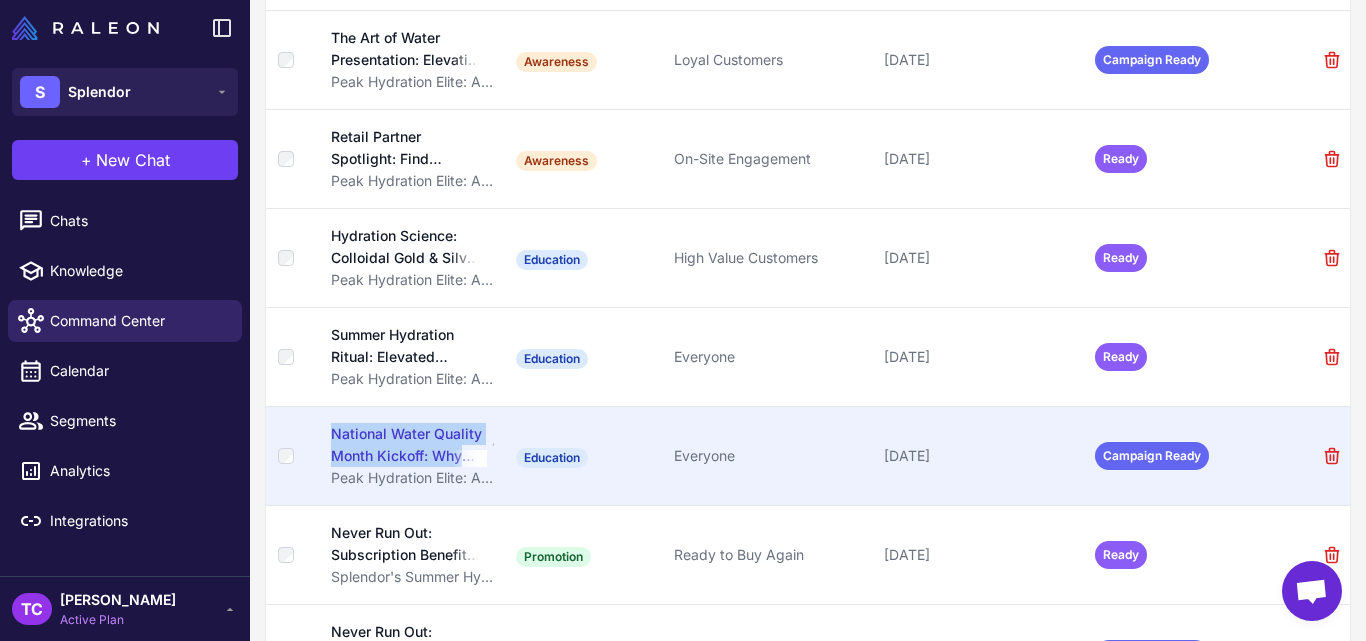 drag, startPoint x: 326, startPoint y: 422, endPoint x: 479, endPoint y: 455, distance: 156.51837 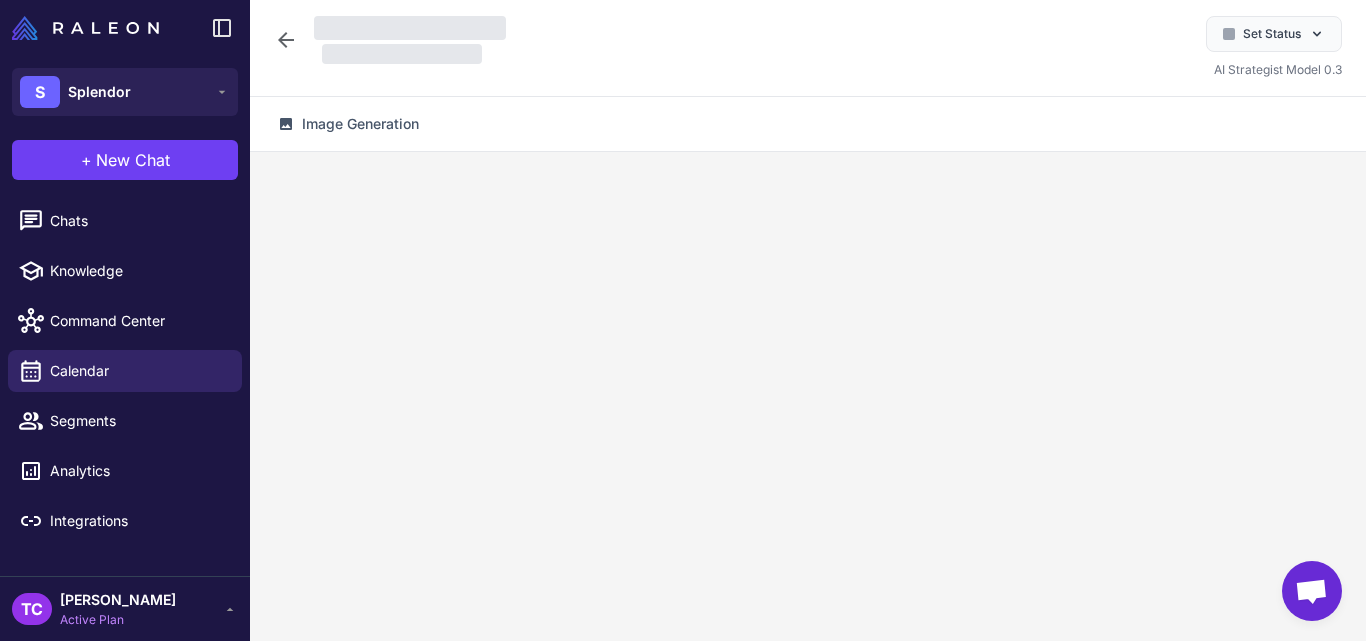 scroll, scrollTop: 0, scrollLeft: 0, axis: both 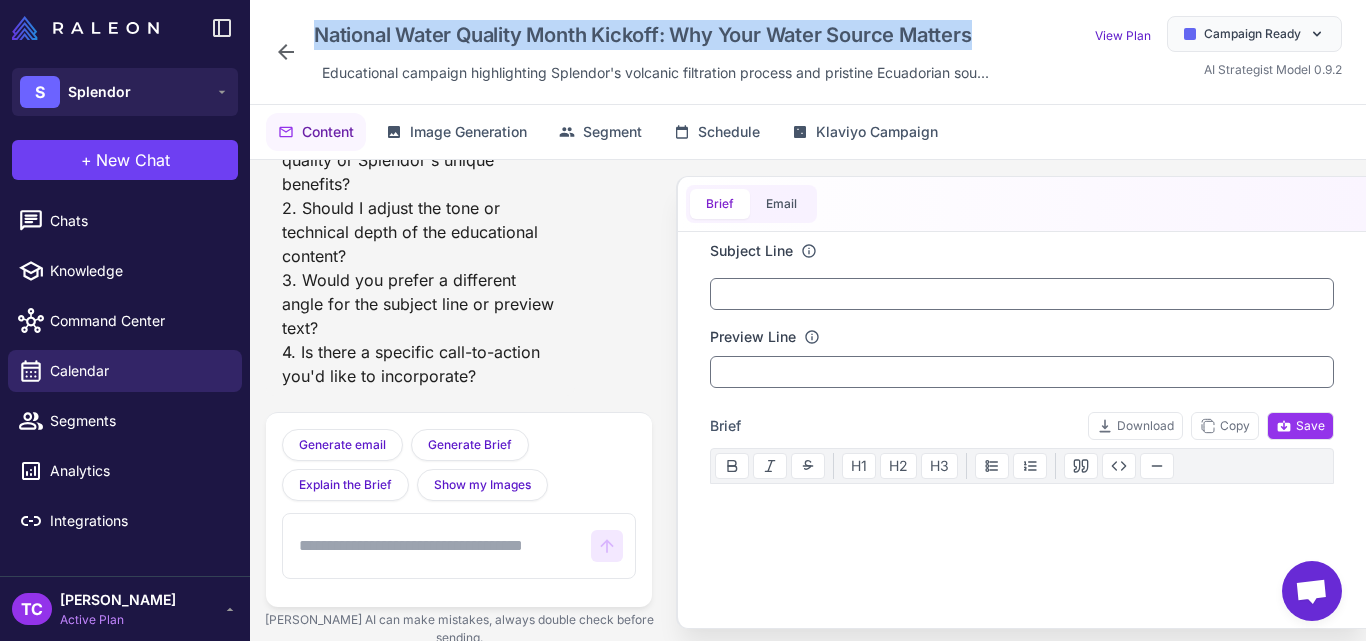 drag, startPoint x: 316, startPoint y: 37, endPoint x: 1008, endPoint y: 30, distance: 692.0354 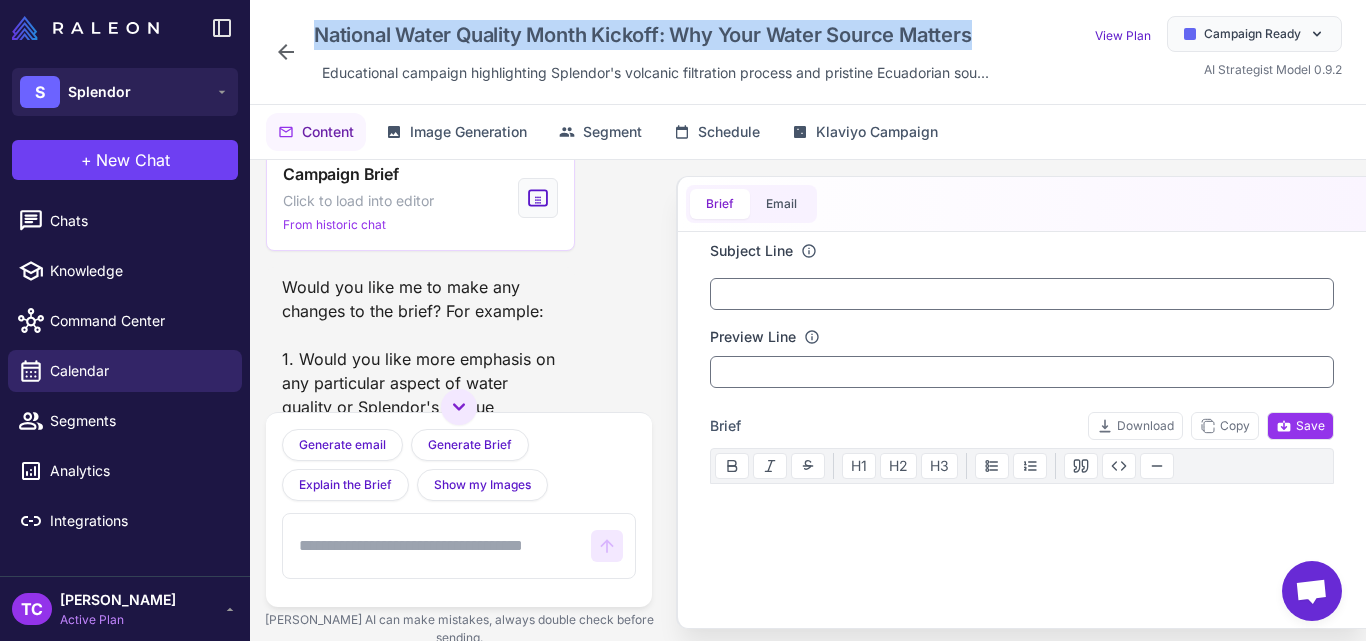 scroll, scrollTop: 1639, scrollLeft: 0, axis: vertical 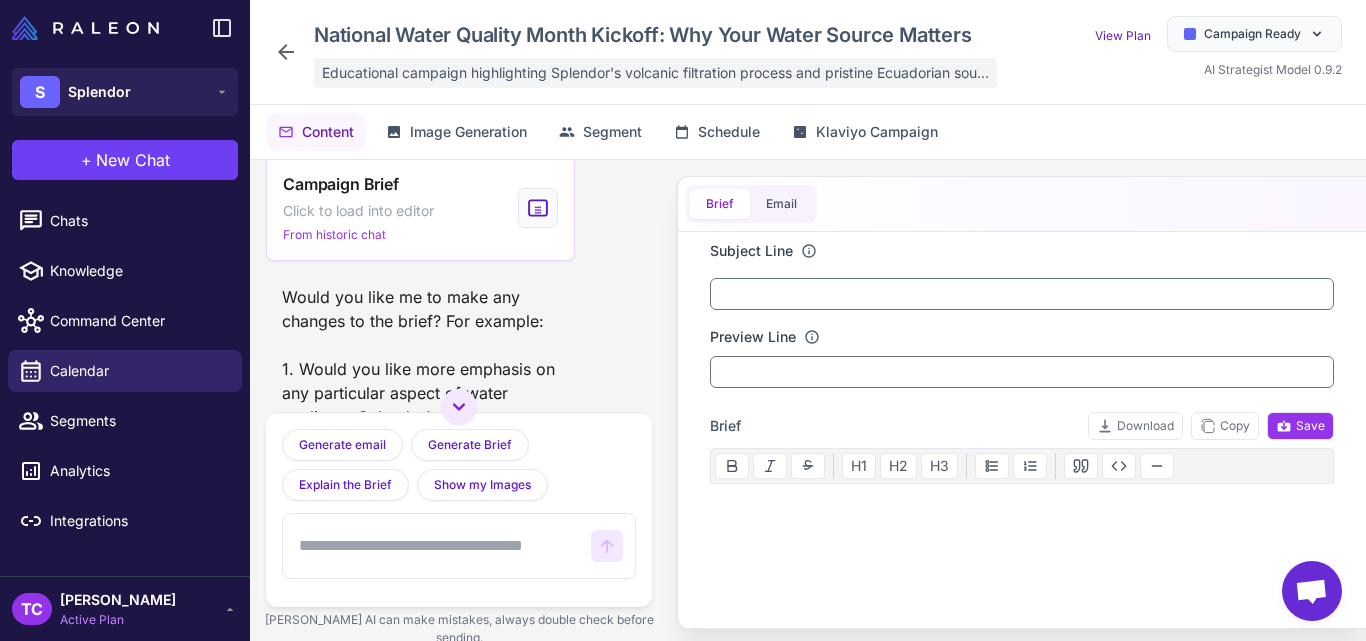 click on "Educational campaign highlighting Splendor's volcanic filtration process and pristine Ecuadorian sou..." at bounding box center (655, 73) 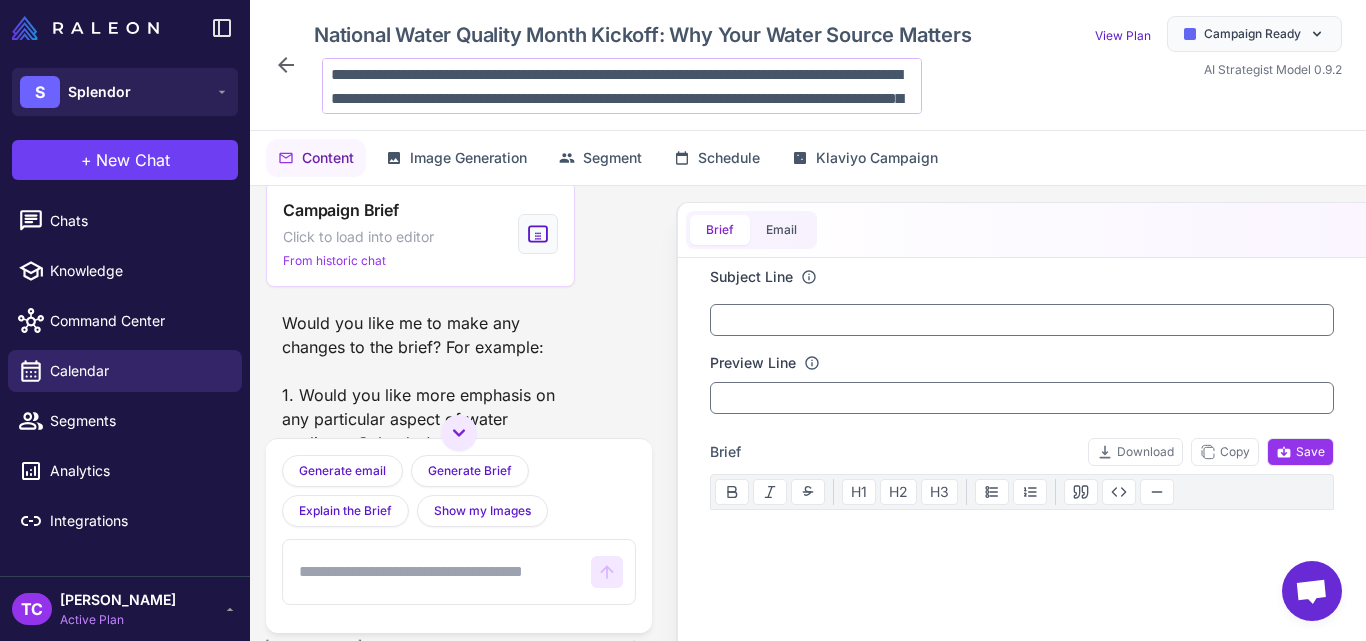 scroll, scrollTop: 98, scrollLeft: 0, axis: vertical 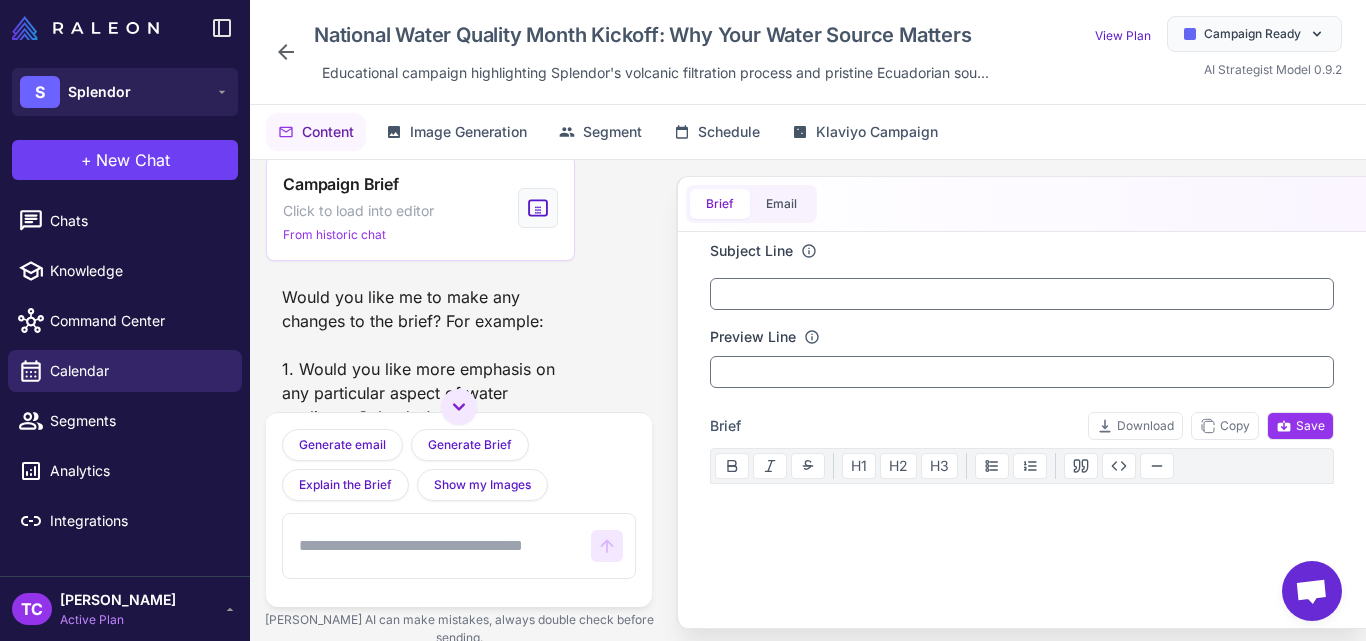click 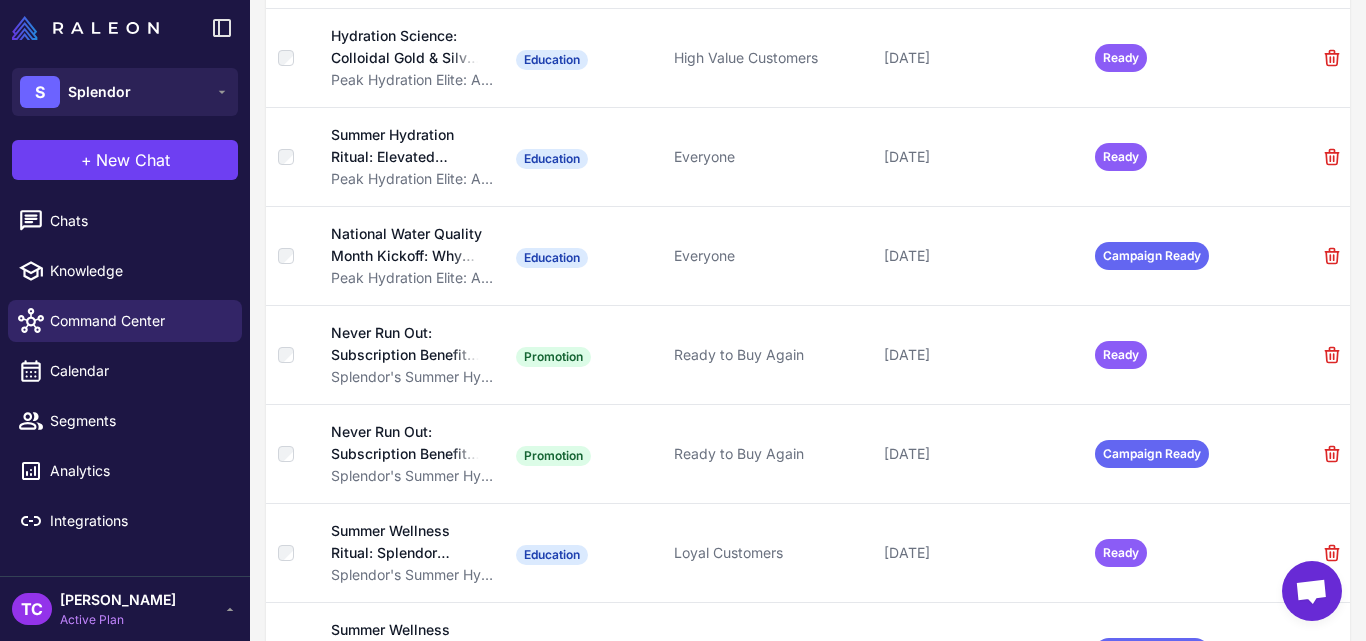 scroll, scrollTop: 1002, scrollLeft: 0, axis: vertical 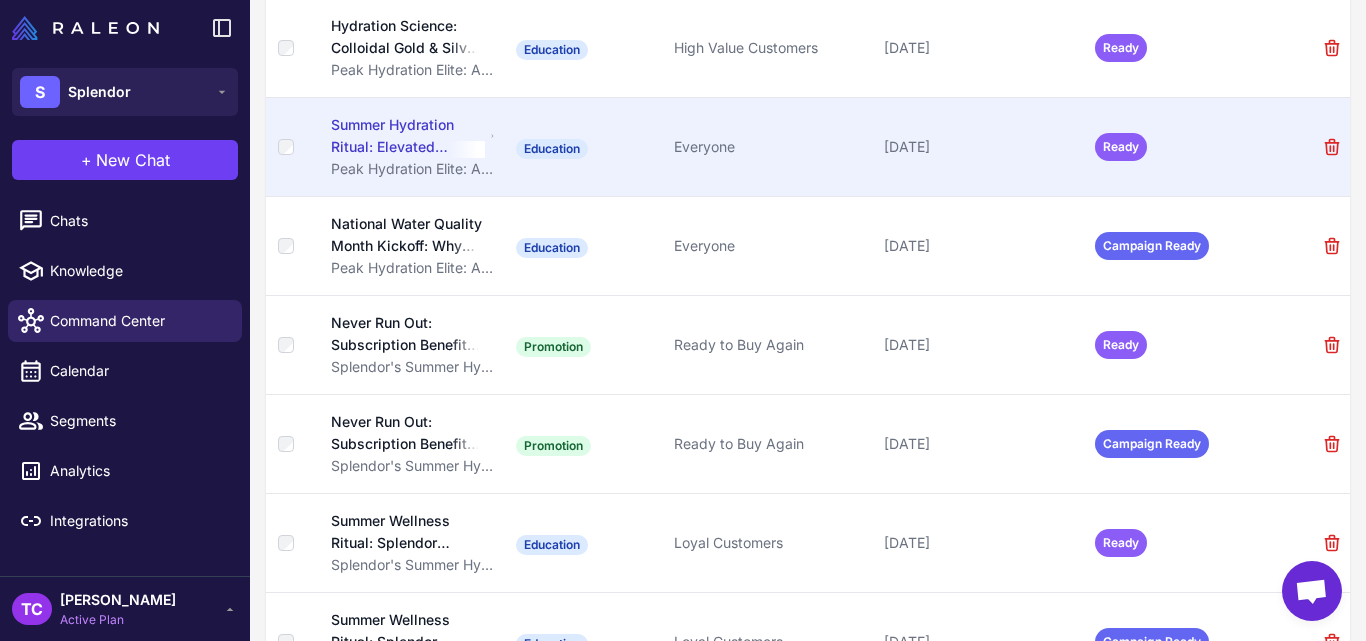 click on "Summer Hydration Ritual: Elevated Wellness Practices" at bounding box center [408, 136] 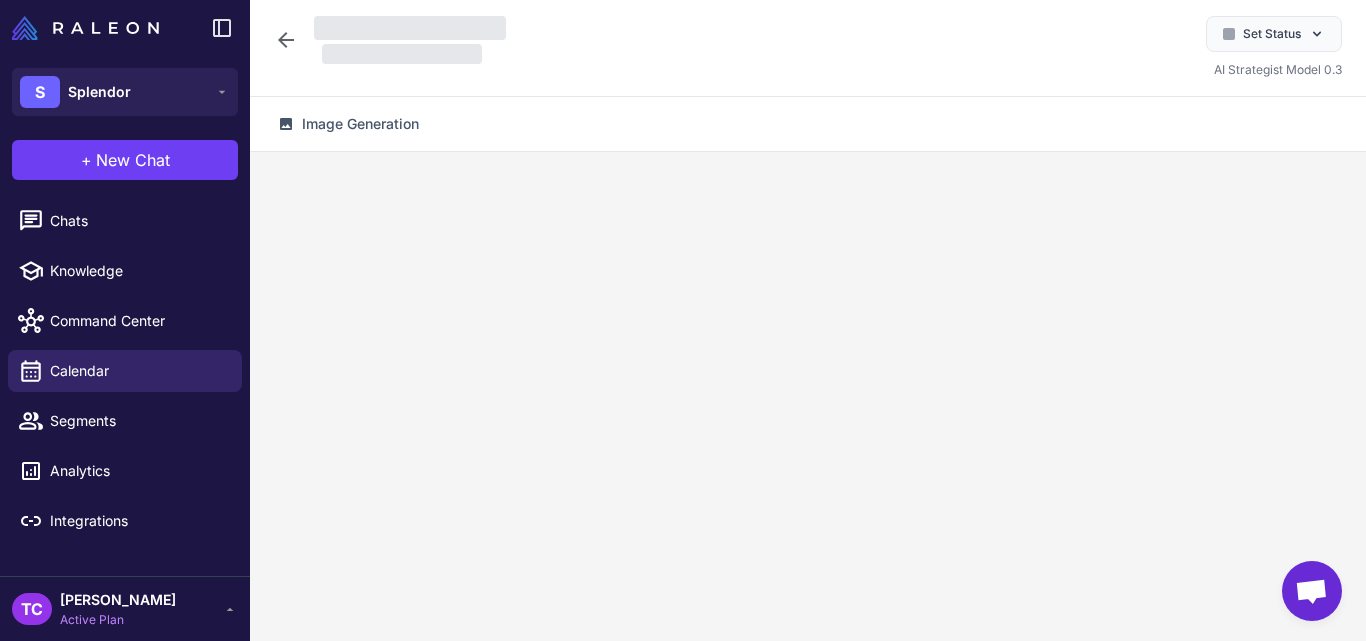 scroll, scrollTop: 0, scrollLeft: 0, axis: both 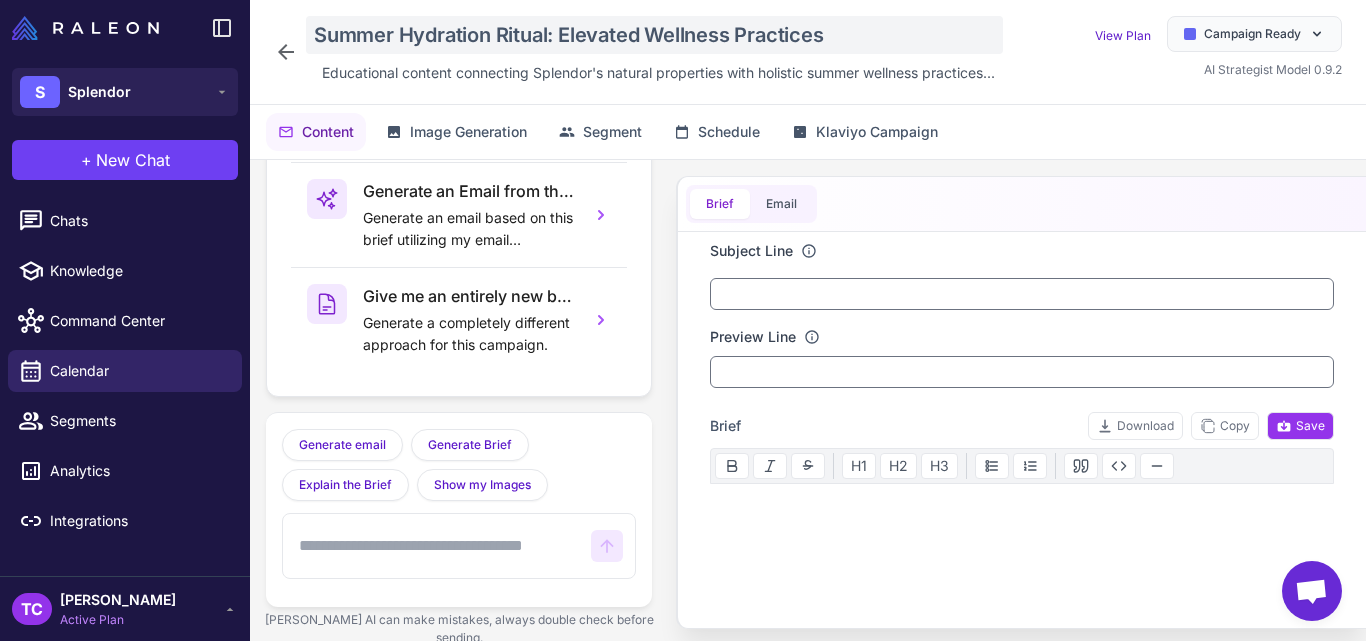 click on "Summer Hydration Ritual: Elevated Wellness Practices" 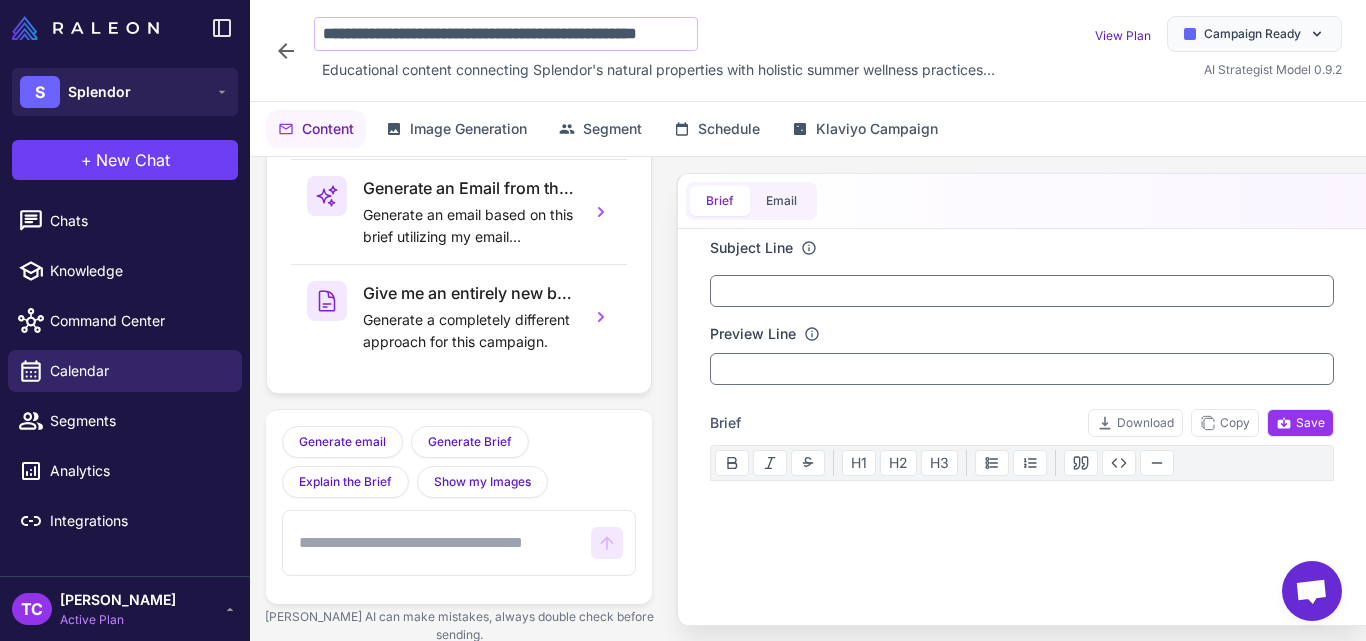 click on "**********" 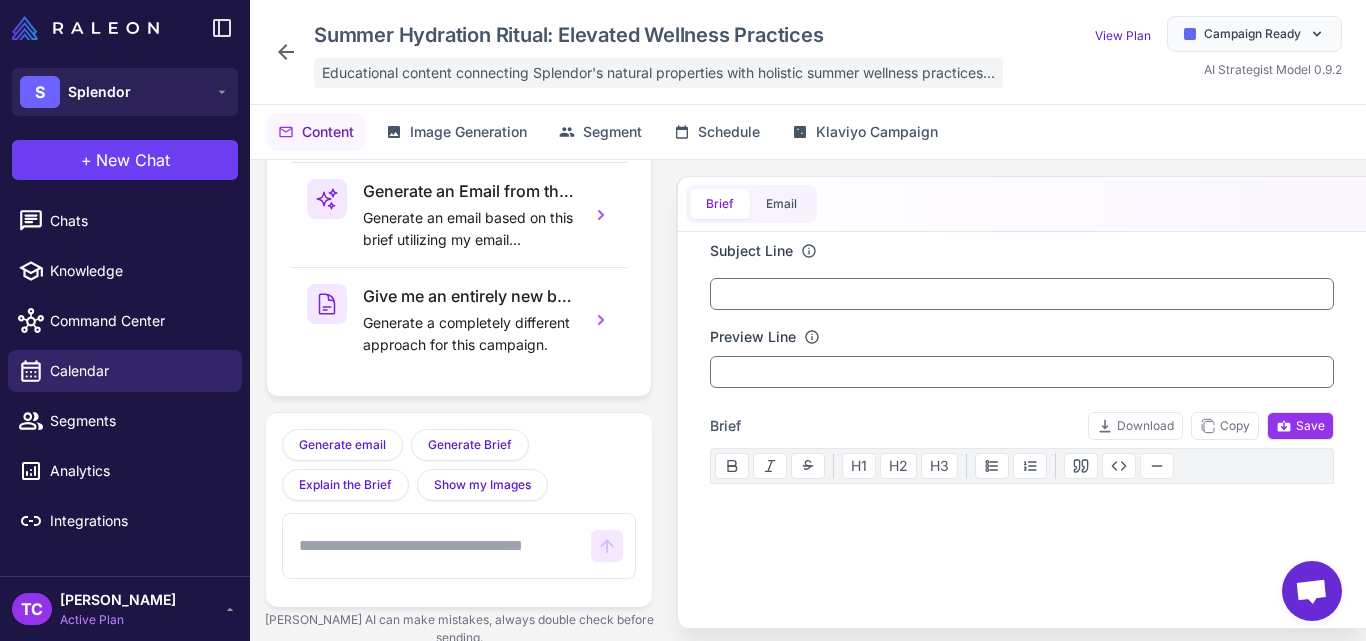 click on "Educational content connecting Splendor's natural properties with holistic summer wellness practices..." at bounding box center [658, 73] 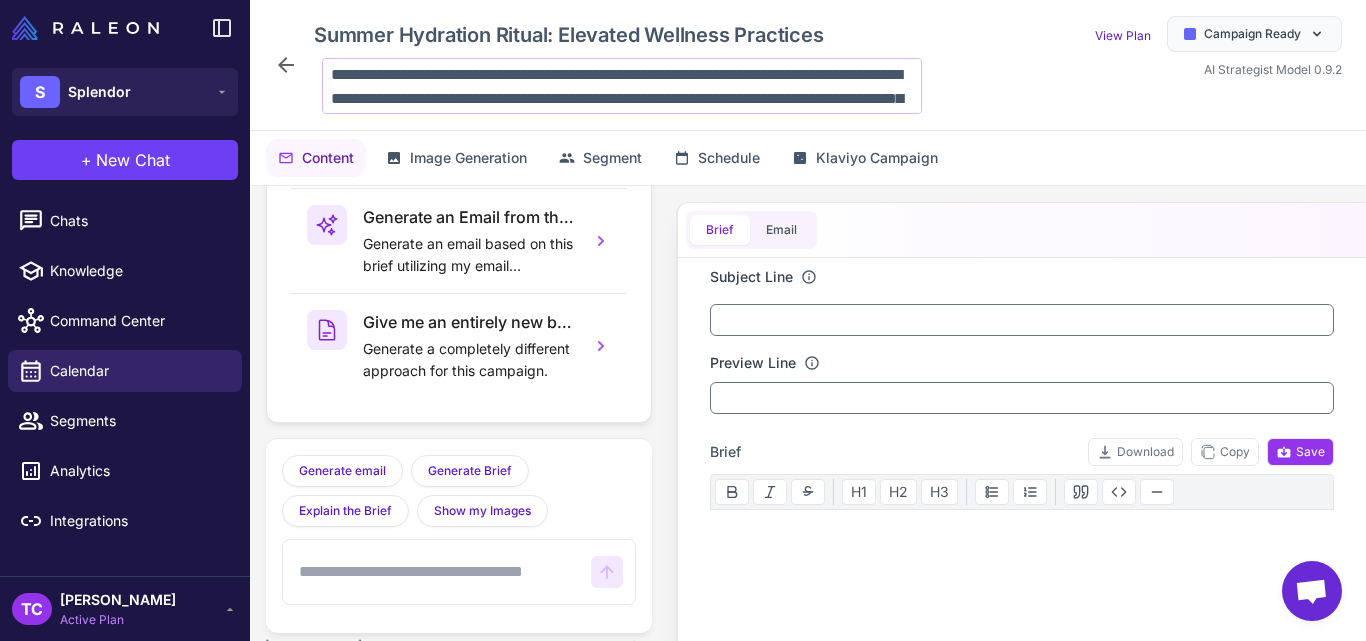 scroll, scrollTop: 122, scrollLeft: 0, axis: vertical 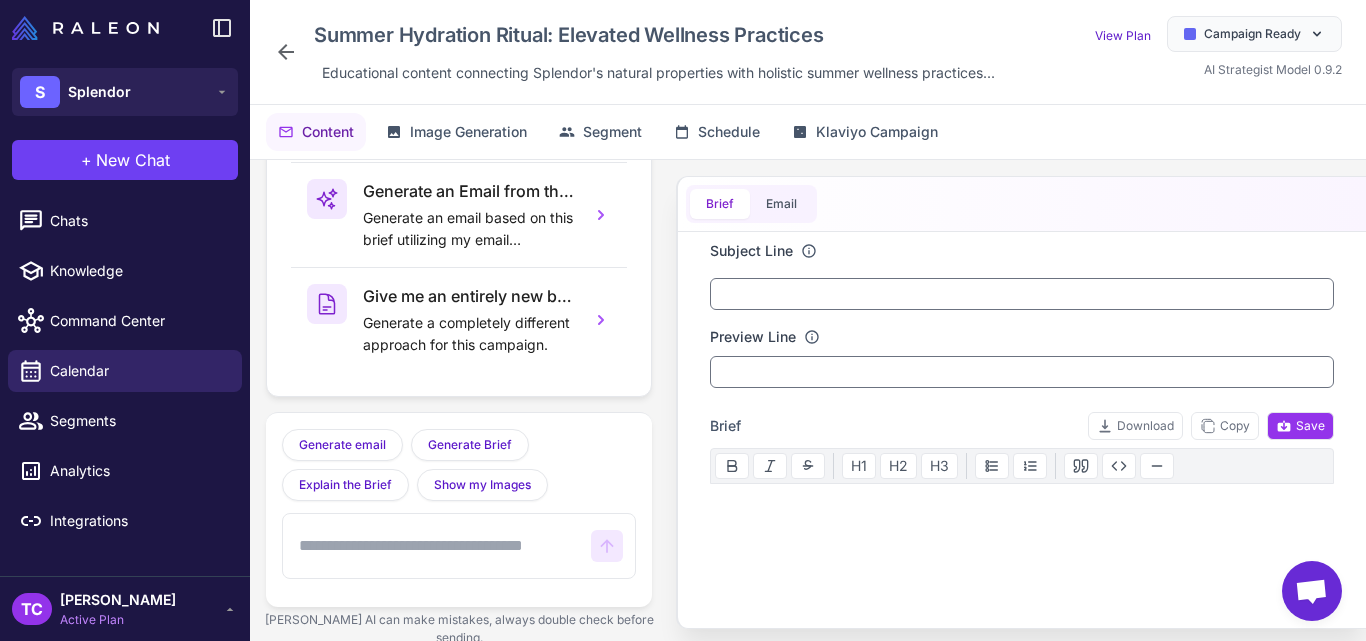 click 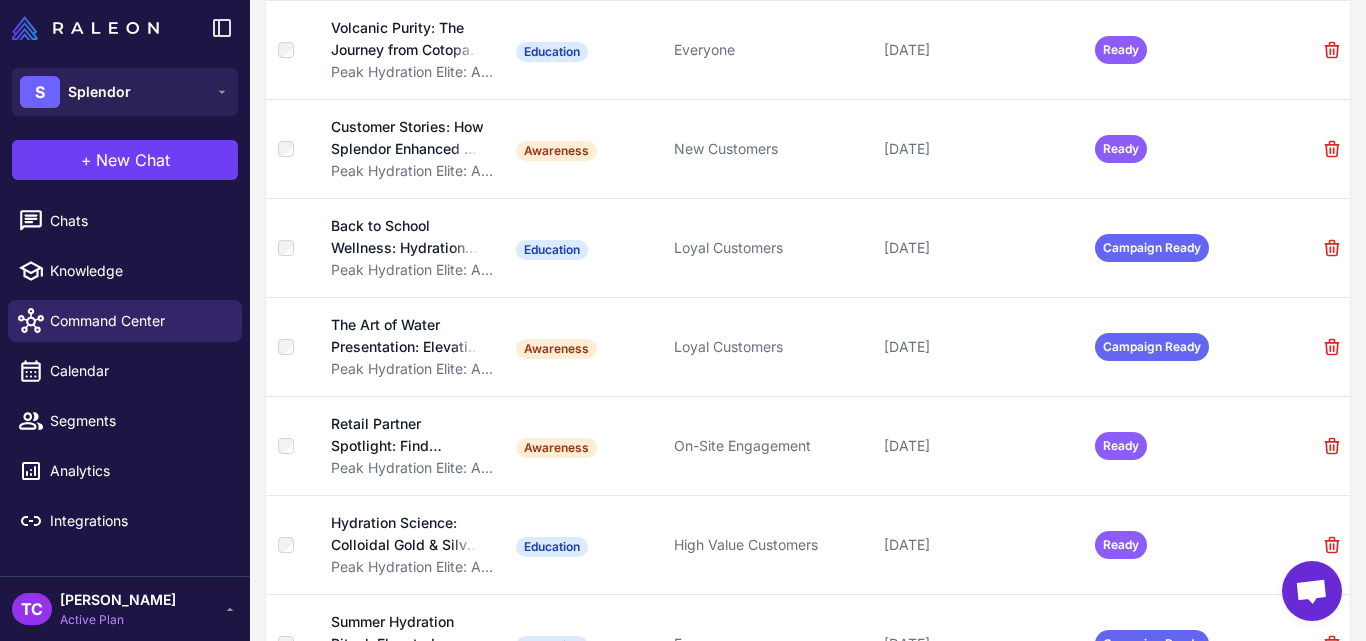 scroll, scrollTop: 722, scrollLeft: 0, axis: vertical 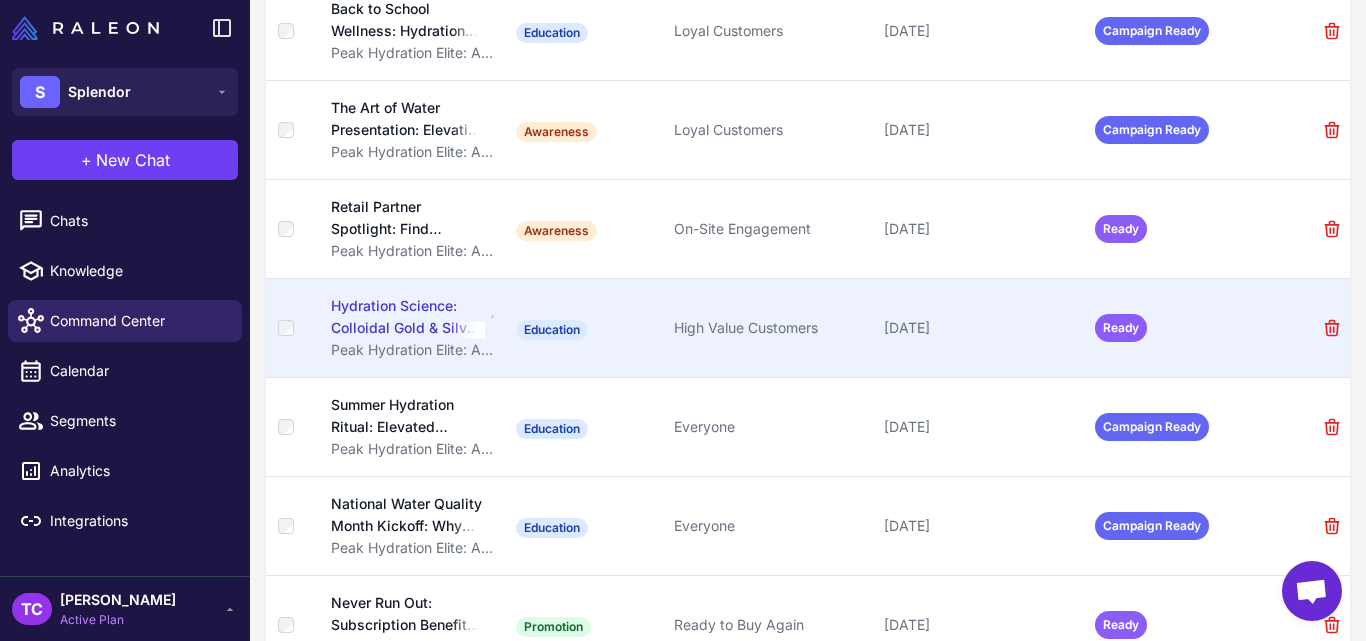 click on "Hydration Science: Colloidal Gold & Silver Benefits" at bounding box center [408, 317] 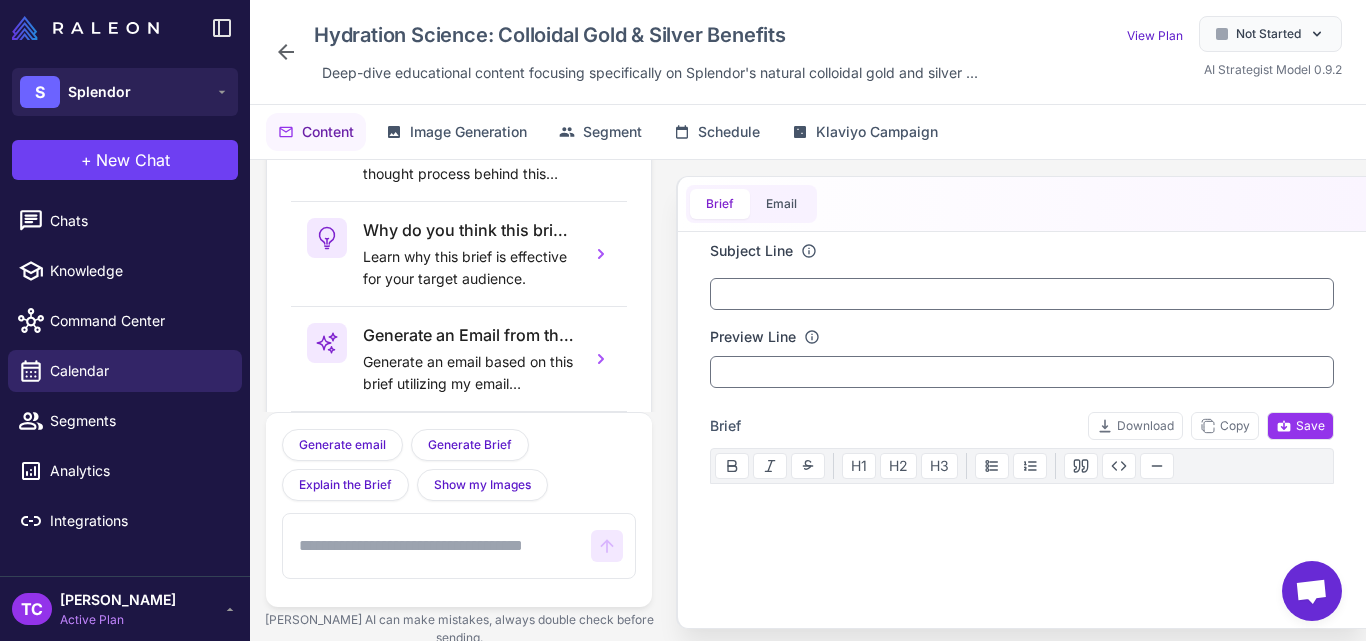 scroll, scrollTop: 144, scrollLeft: 0, axis: vertical 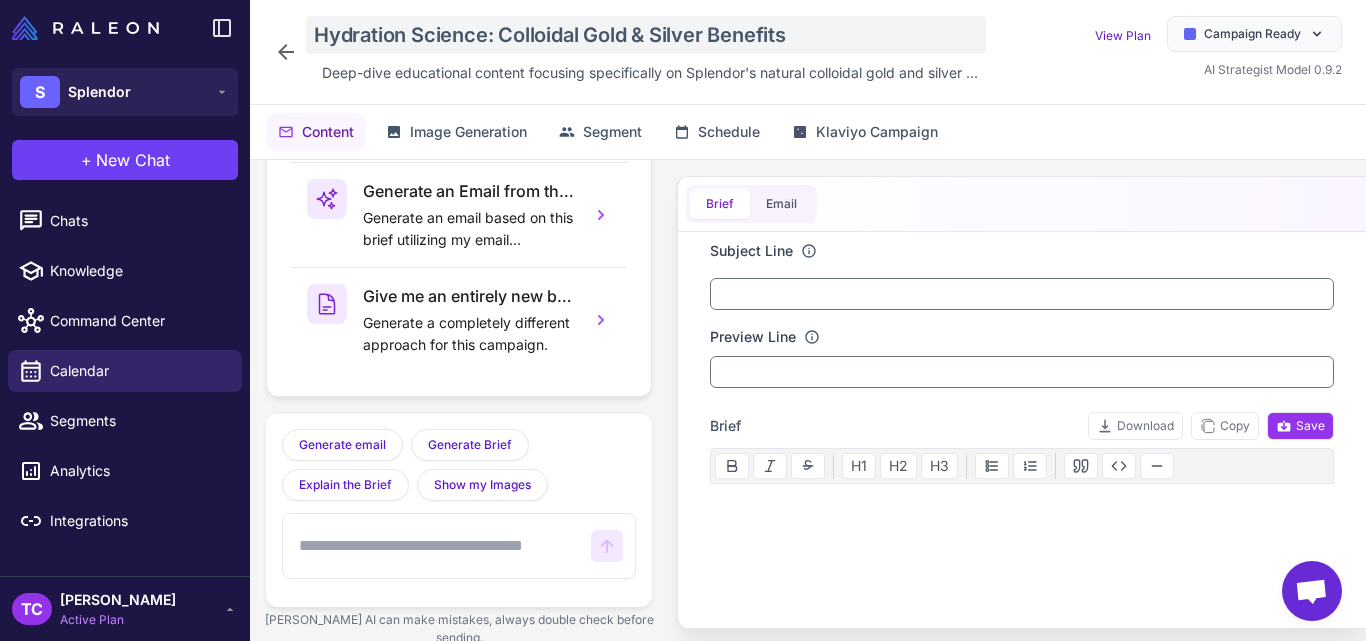 click on "Hydration Science: Colloidal Gold & Silver Benefits" 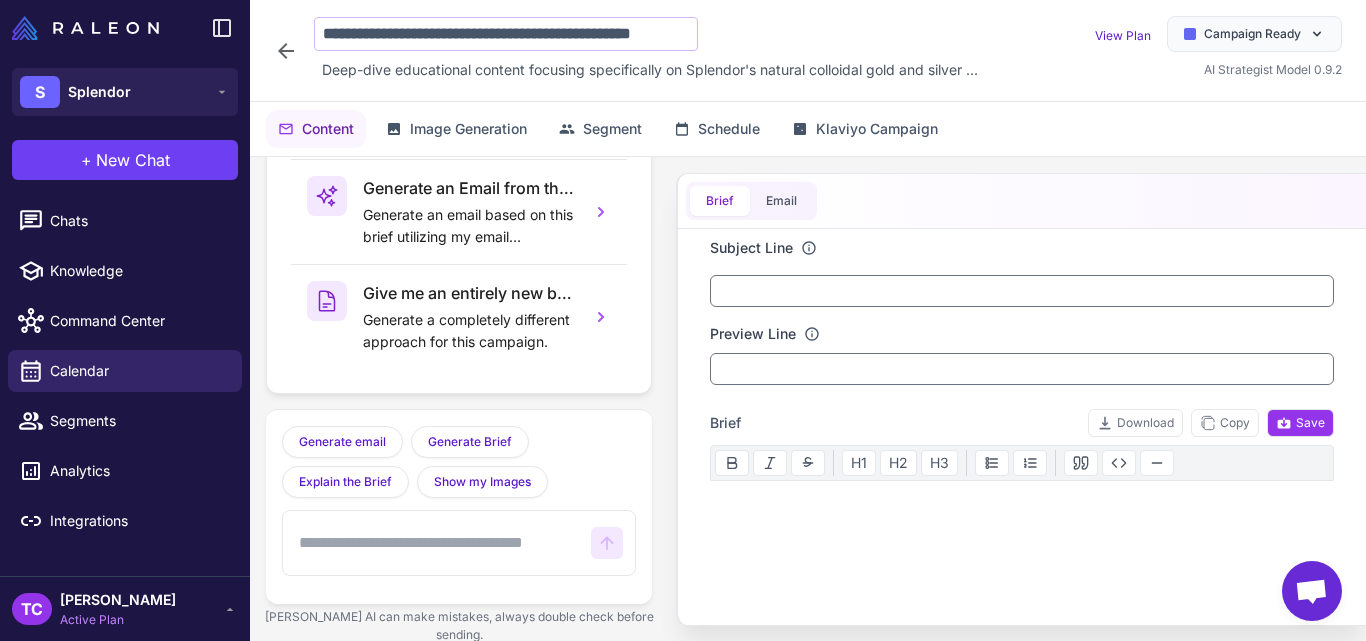scroll, scrollTop: 0, scrollLeft: 23, axis: horizontal 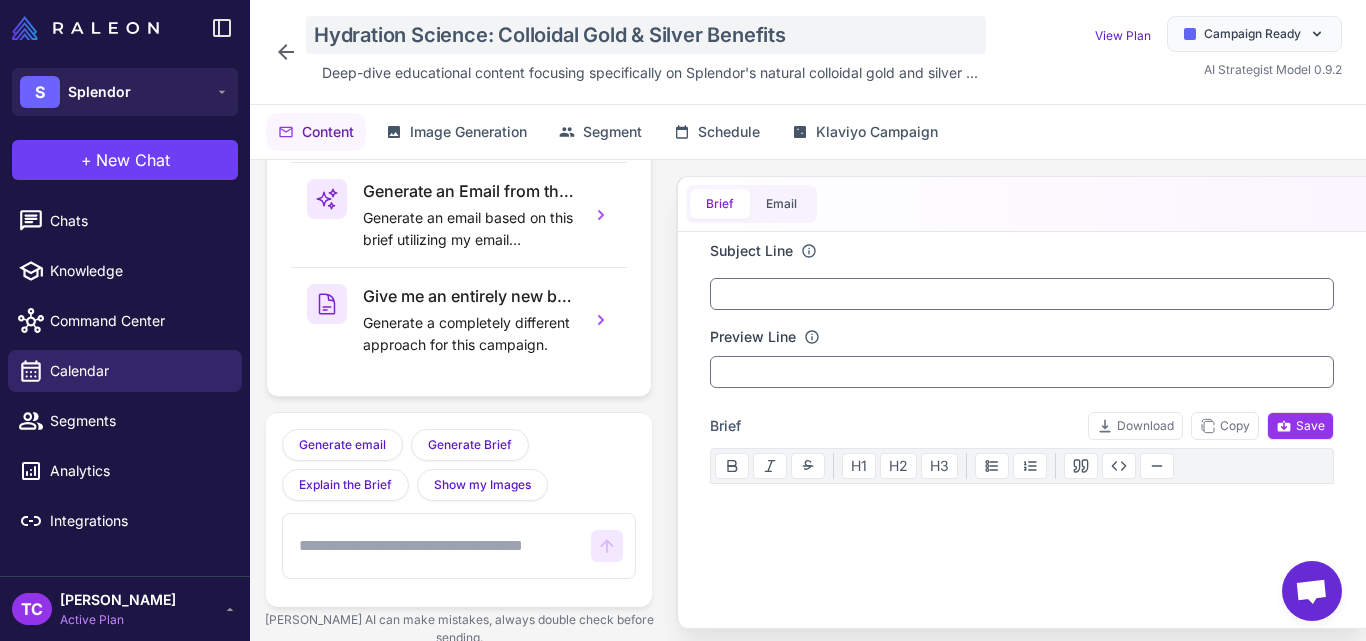 click on "Hydration Science: Colloidal Gold & Silver Benefits" 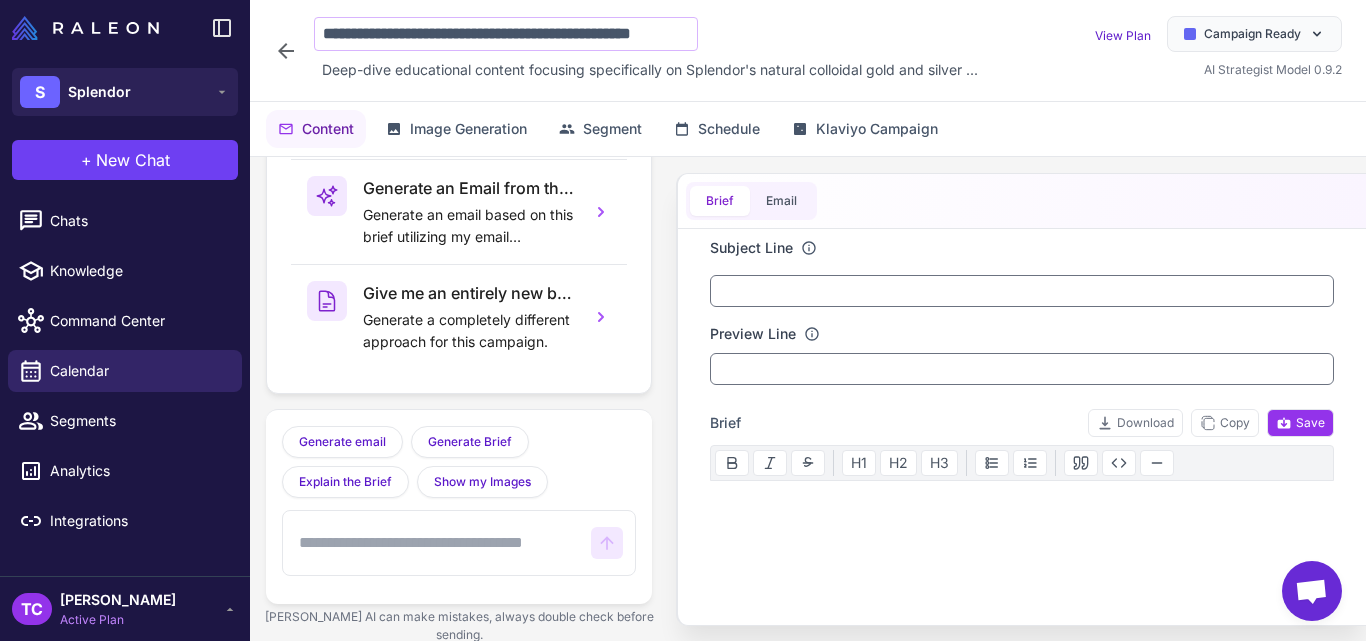 scroll, scrollTop: 0, scrollLeft: 23, axis: horizontal 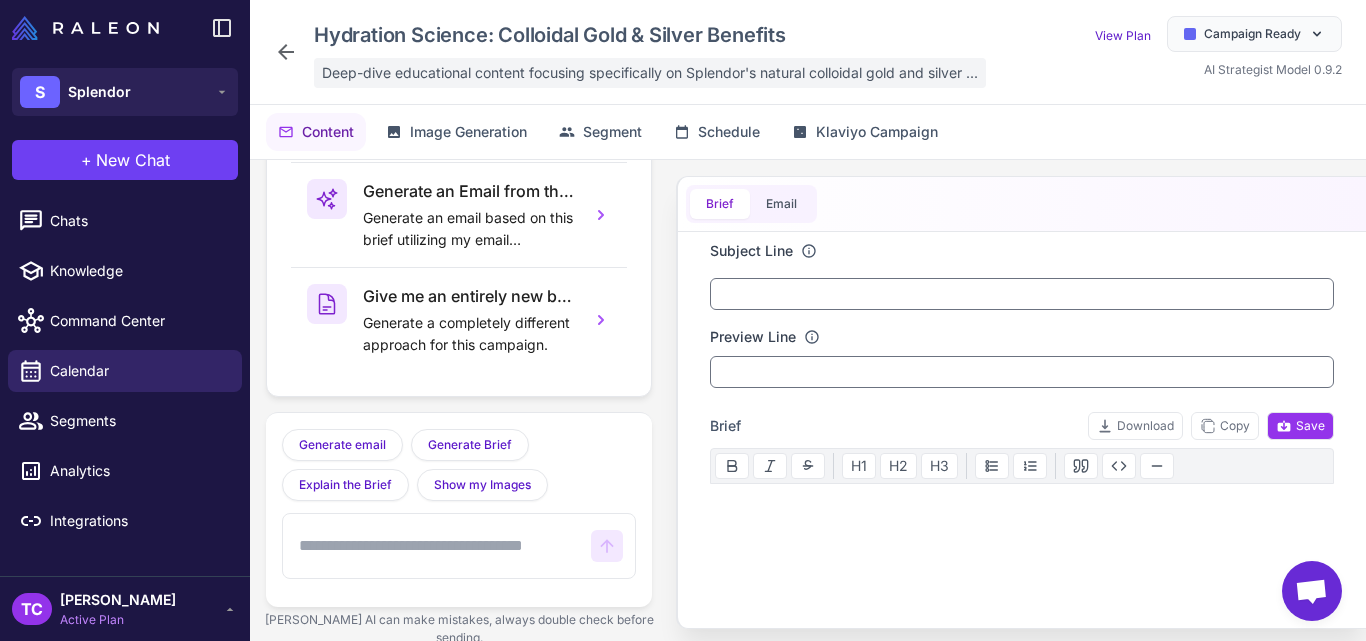 click on "Deep-dive educational content focusing specifically on Splendor's natural colloidal gold and silver ..." at bounding box center [650, 73] 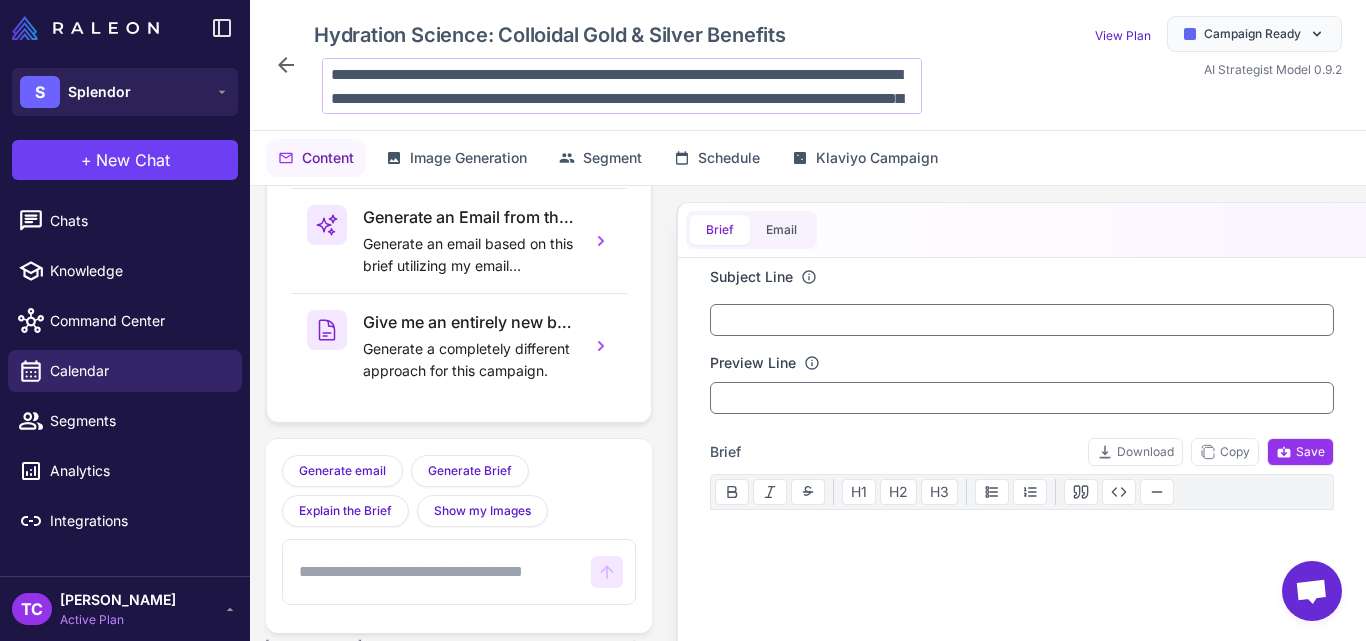 scroll, scrollTop: 146, scrollLeft: 0, axis: vertical 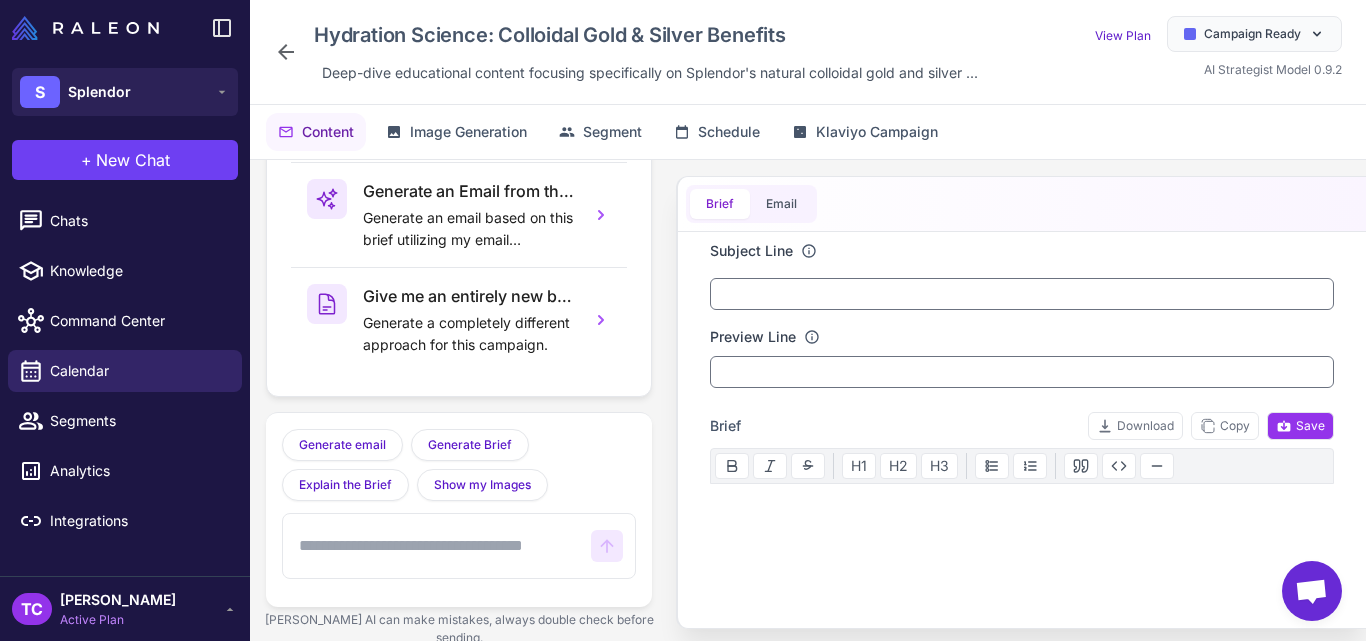 click on "Content Image Generation Segment Schedule Klaviyo Campaign Tell me how you came up with this brief Understand the reasoning and thought process behind this brief. Why do you think this brief will work Learn why this brief is effective for your target audience. Generate an Email from this brief Generate an email based on this brief utilizing my email components. Give me an entirely new brief Generate a completely different approach for this campaign. Generate email Generate an email based on my prompt. Generate Brief Generate a new brief for me. Explain the Brief Tell me what data you used and why this brief is good, and what improvements we should consider. Show my Images Show me the images I am currently using in my email.  Raleon AI can make mistakes, always double check before sending.  Message Usage Agency Platform 100 total messages available Daily usage resets on July 25 ⚡ Get More Messages CS Connect Shopify +20 messages Claim ✉ Connect Klaviyo +20 messages Claim 🔵 Daily Login +5 messages Claim" at bounding box center [808, 389] 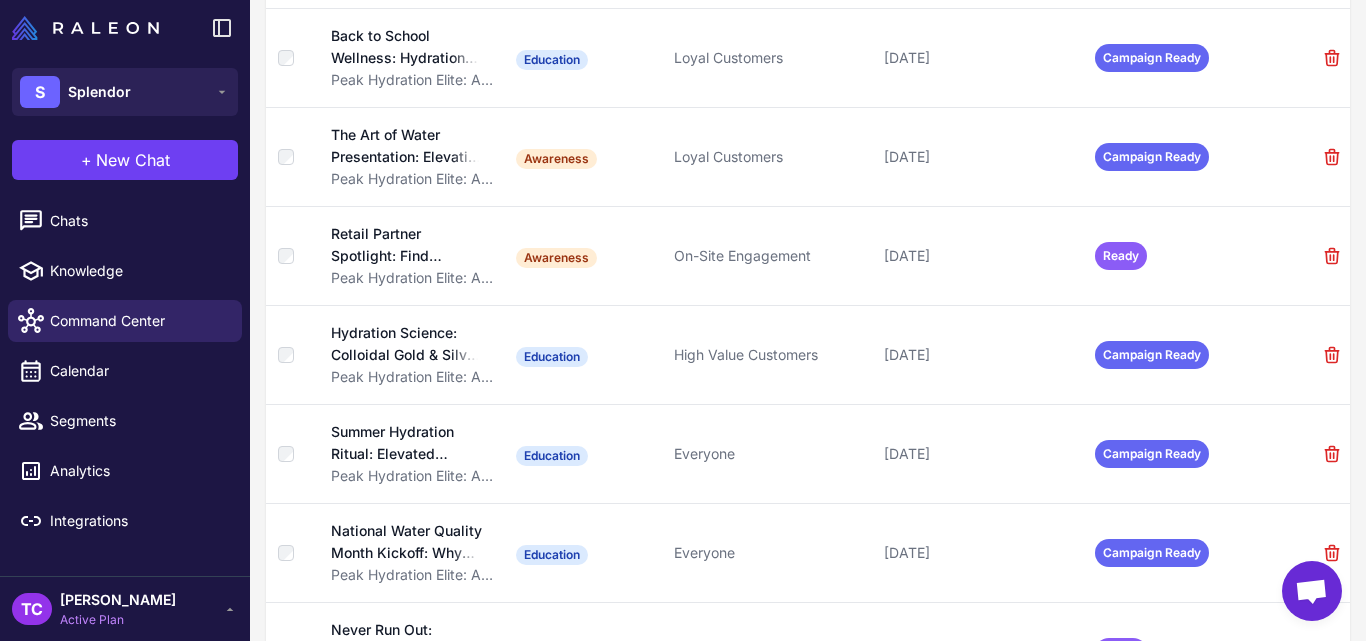 scroll, scrollTop: 702, scrollLeft: 0, axis: vertical 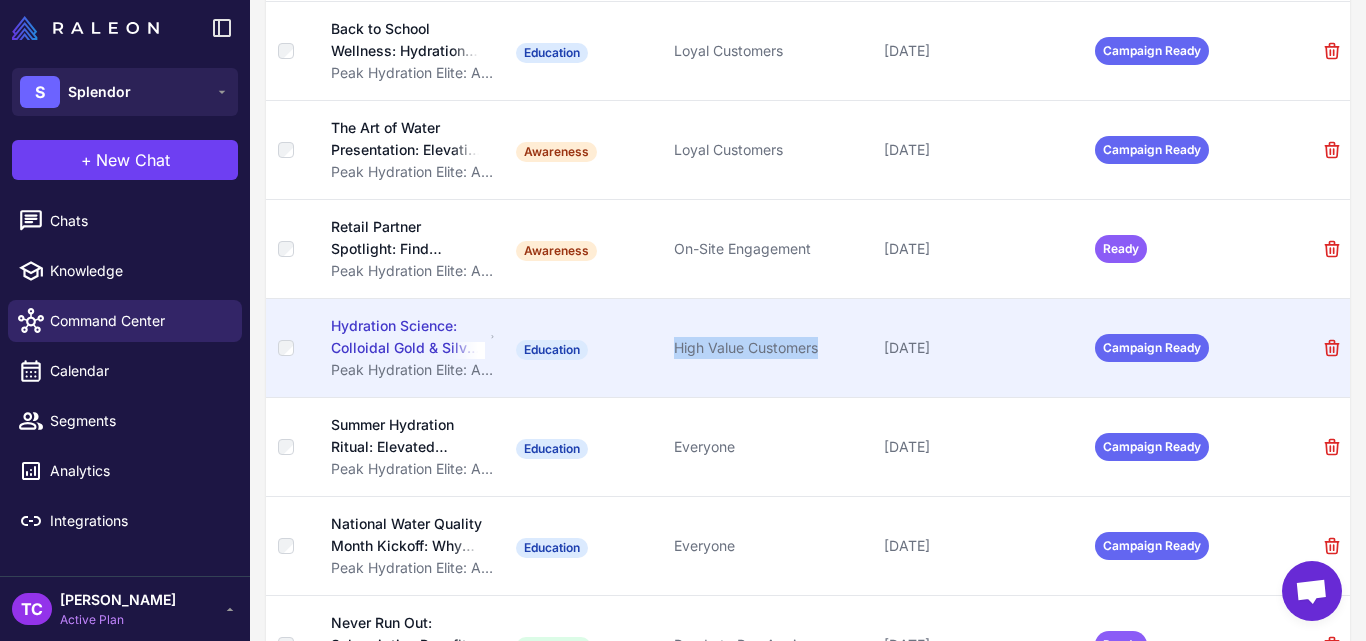 drag, startPoint x: 820, startPoint y: 350, endPoint x: 666, endPoint y: 352, distance: 154.01299 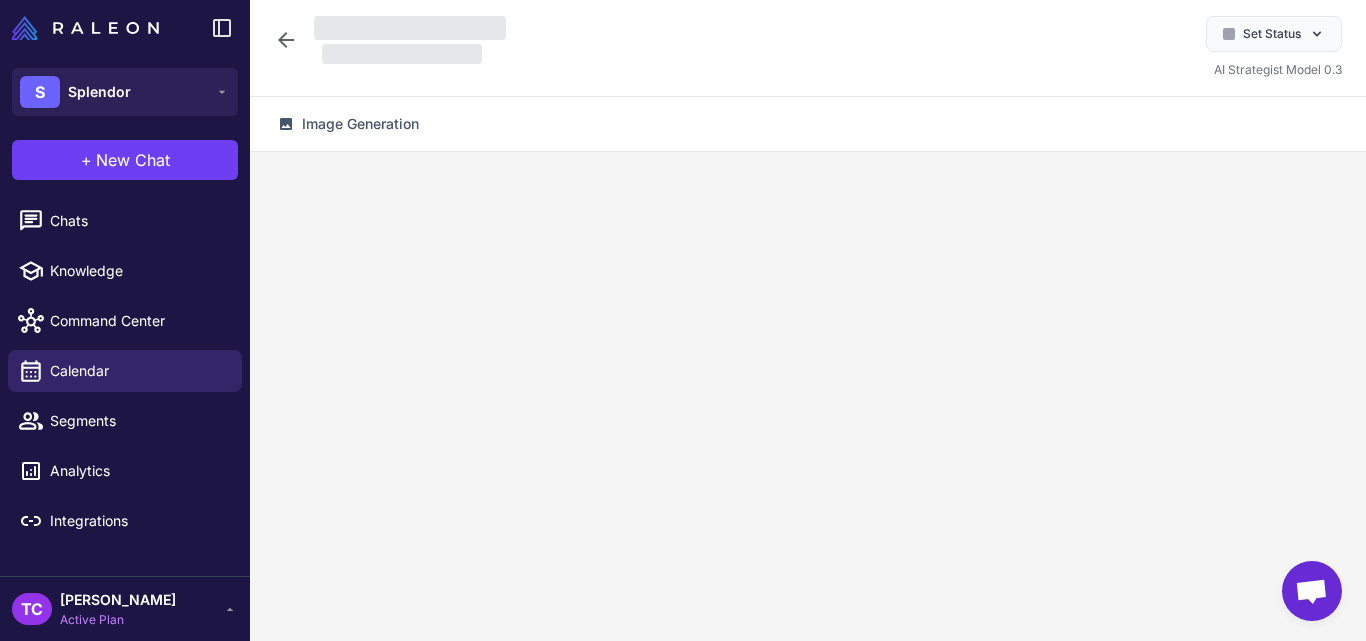 scroll, scrollTop: 0, scrollLeft: 0, axis: both 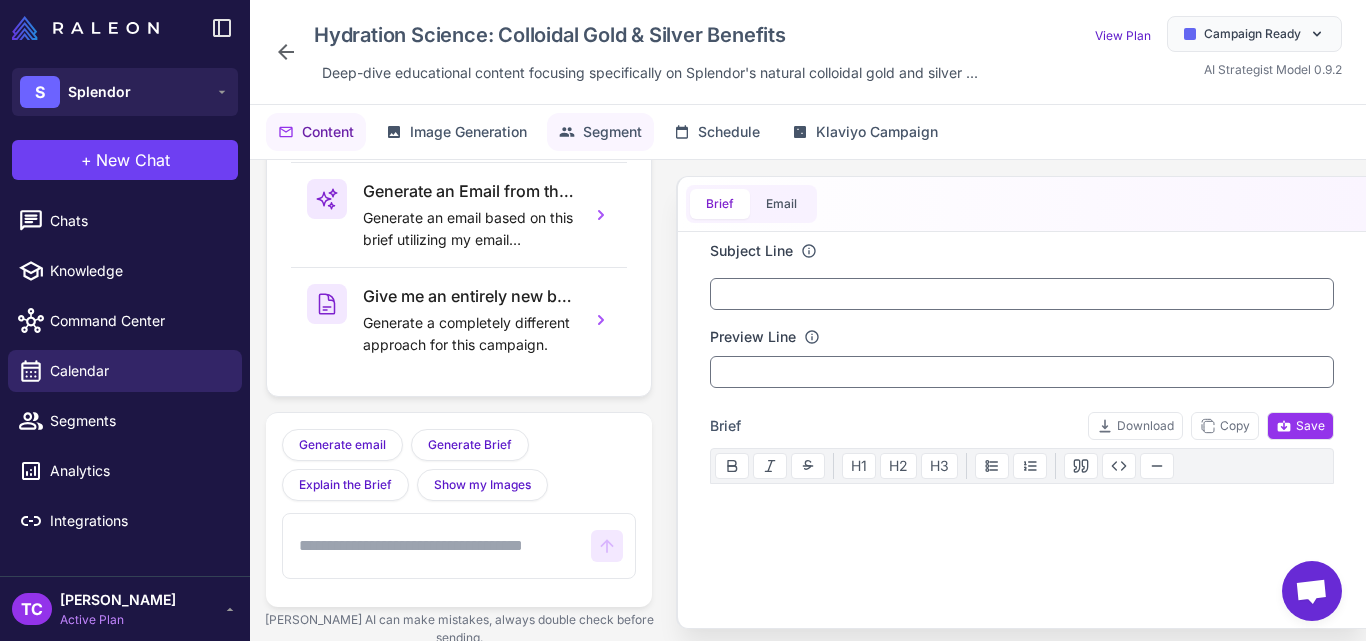 click on "Segment" at bounding box center (612, 132) 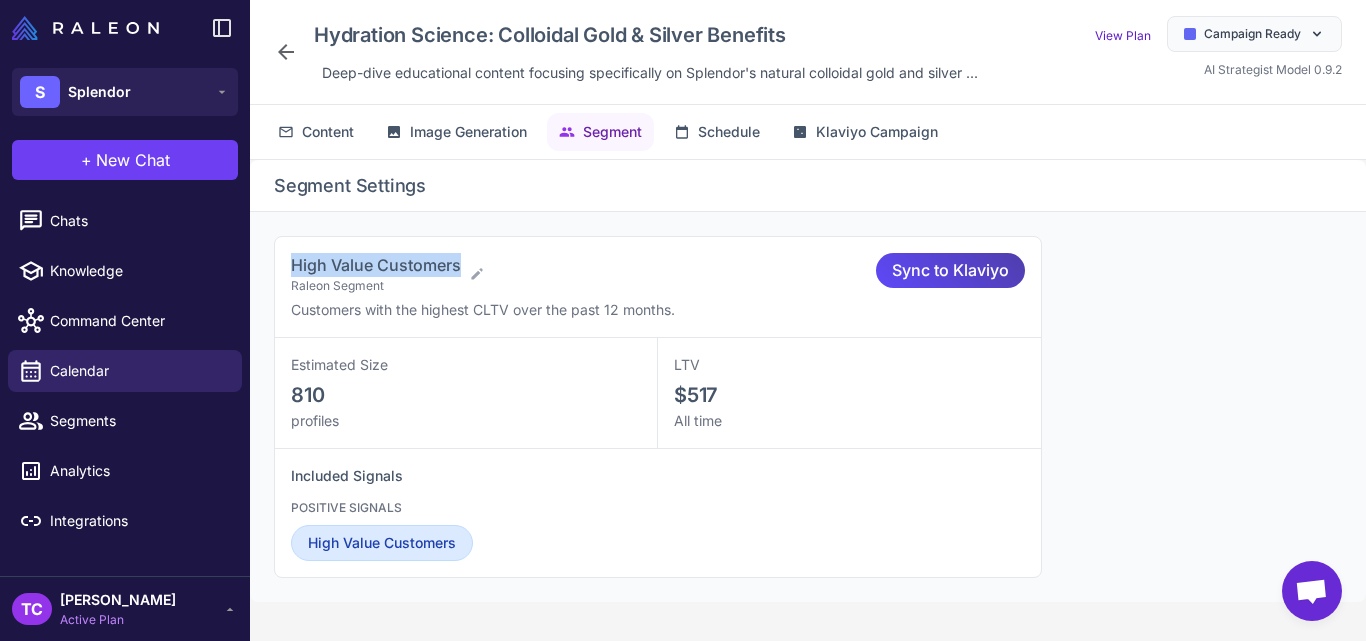 drag, startPoint x: 291, startPoint y: 269, endPoint x: 459, endPoint y: 261, distance: 168.19037 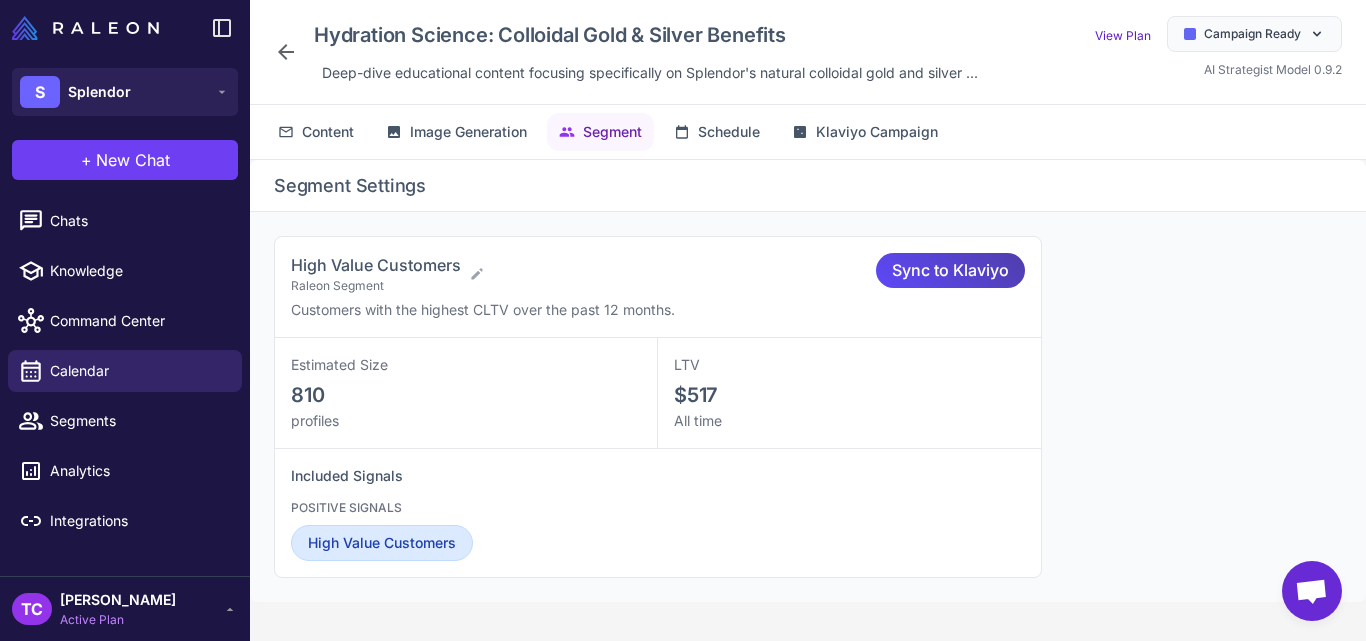 click on "High Value Customers" at bounding box center (658, 543) 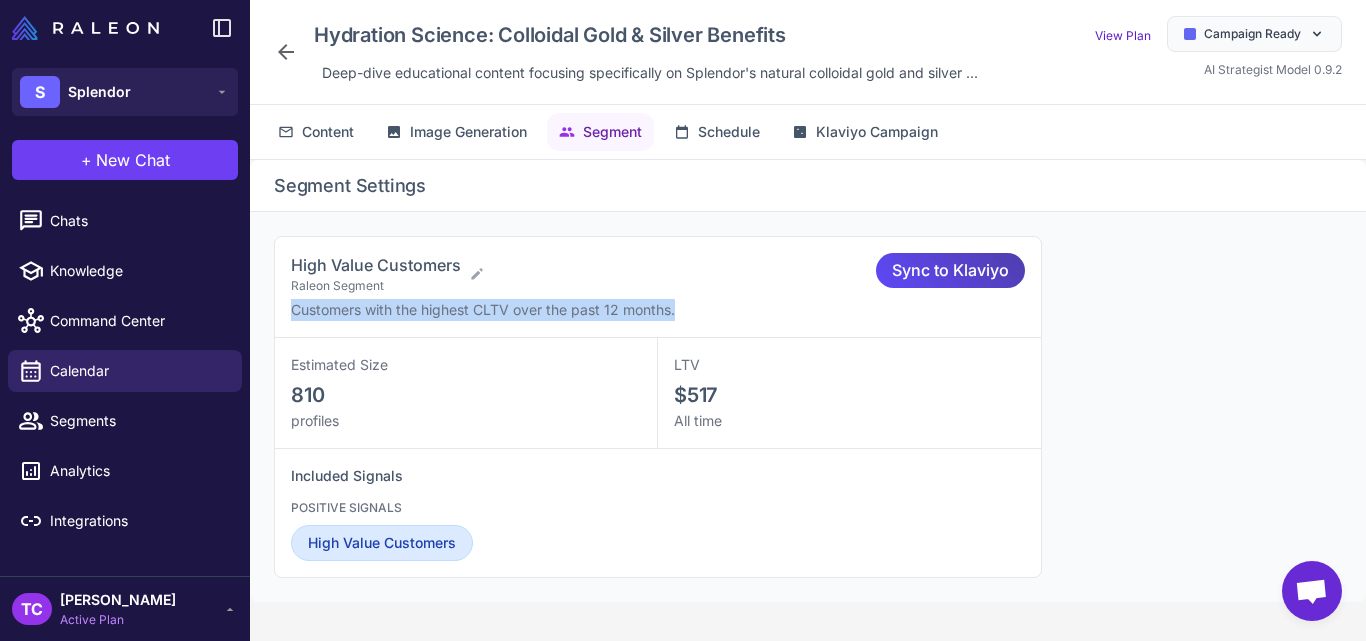 drag, startPoint x: 291, startPoint y: 314, endPoint x: 722, endPoint y: 305, distance: 431.09396 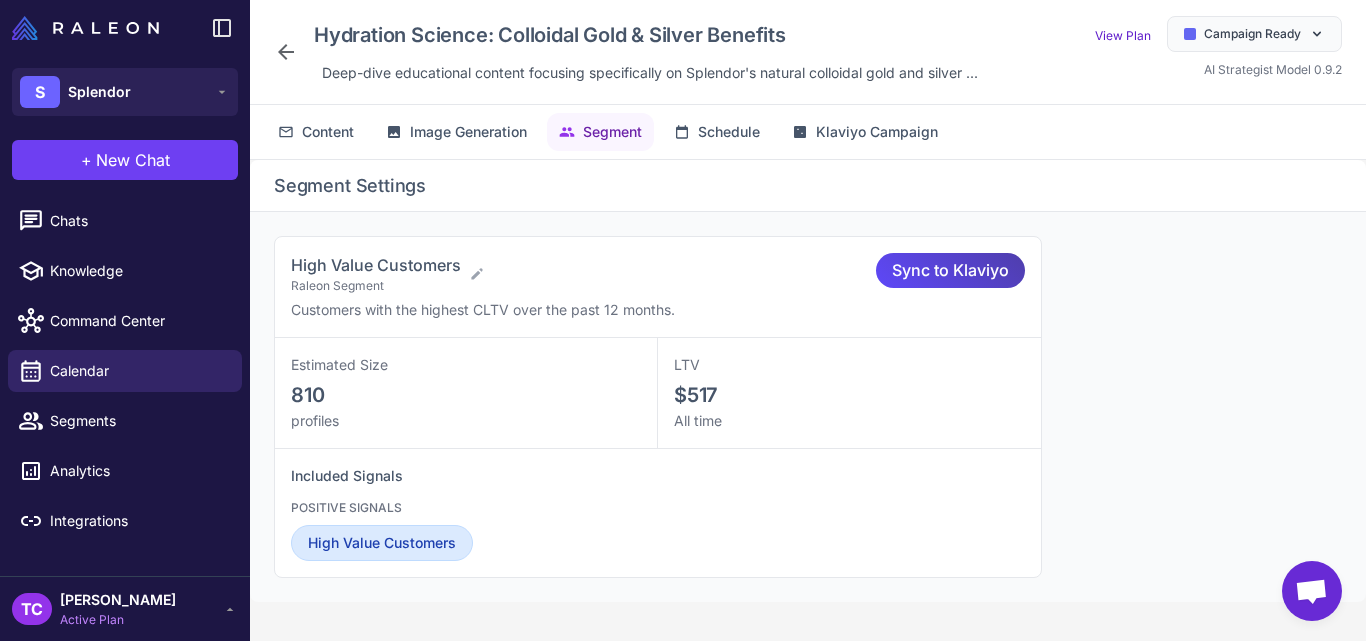 click 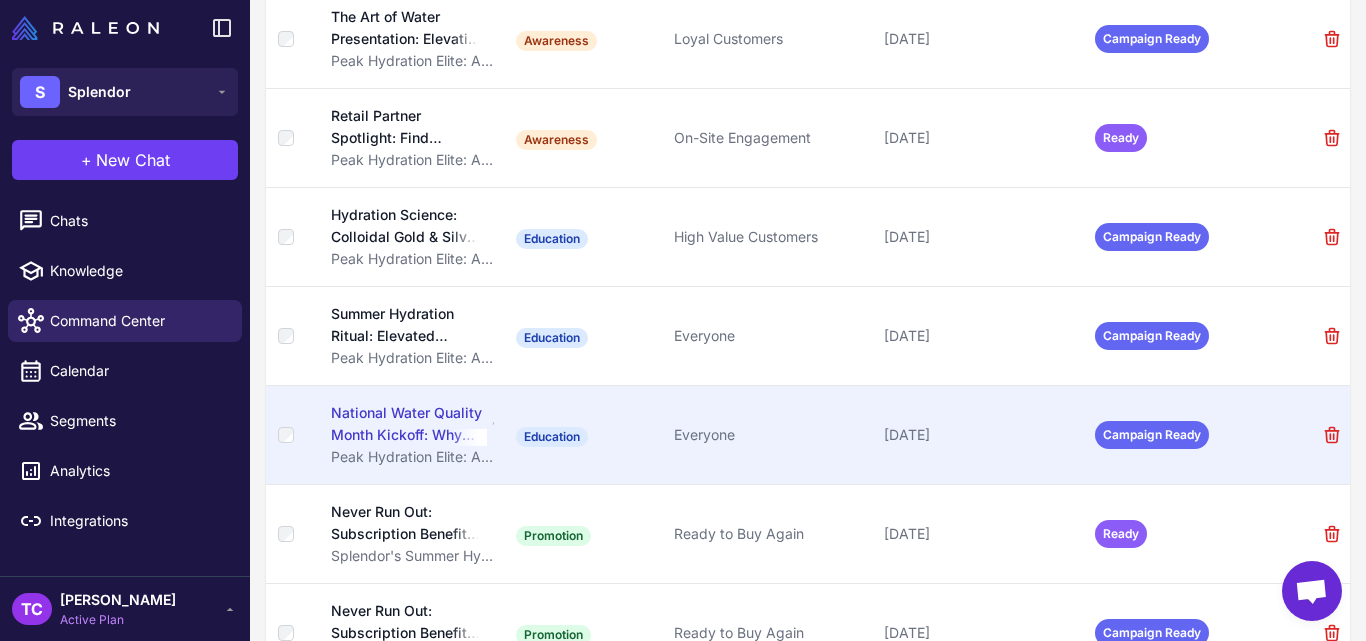 scroll, scrollTop: 735, scrollLeft: 0, axis: vertical 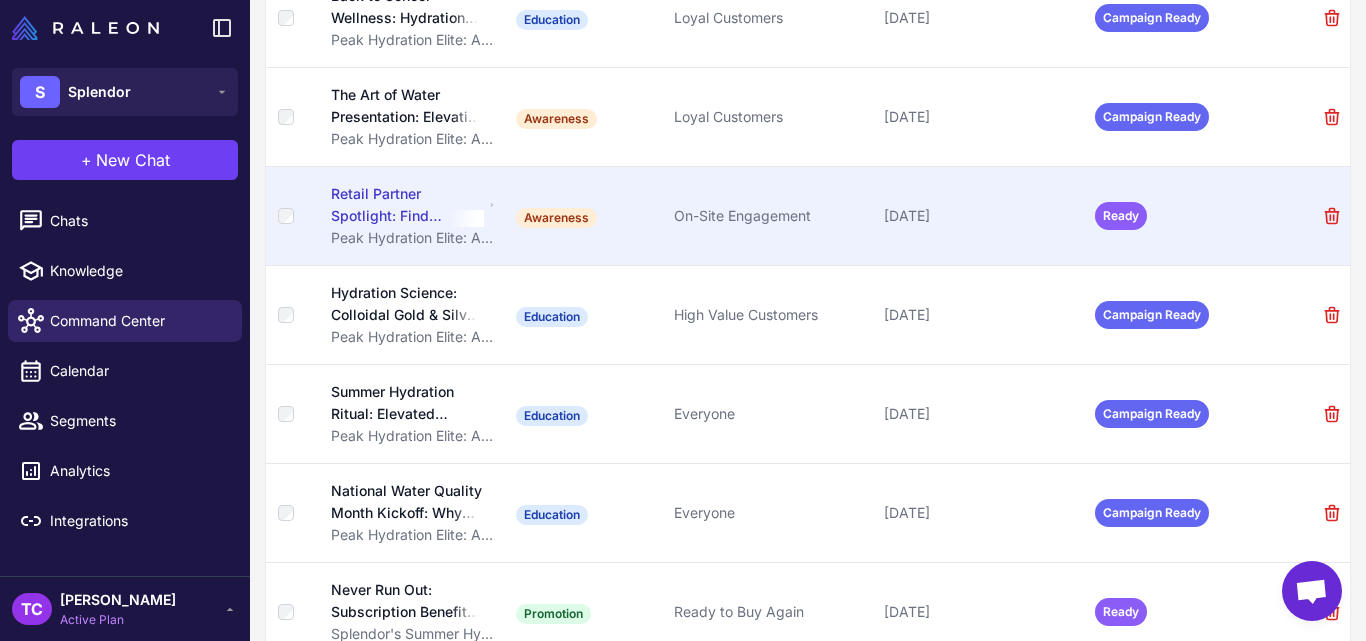 click on "Retail Partner Spotlight: Find Splendor Near You" at bounding box center [408, 205] 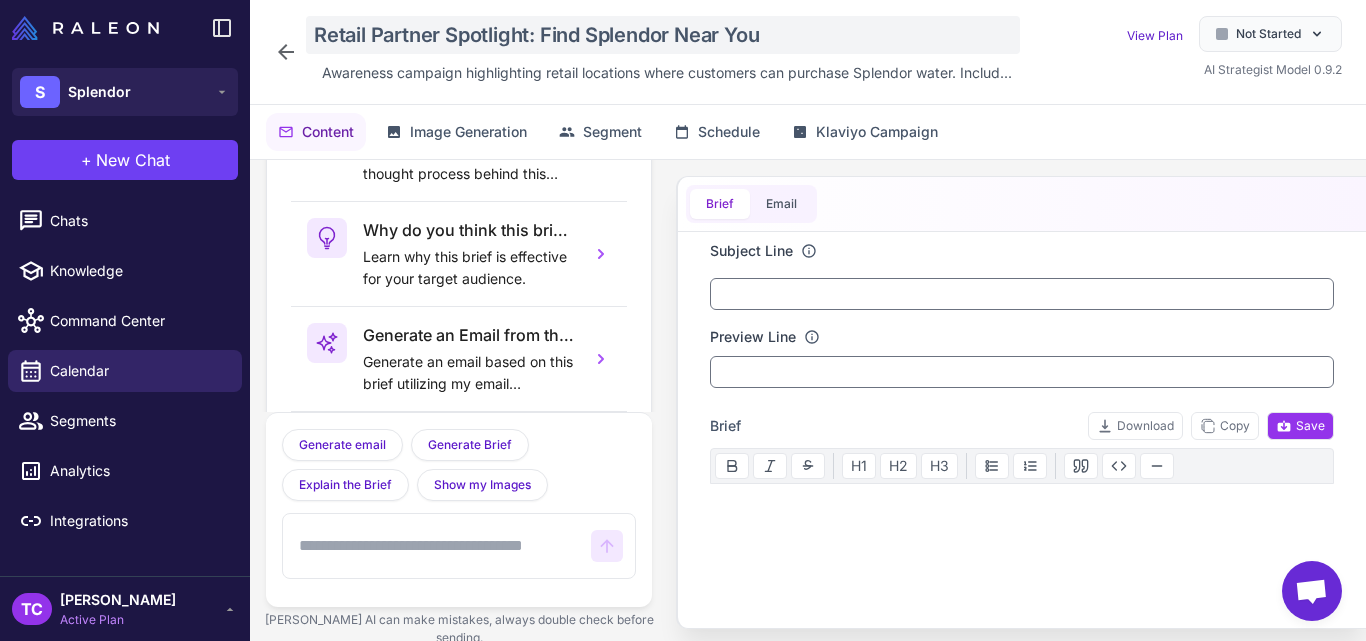 scroll, scrollTop: 144, scrollLeft: 0, axis: vertical 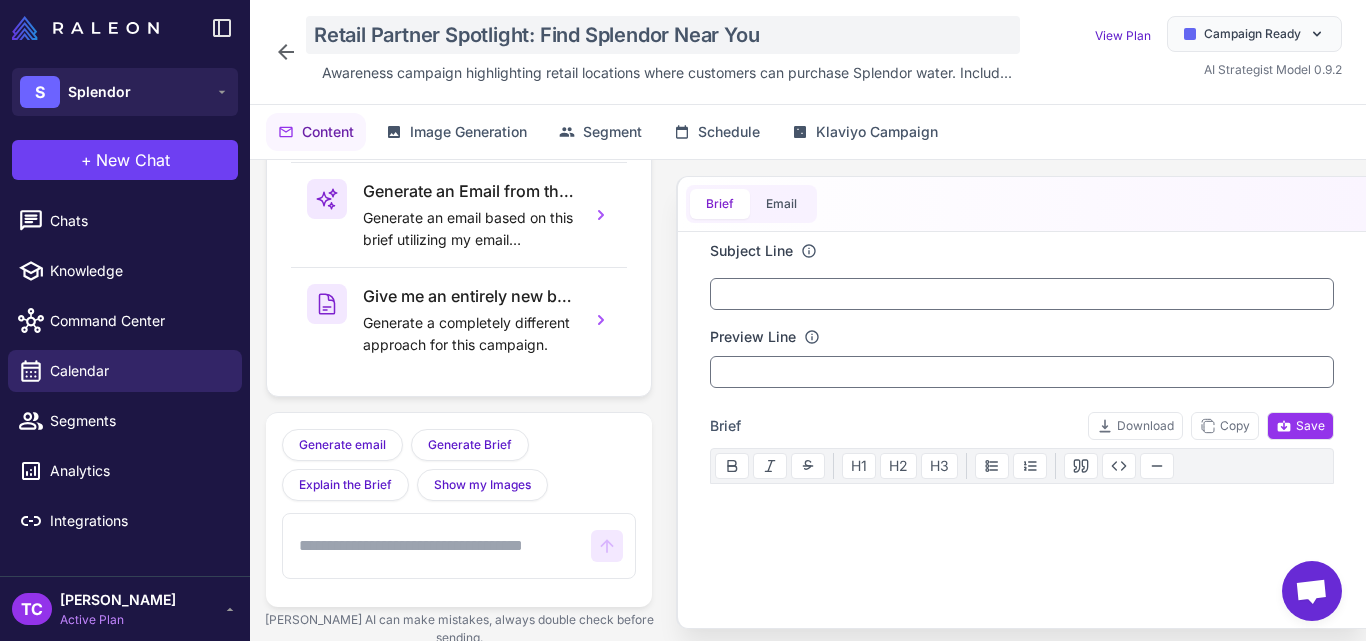 click on "Retail Partner Spotlight: Find Splendor Near You" 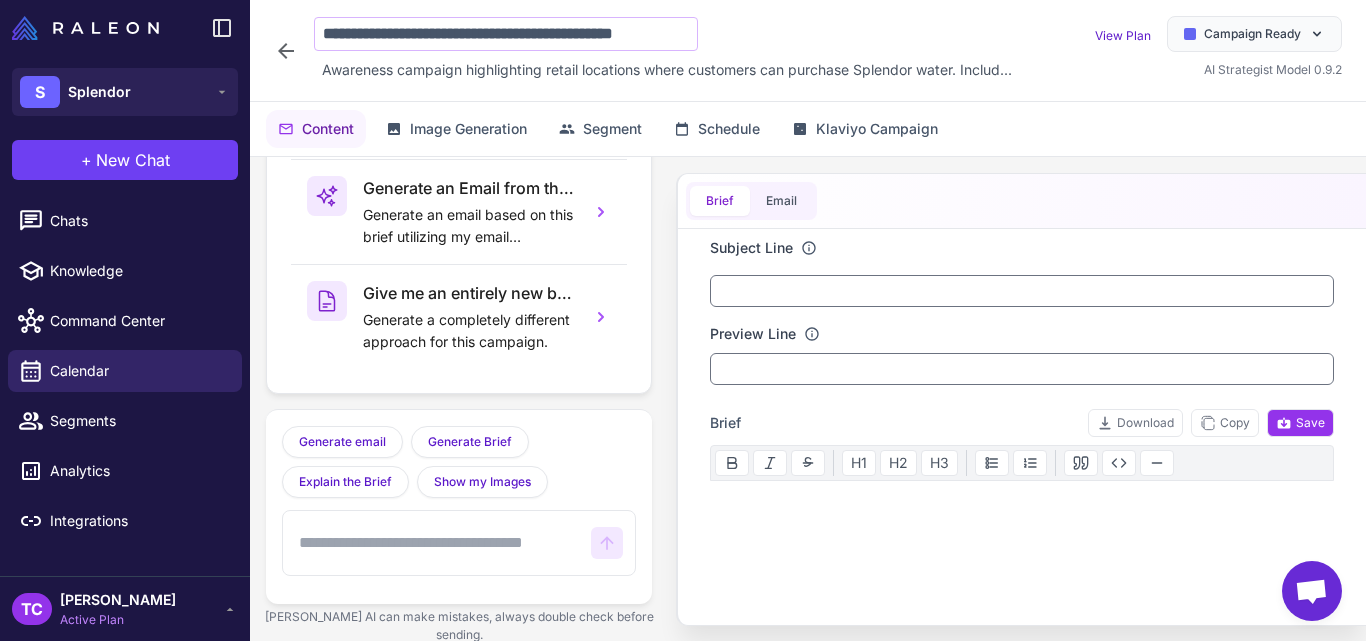 scroll, scrollTop: 0, scrollLeft: 3, axis: horizontal 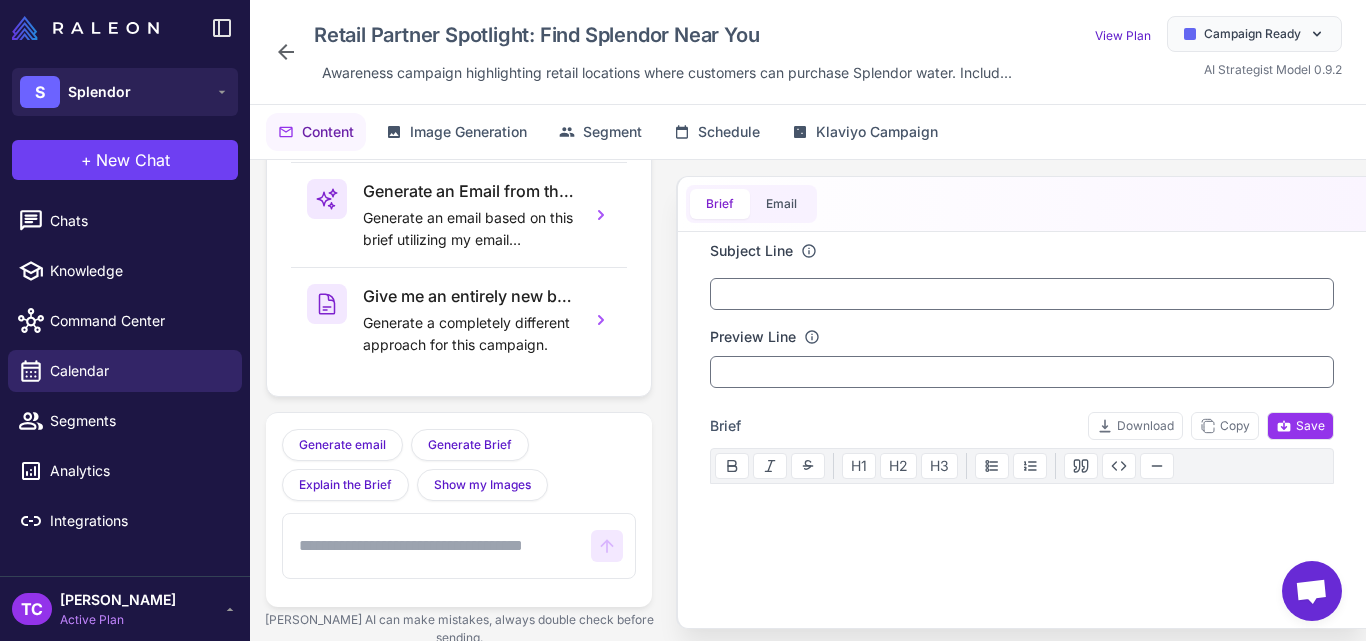 click on "Retail Partner Spotlight: Find Splendor Near You Awareness campaign highlighting retail locations where customers can purchase Splendor water. Includ..." at bounding box center [647, 52] 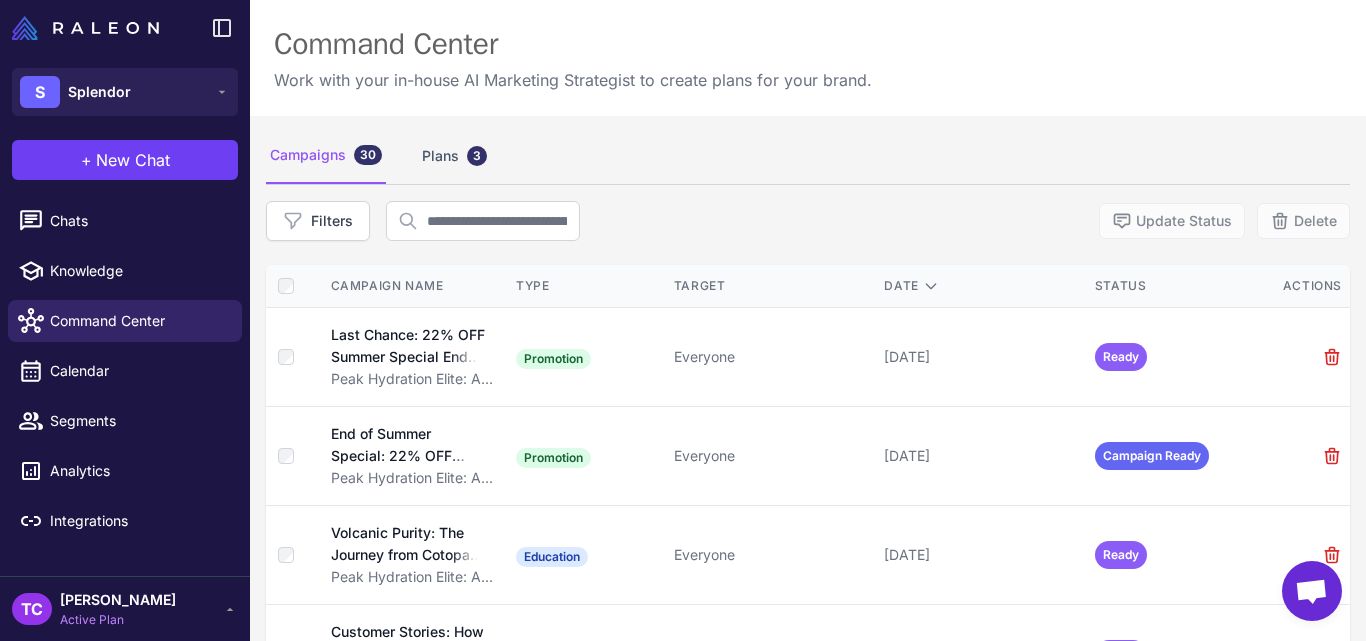 scroll, scrollTop: 777, scrollLeft: 0, axis: vertical 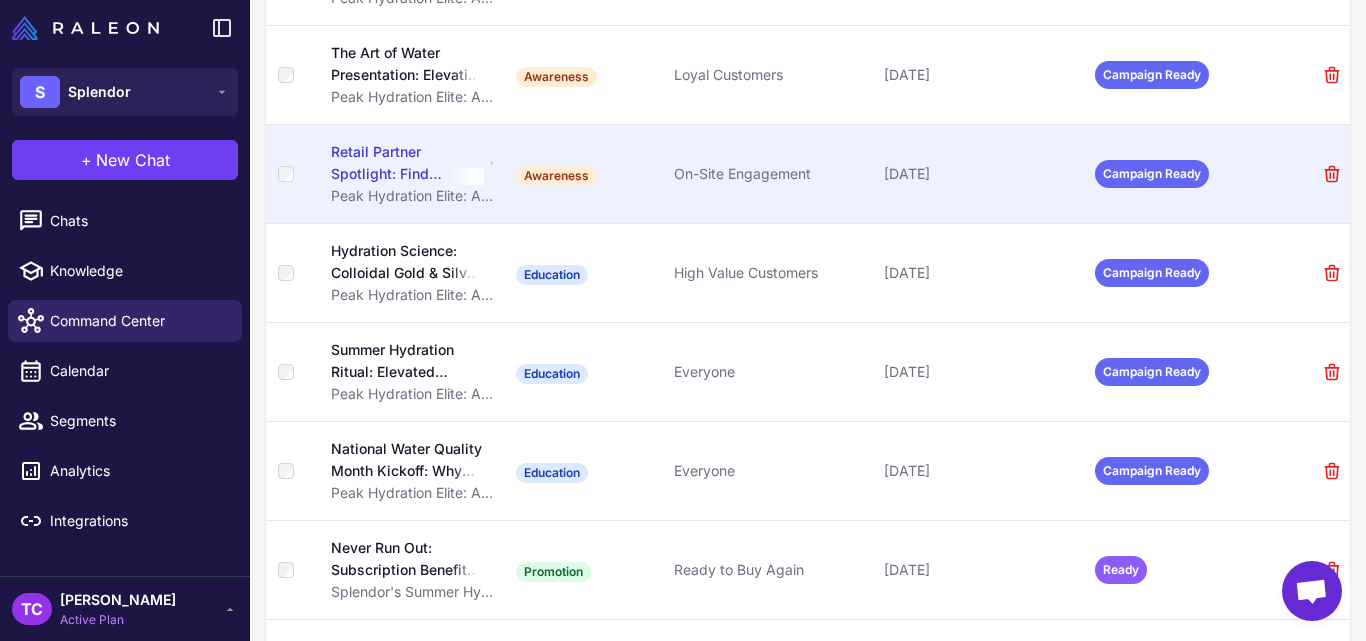 click on "Retail Partner Spotlight: Find Splendor Near You" at bounding box center (408, 163) 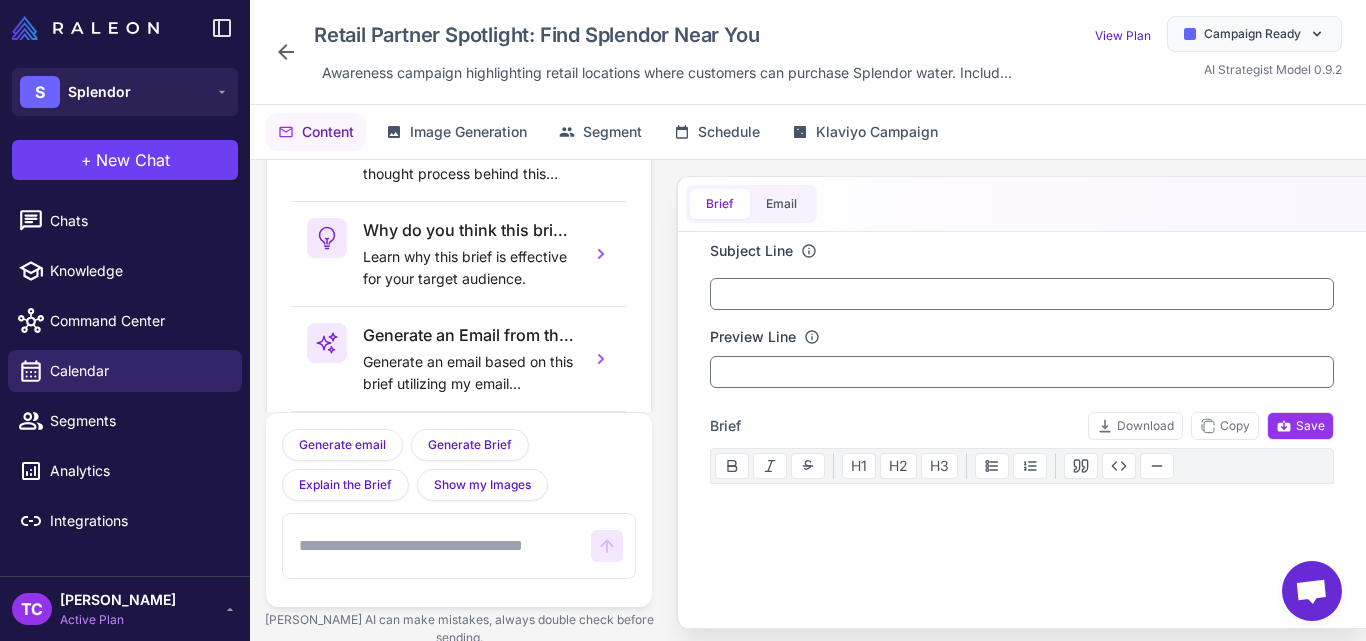 scroll, scrollTop: 144, scrollLeft: 0, axis: vertical 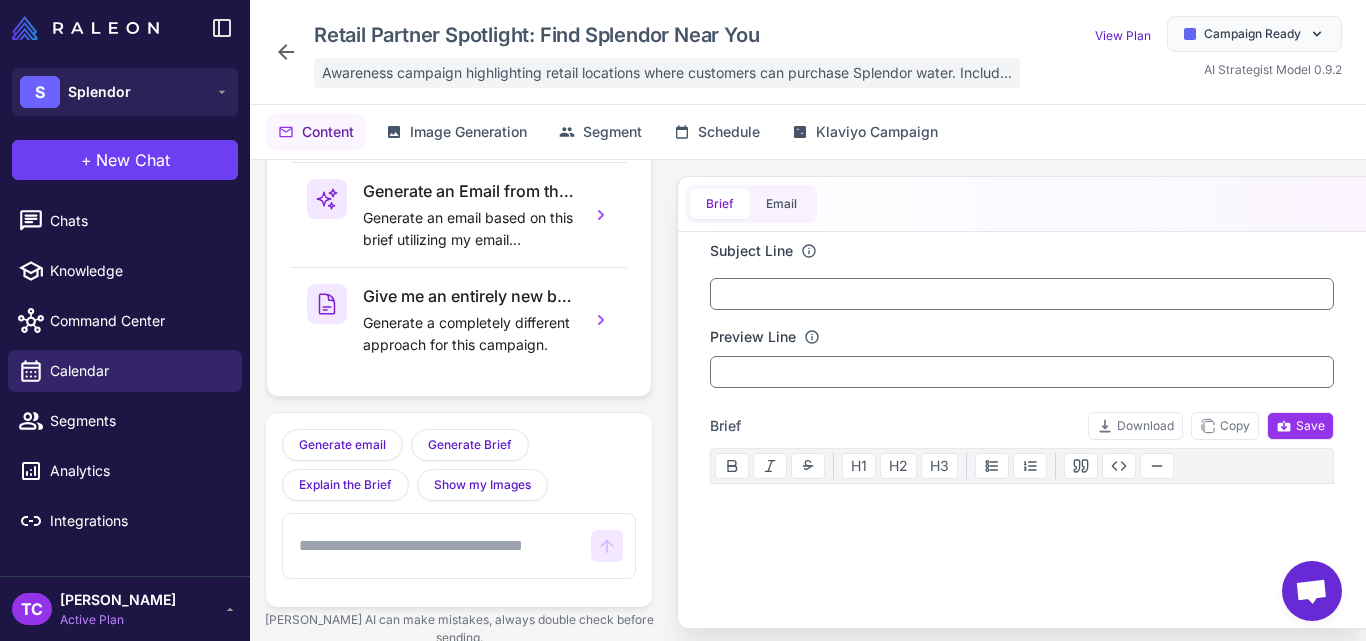 click on "Awareness campaign highlighting retail locations where customers can purchase Splendor water. Includ..." at bounding box center [667, 73] 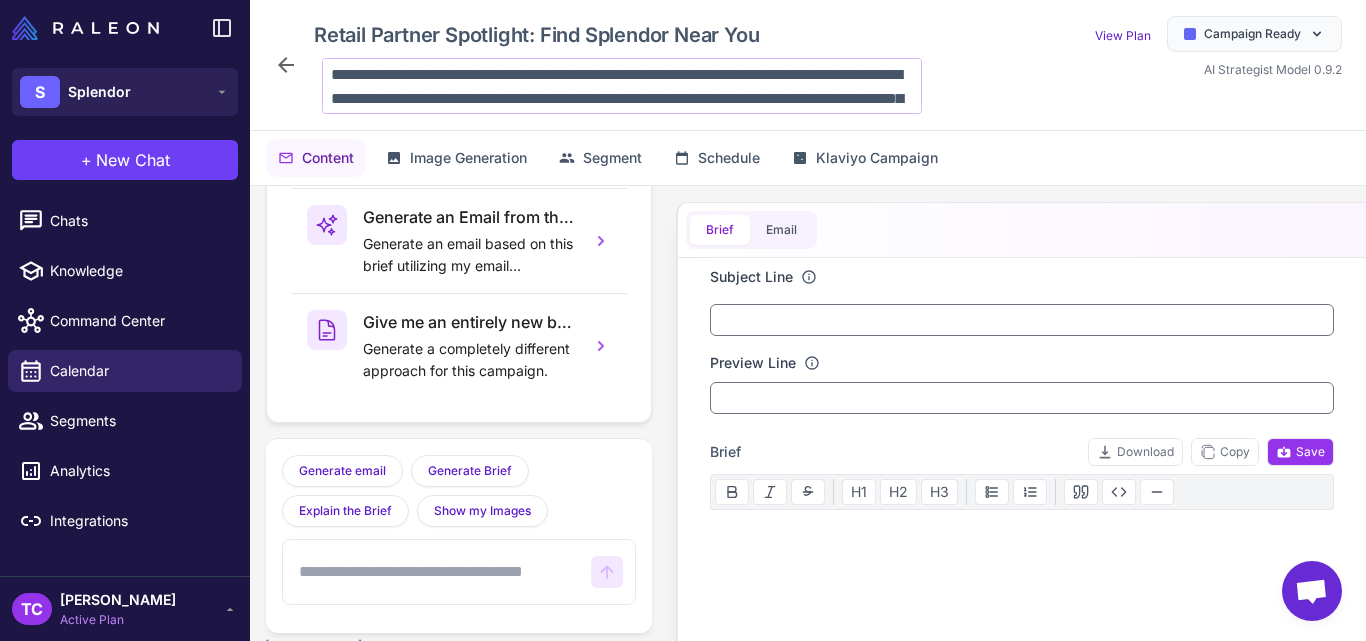 scroll, scrollTop: 146, scrollLeft: 0, axis: vertical 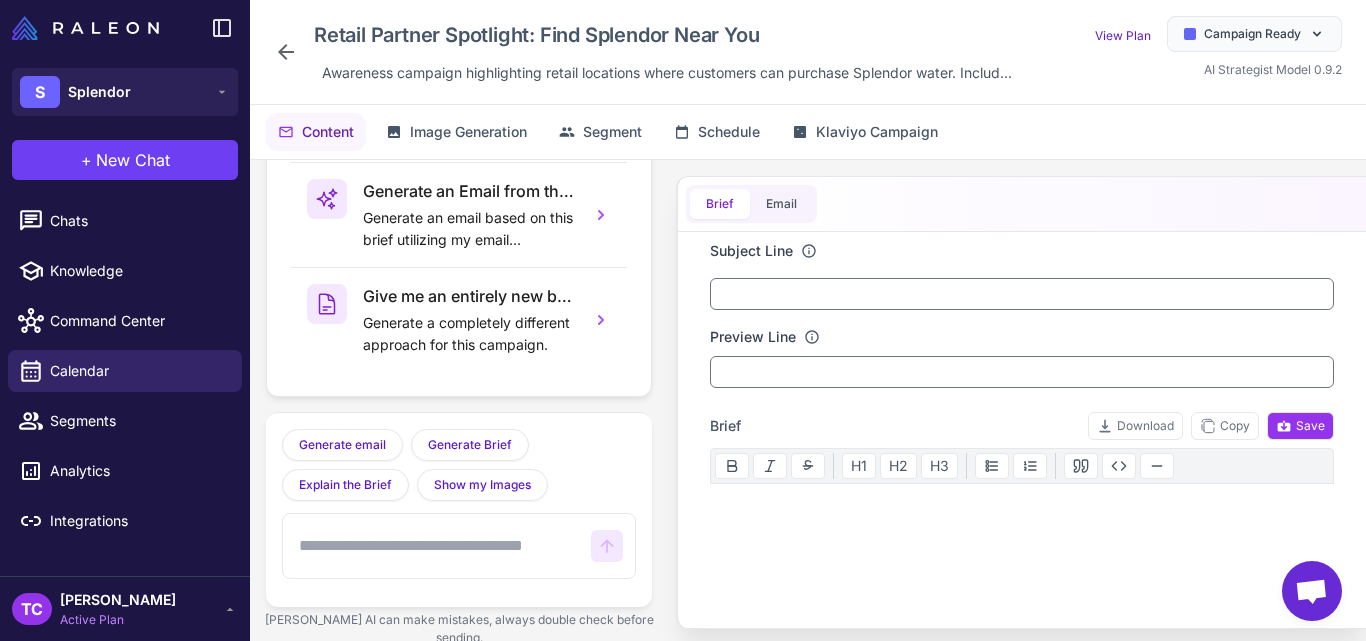 click on "Retail Partner Spotlight: Find Splendor Near You Awareness campaign highlighting retail locations where customers can purchase Splendor water. Includ...  View Plan  Campaign Ready  AI Strategist Model 0.9.2" at bounding box center [808, 52] 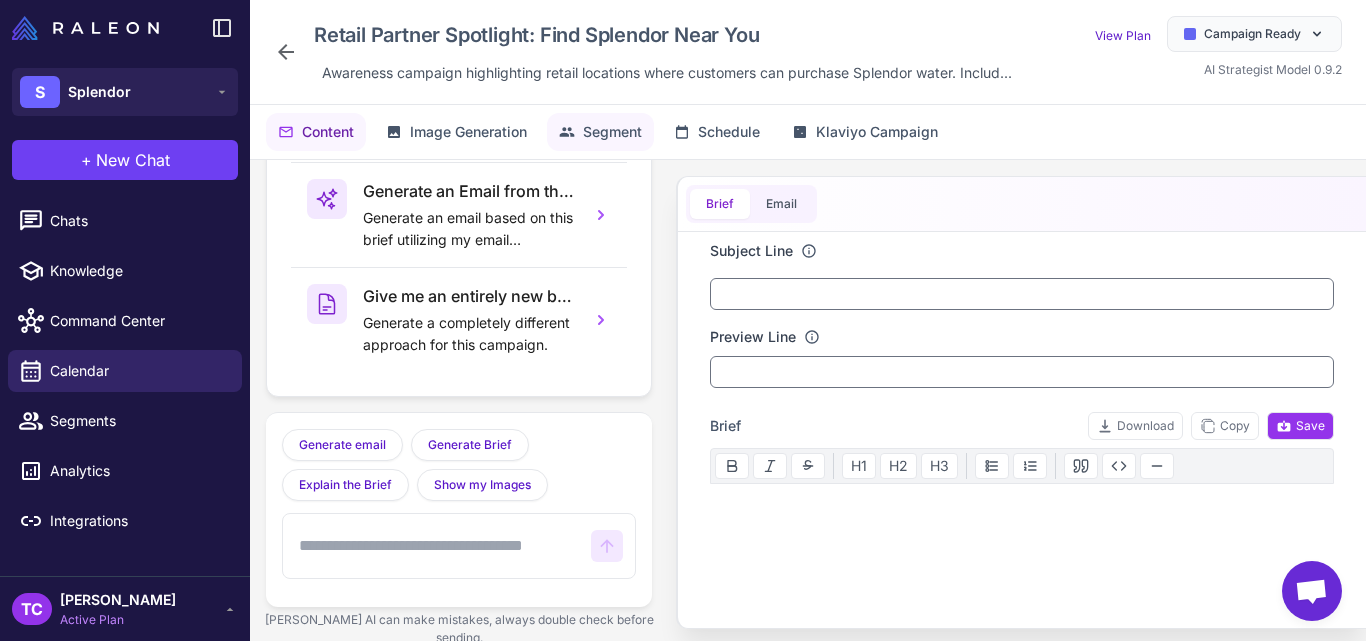 click on "Segment" at bounding box center [612, 132] 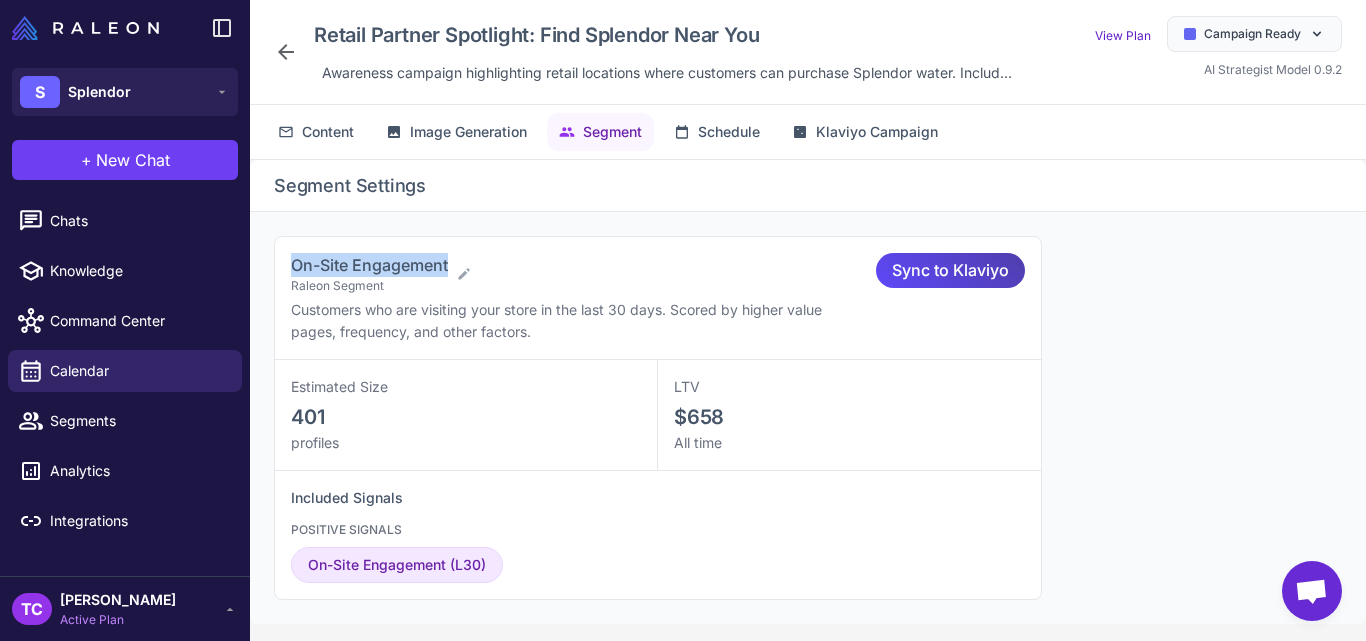 drag, startPoint x: 279, startPoint y: 260, endPoint x: 449, endPoint y: 269, distance: 170.23807 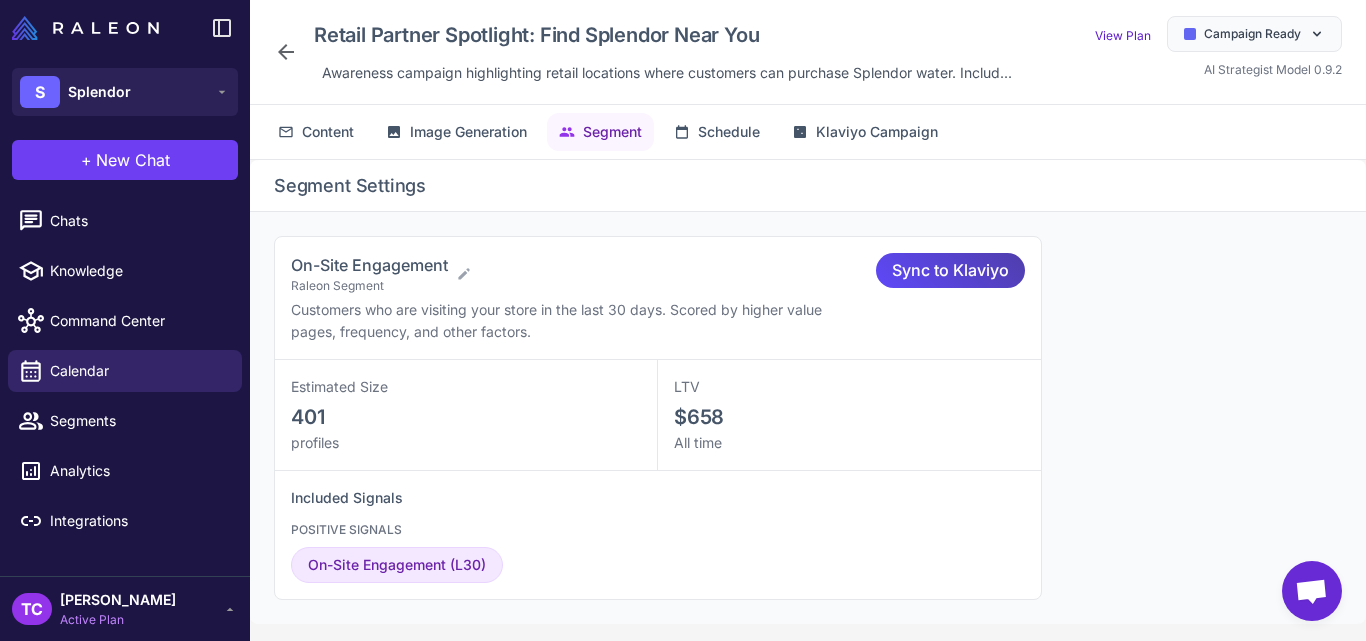 click 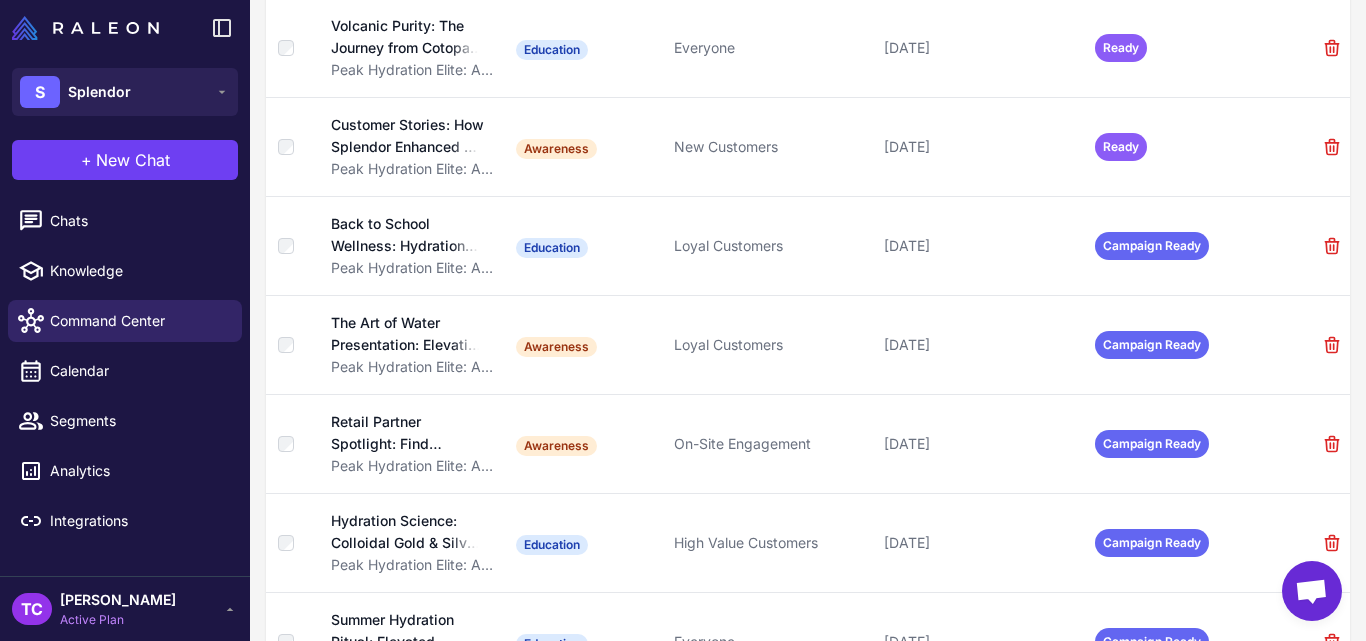 scroll, scrollTop: 513, scrollLeft: 0, axis: vertical 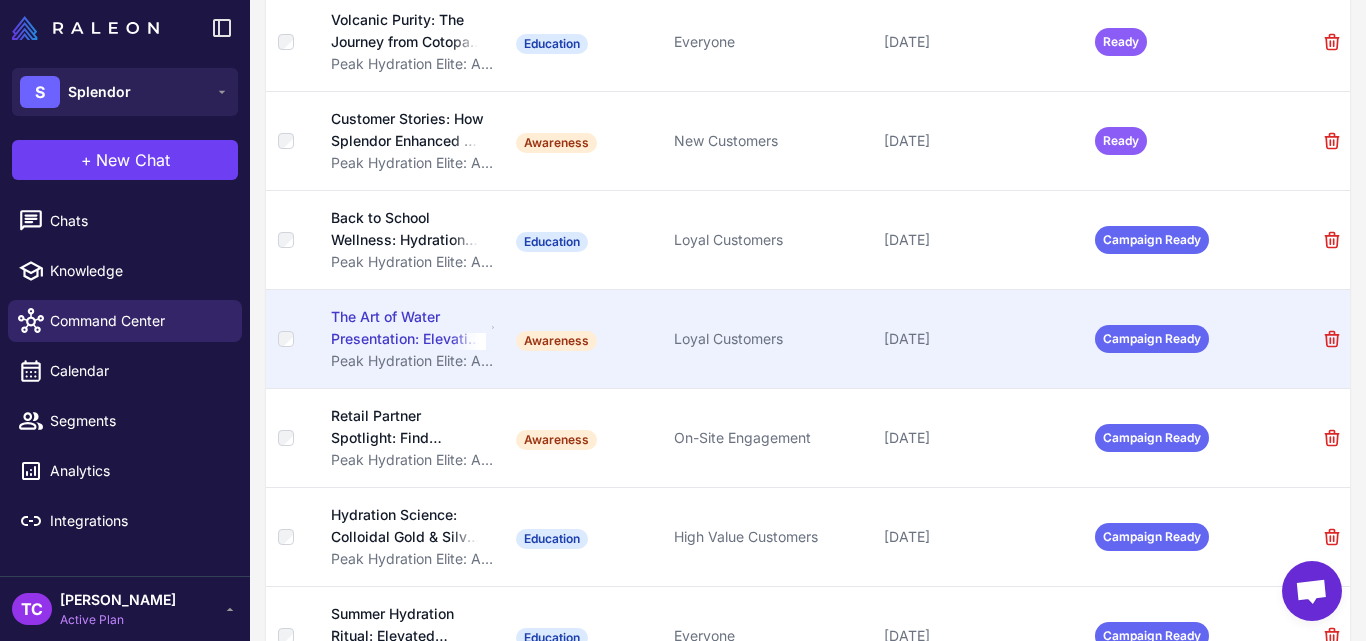 click on "The Art of Water Presentation: Elevating Your Experience" at bounding box center (408, 328) 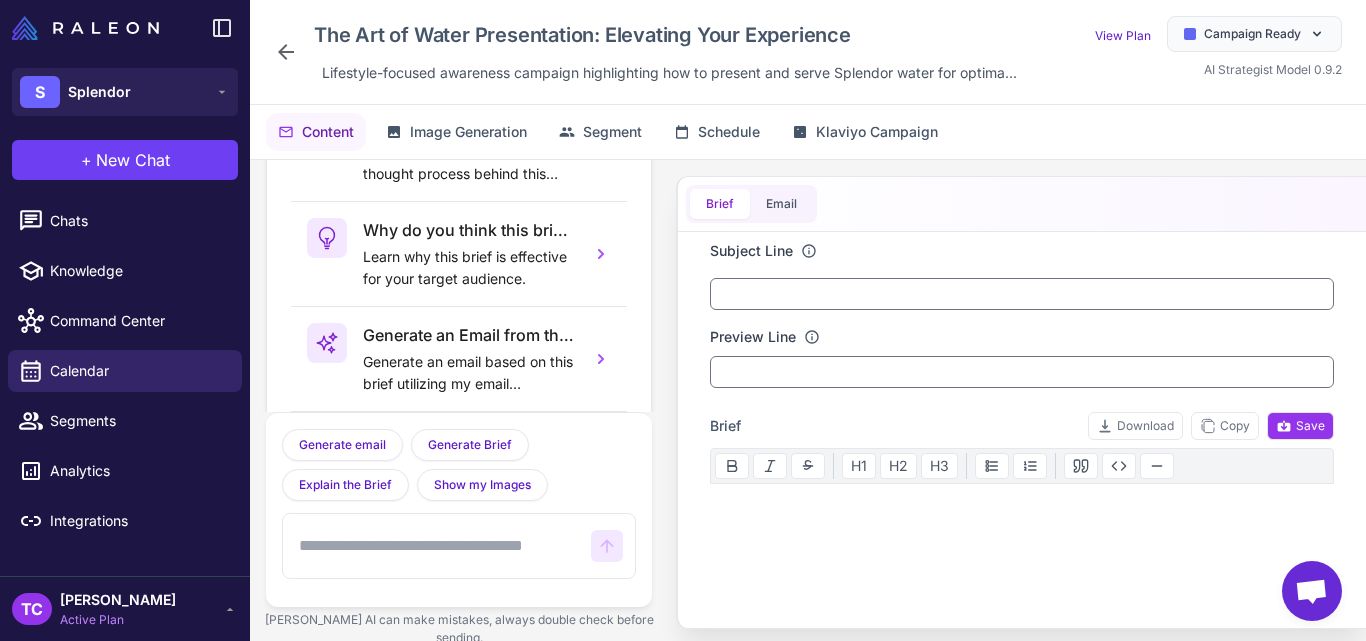 scroll, scrollTop: 144, scrollLeft: 0, axis: vertical 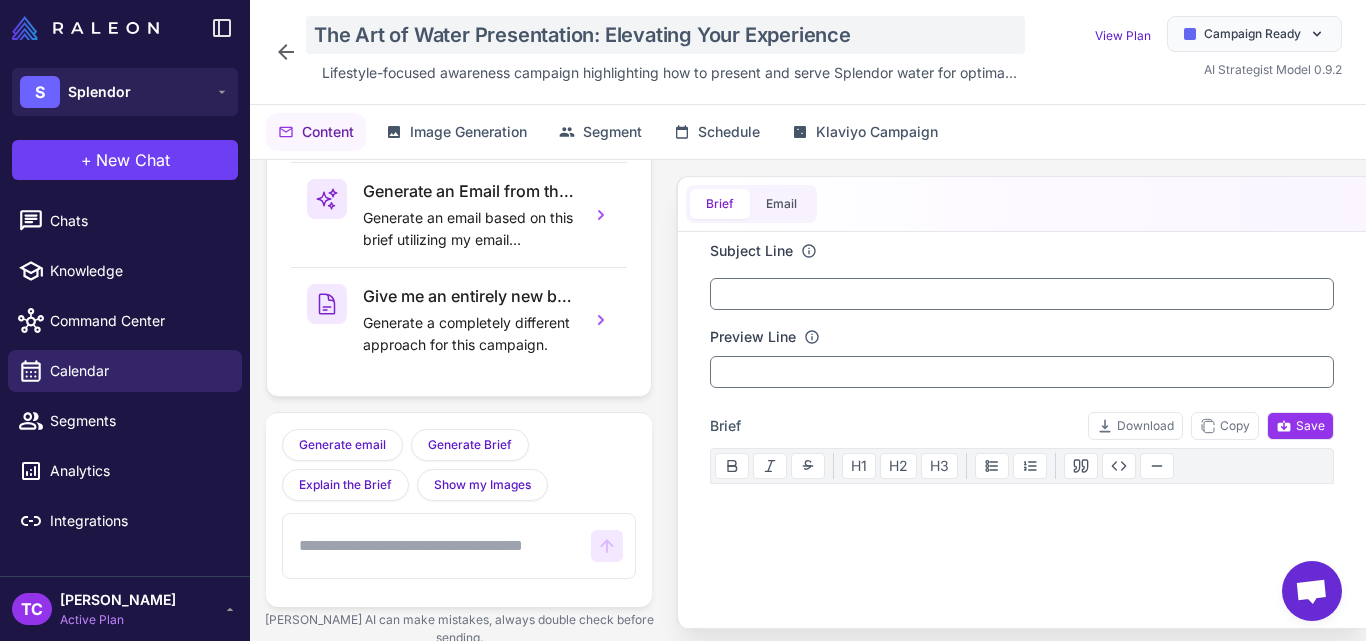 click on "The Art of Water Presentation: Elevating Your Experience" 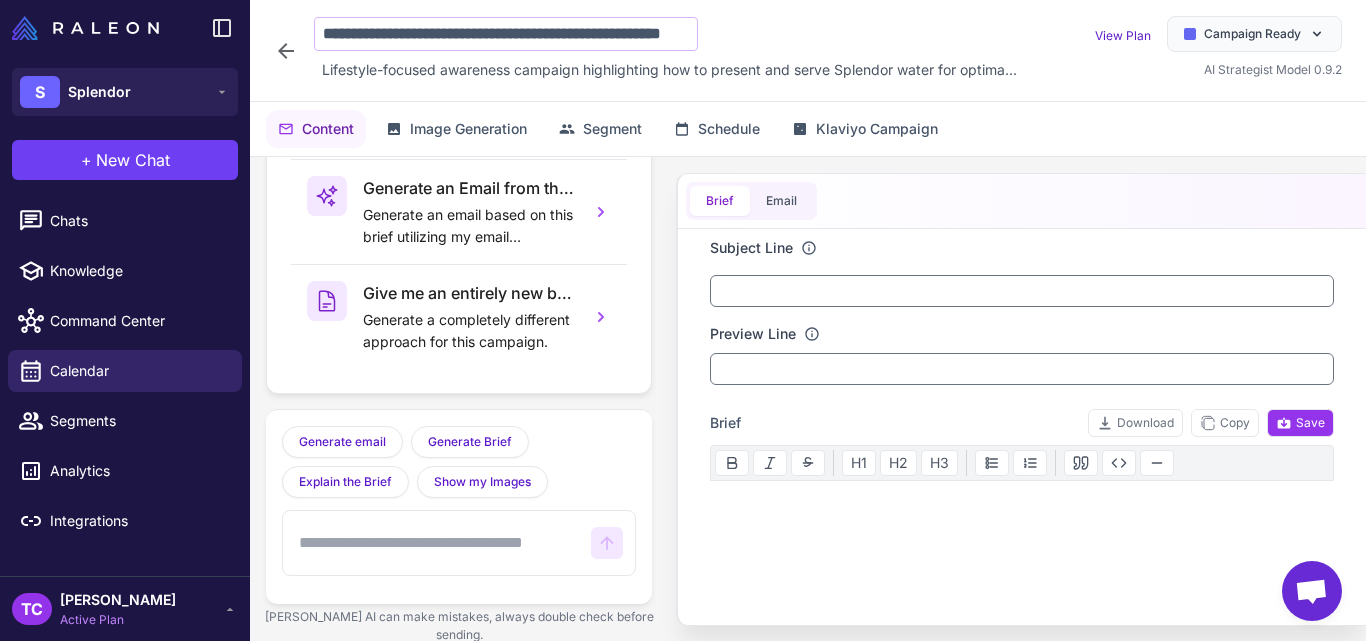 scroll, scrollTop: 0, scrollLeft: 75, axis: horizontal 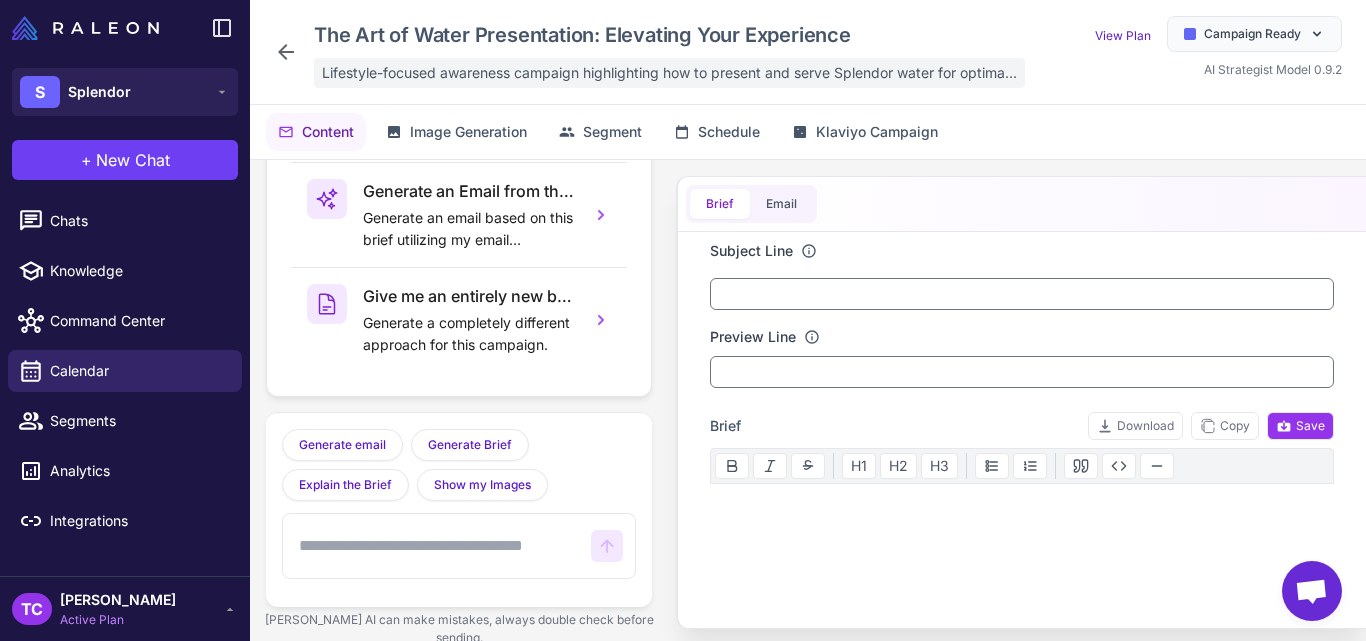 click on "Lifestyle-focused awareness campaign highlighting how to present and serve Splendor water for optima..." at bounding box center [669, 73] 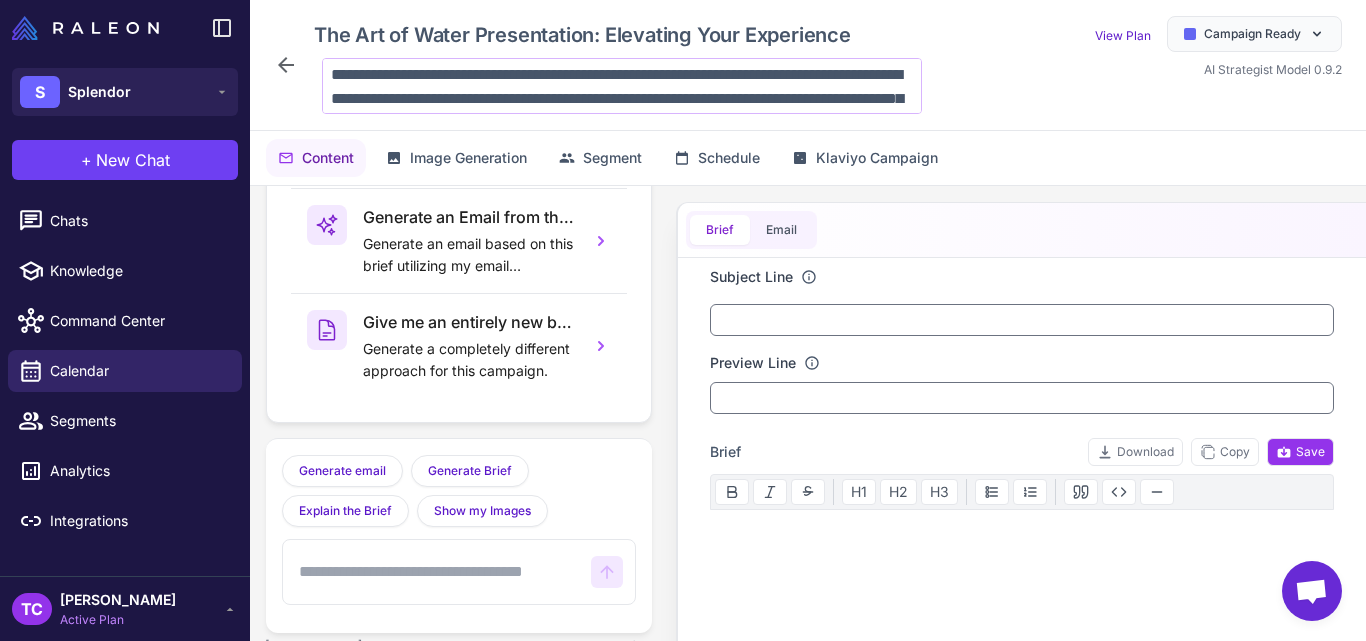 scroll, scrollTop: 146, scrollLeft: 0, axis: vertical 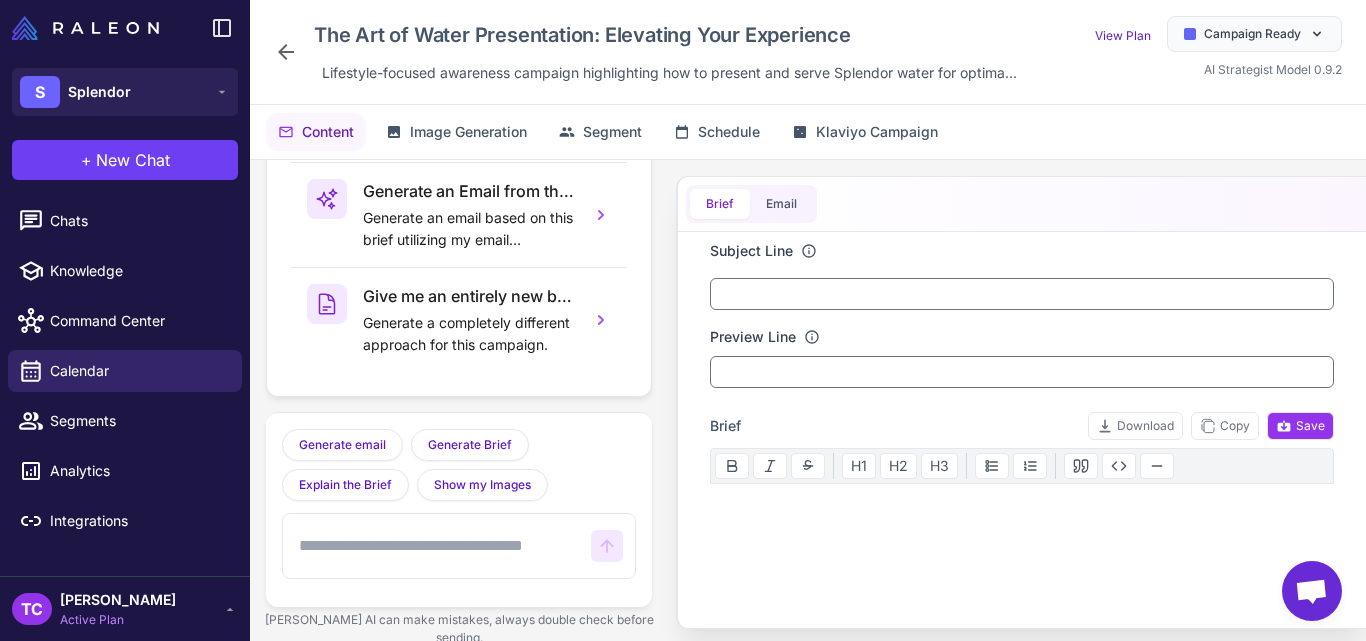 click 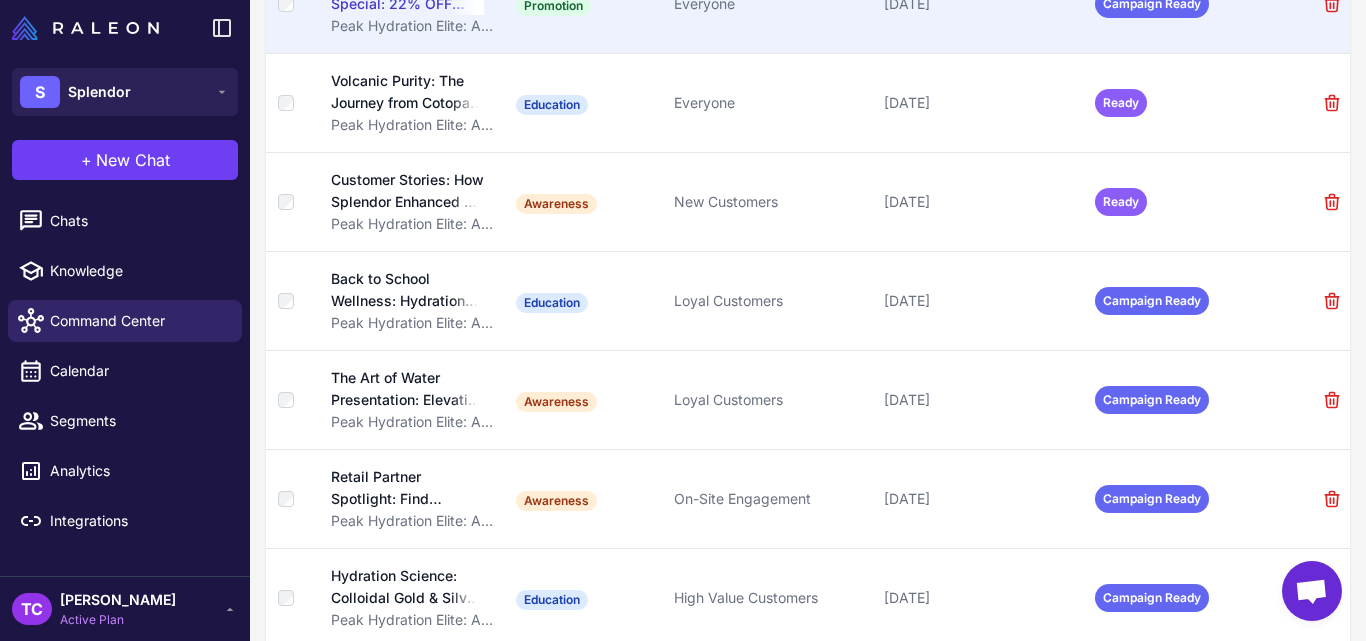 scroll, scrollTop: 472, scrollLeft: 0, axis: vertical 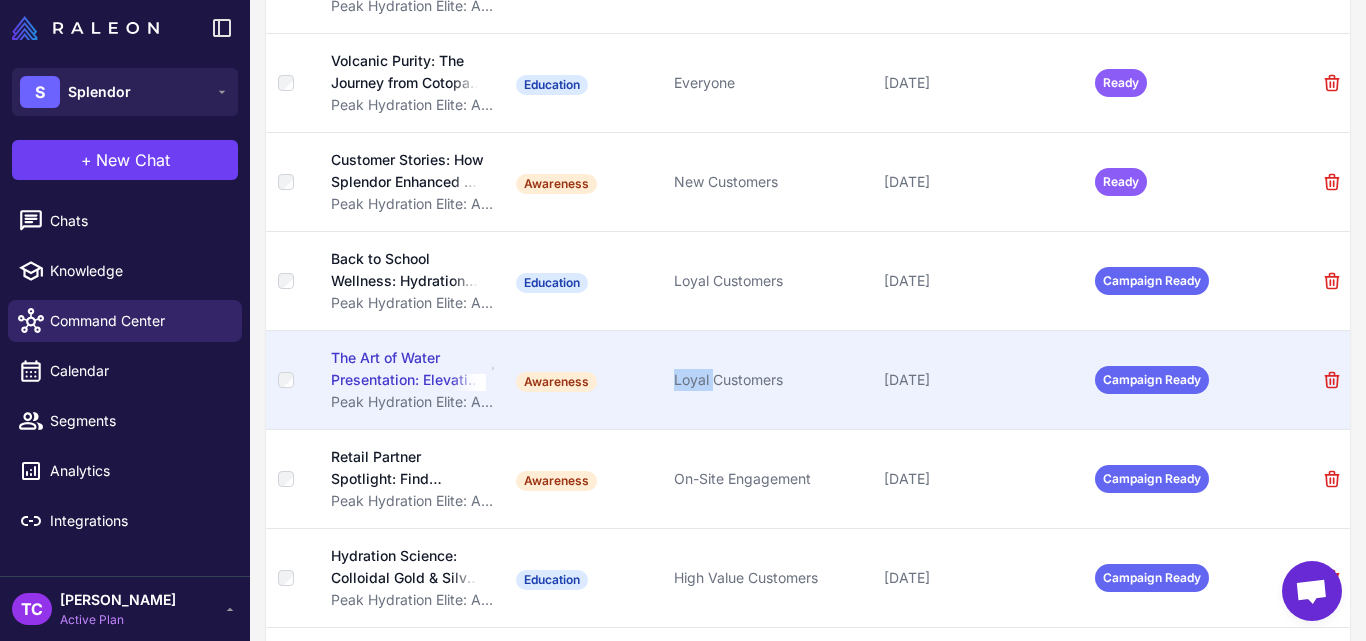 drag, startPoint x: 705, startPoint y: 380, endPoint x: 667, endPoint y: 375, distance: 38.327538 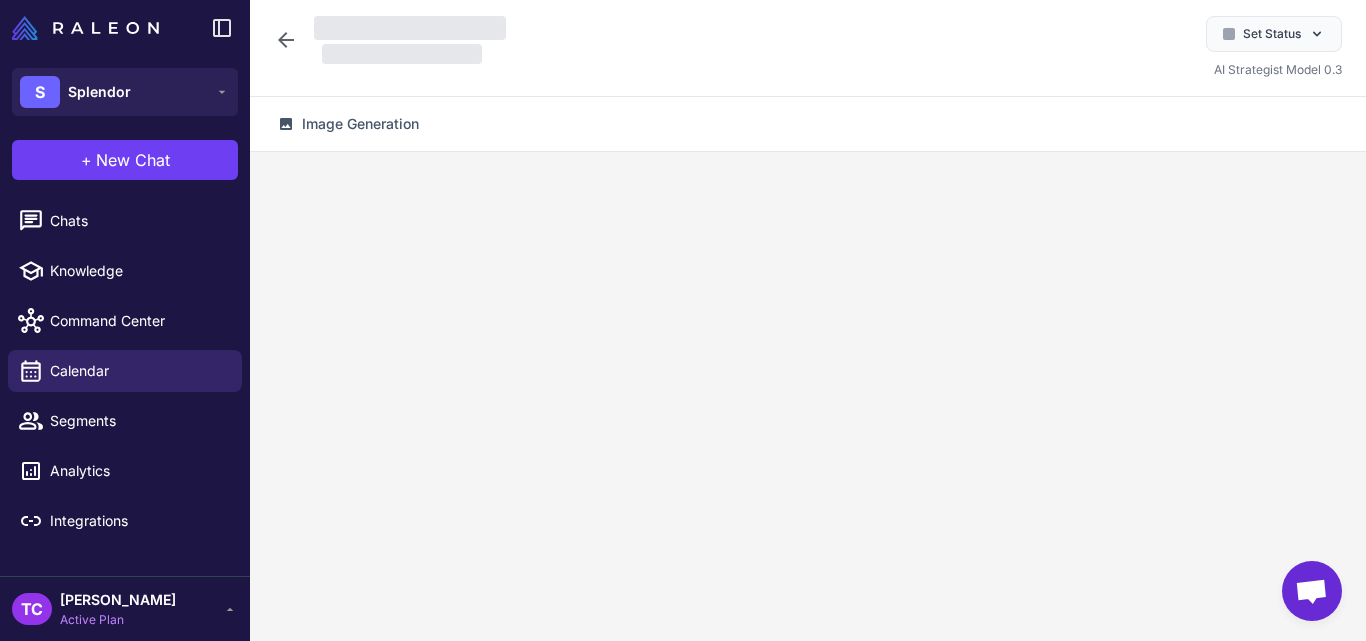 scroll, scrollTop: 0, scrollLeft: 0, axis: both 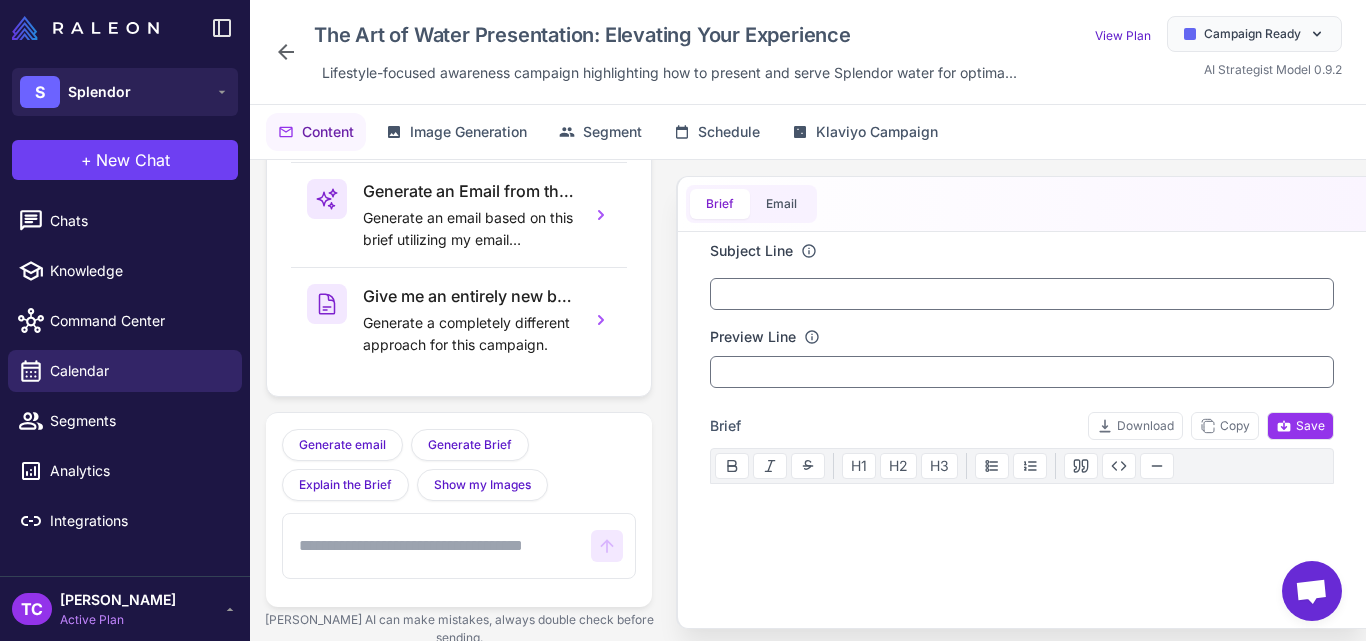 click 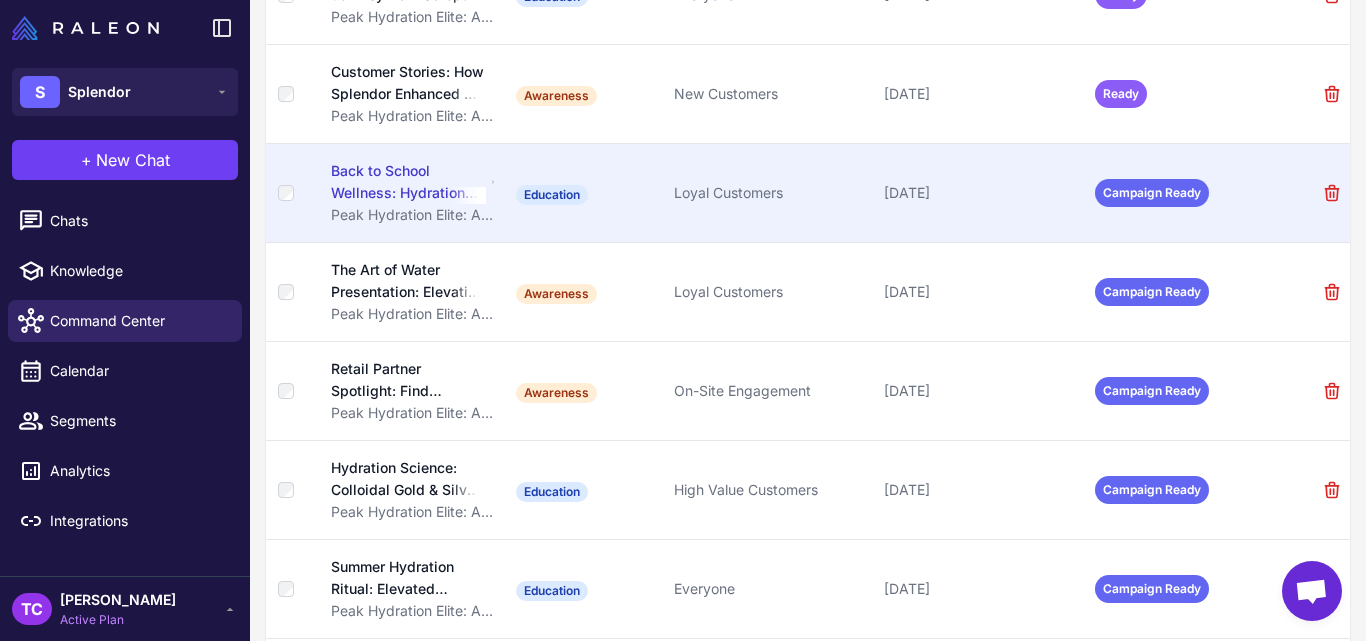 scroll, scrollTop: 543, scrollLeft: 0, axis: vertical 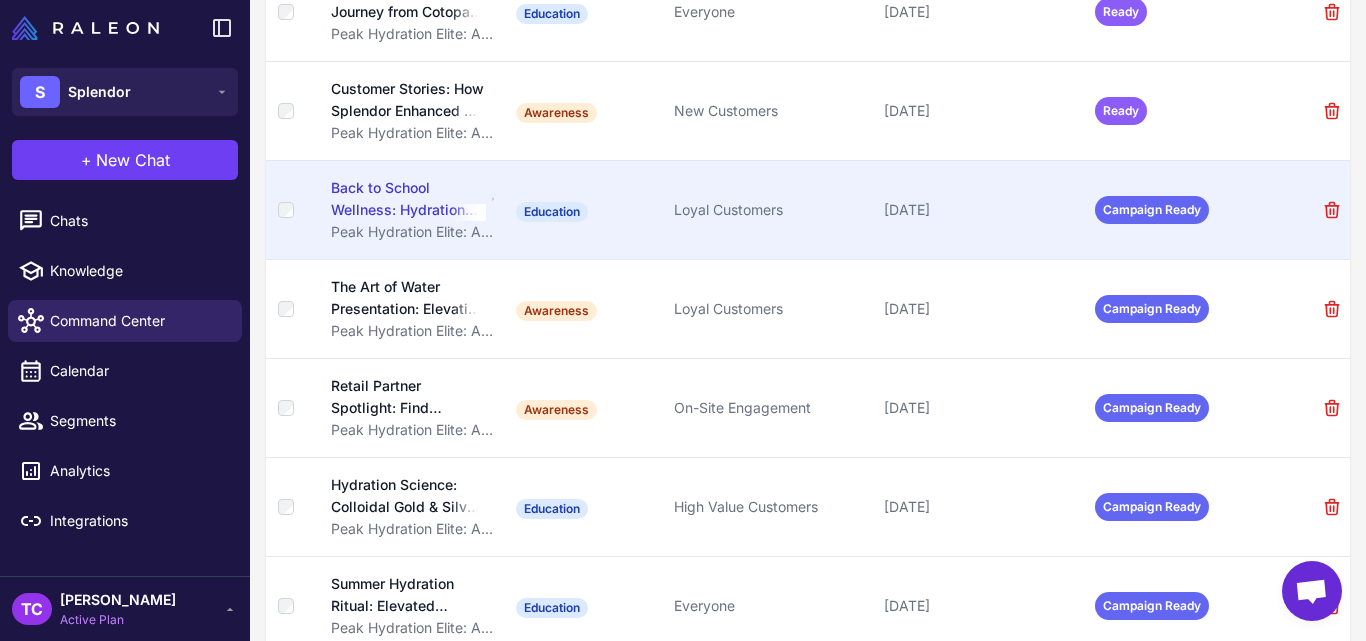drag, startPoint x: 333, startPoint y: 183, endPoint x: 322, endPoint y: 182, distance: 11.045361 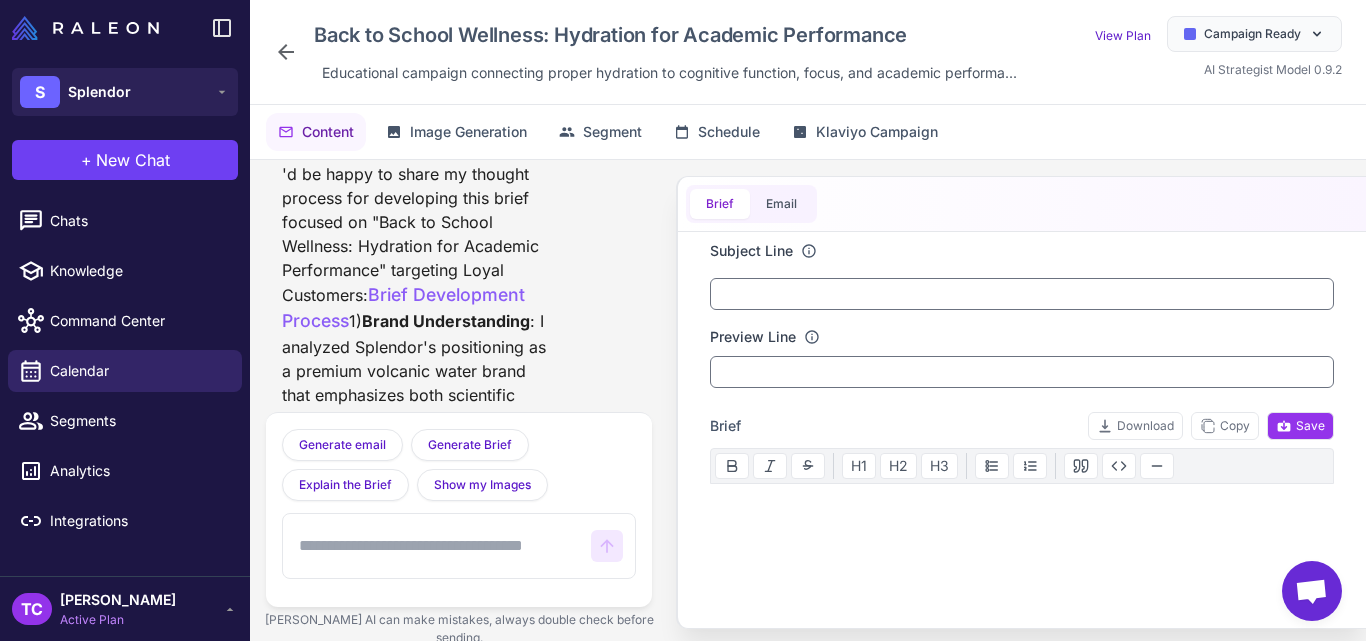 scroll, scrollTop: 2062, scrollLeft: 0, axis: vertical 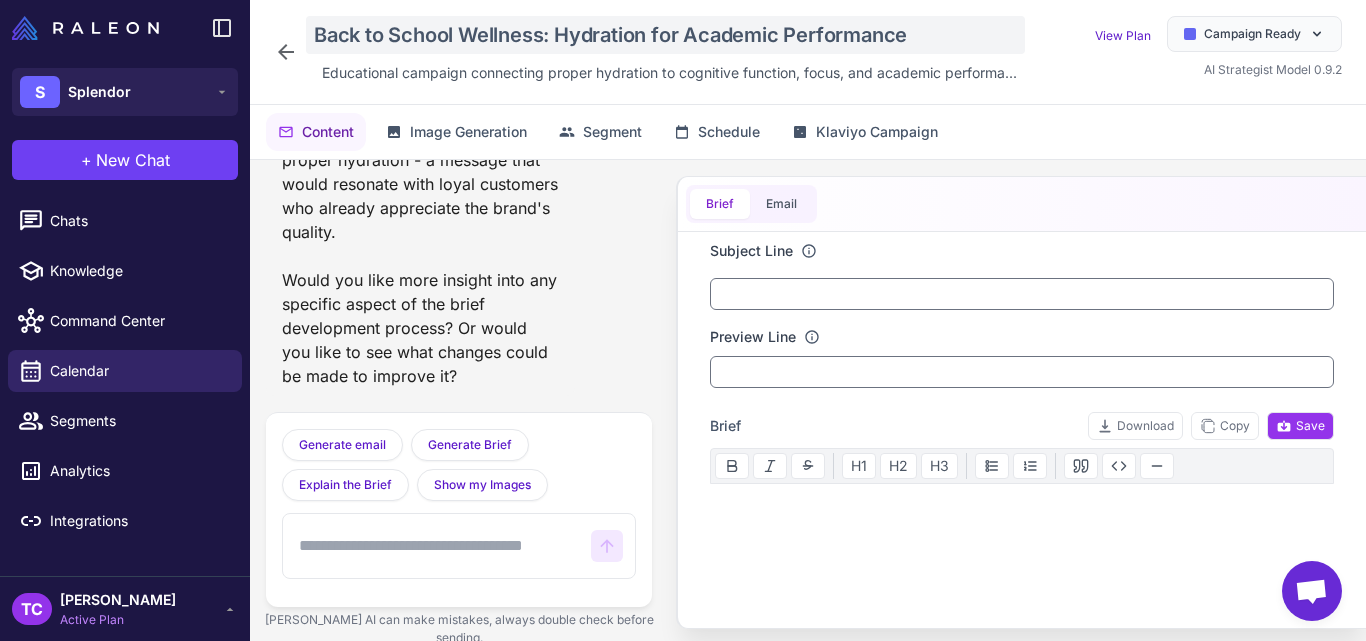 click on "Back to School Wellness: Hydration for Academic Performance" 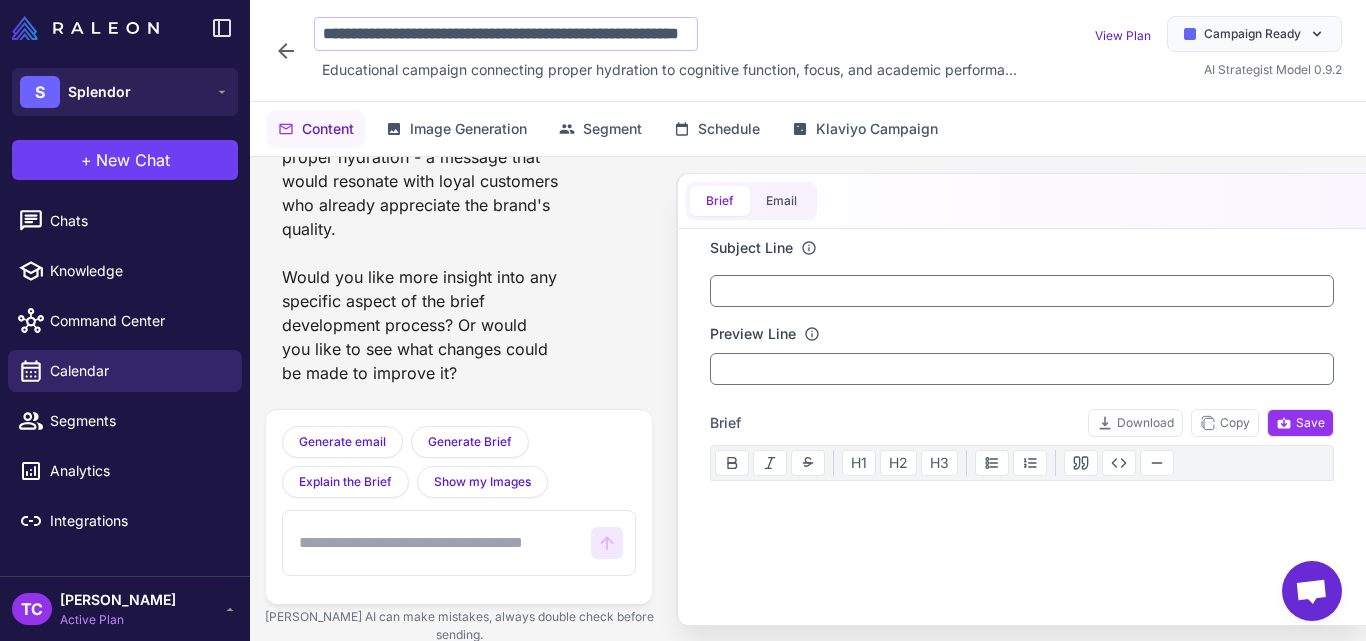 scroll, scrollTop: 0, scrollLeft: 120, axis: horizontal 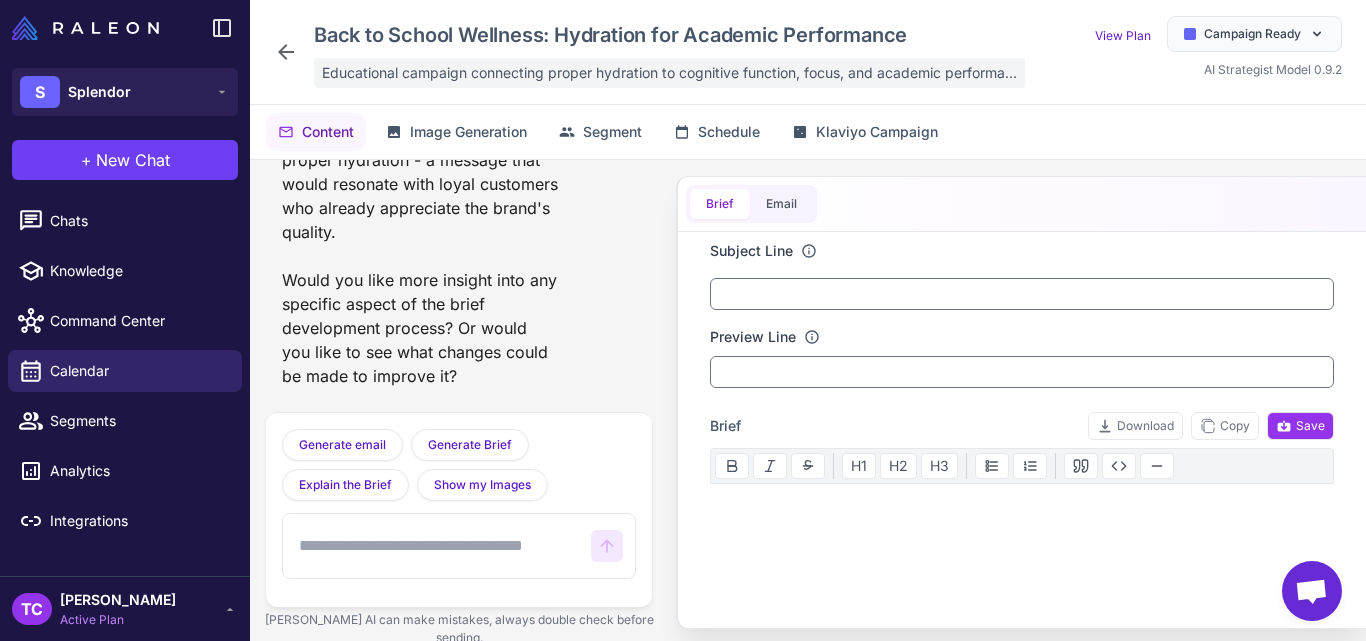 click on "Educational campaign connecting proper hydration to cognitive function, focus, and academic performa..." at bounding box center [669, 73] 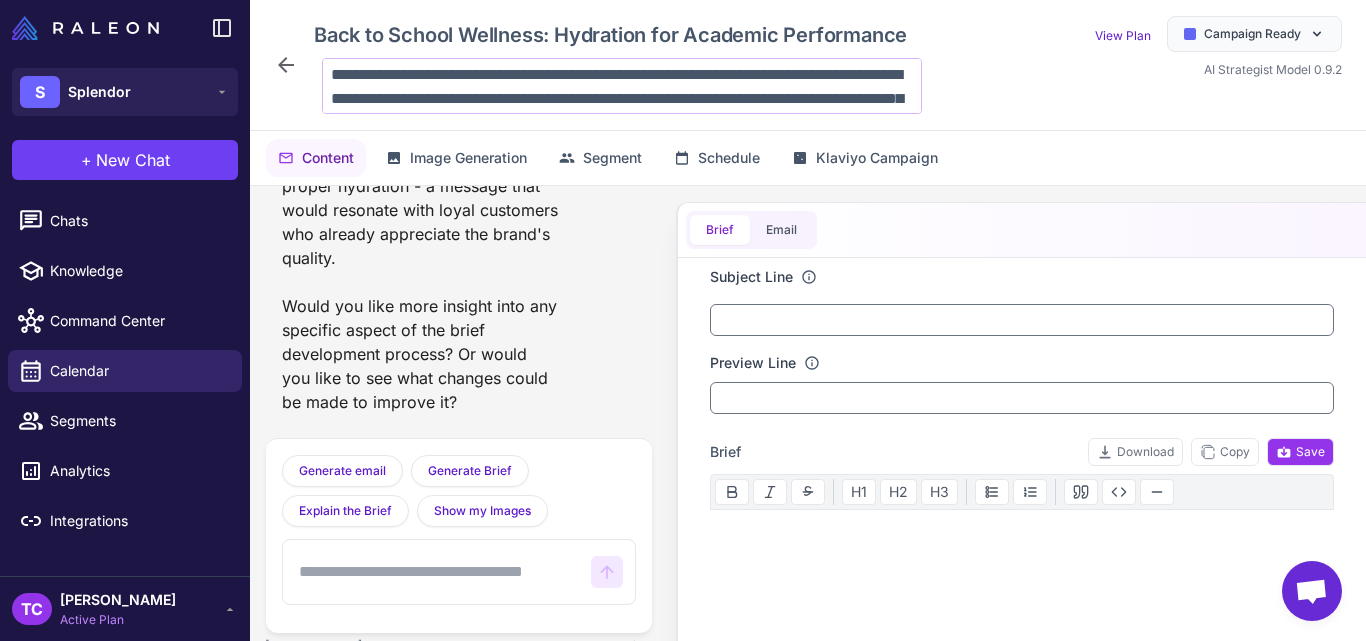 scroll, scrollTop: 122, scrollLeft: 0, axis: vertical 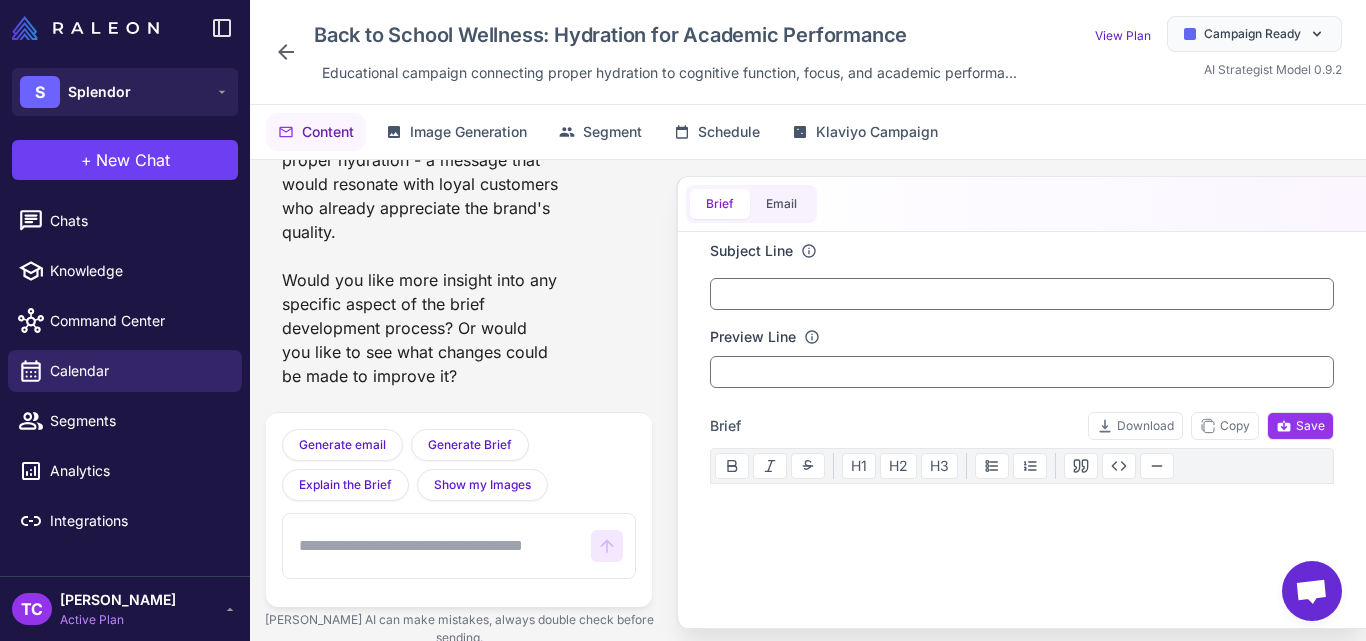 click 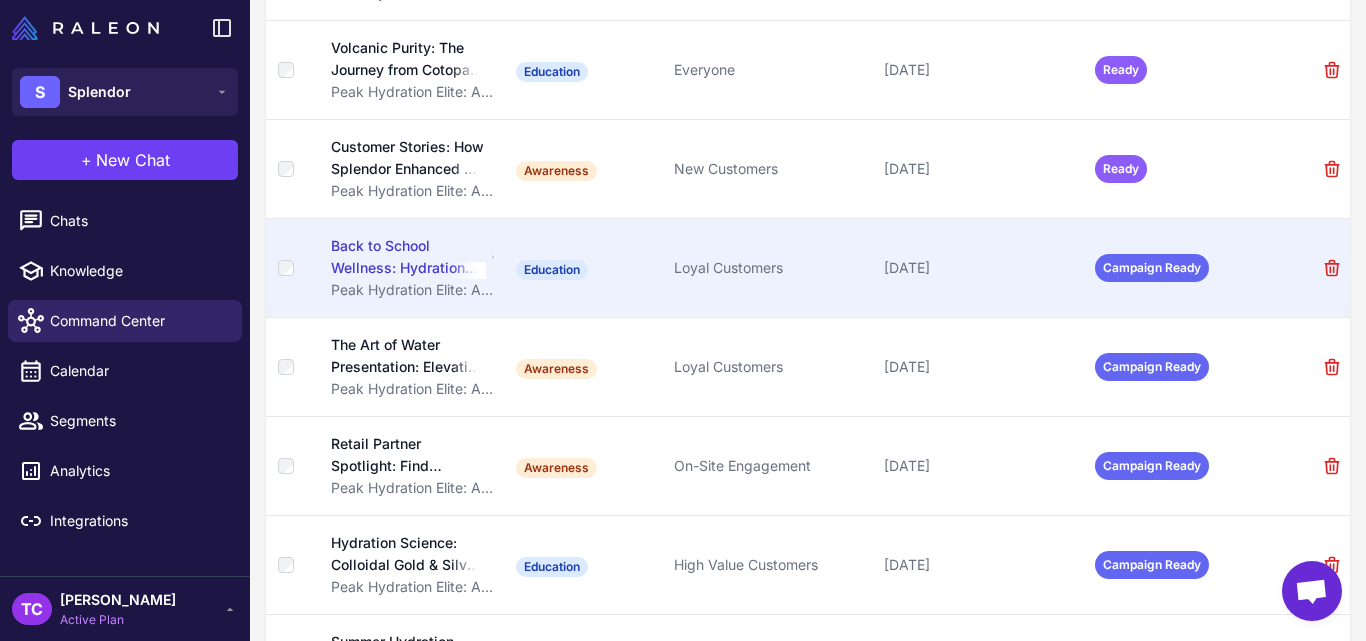 scroll, scrollTop: 475, scrollLeft: 0, axis: vertical 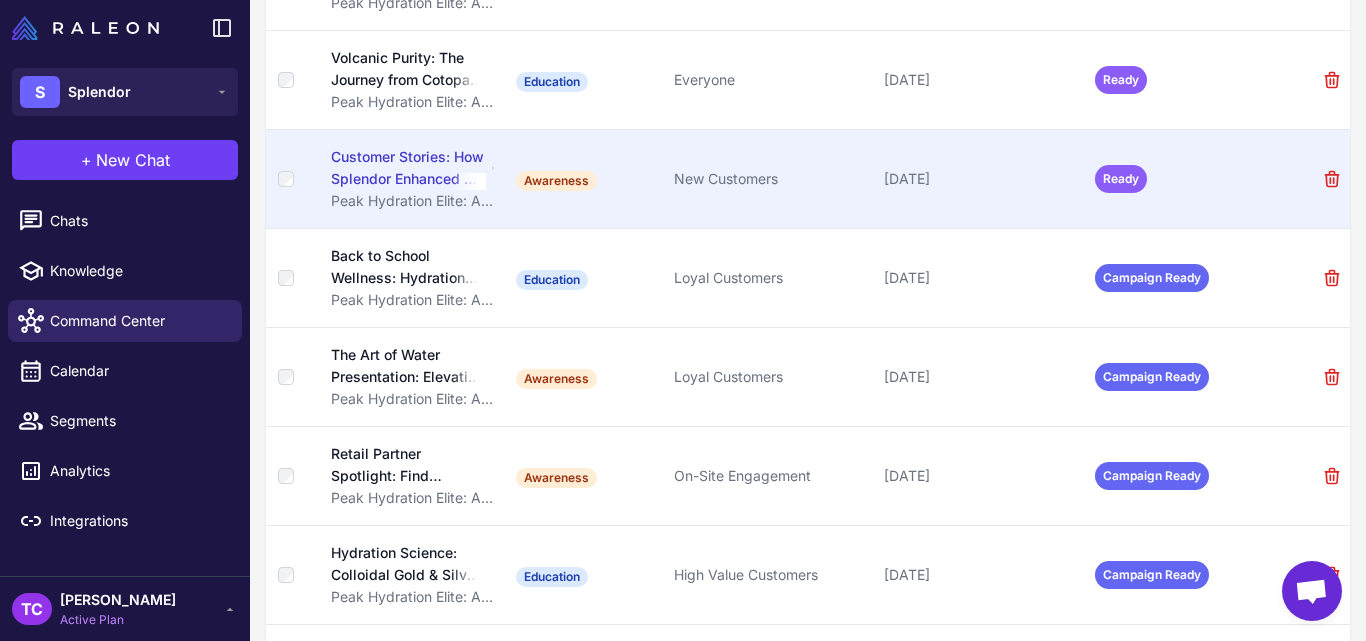 click on "Customer Stories: How Splendor Enhanced My Wellness Journey" at bounding box center (409, 168) 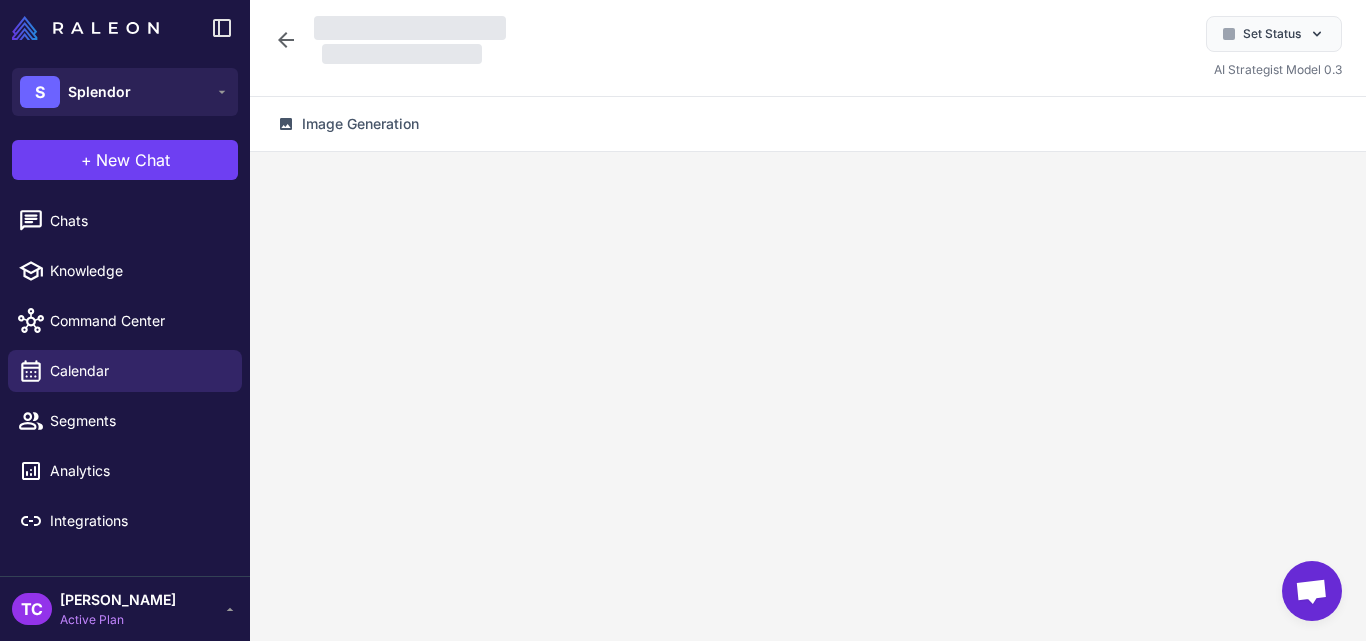scroll, scrollTop: 0, scrollLeft: 0, axis: both 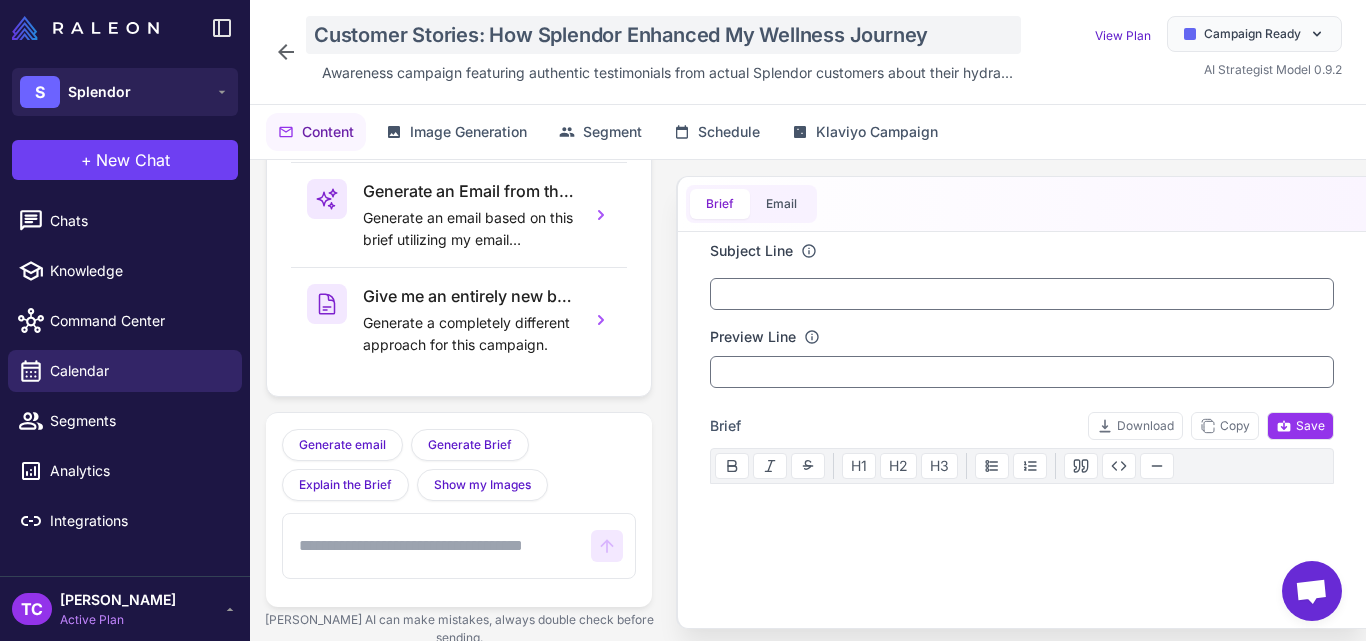 click on "Customer Stories: How Splendor Enhanced My Wellness Journey" 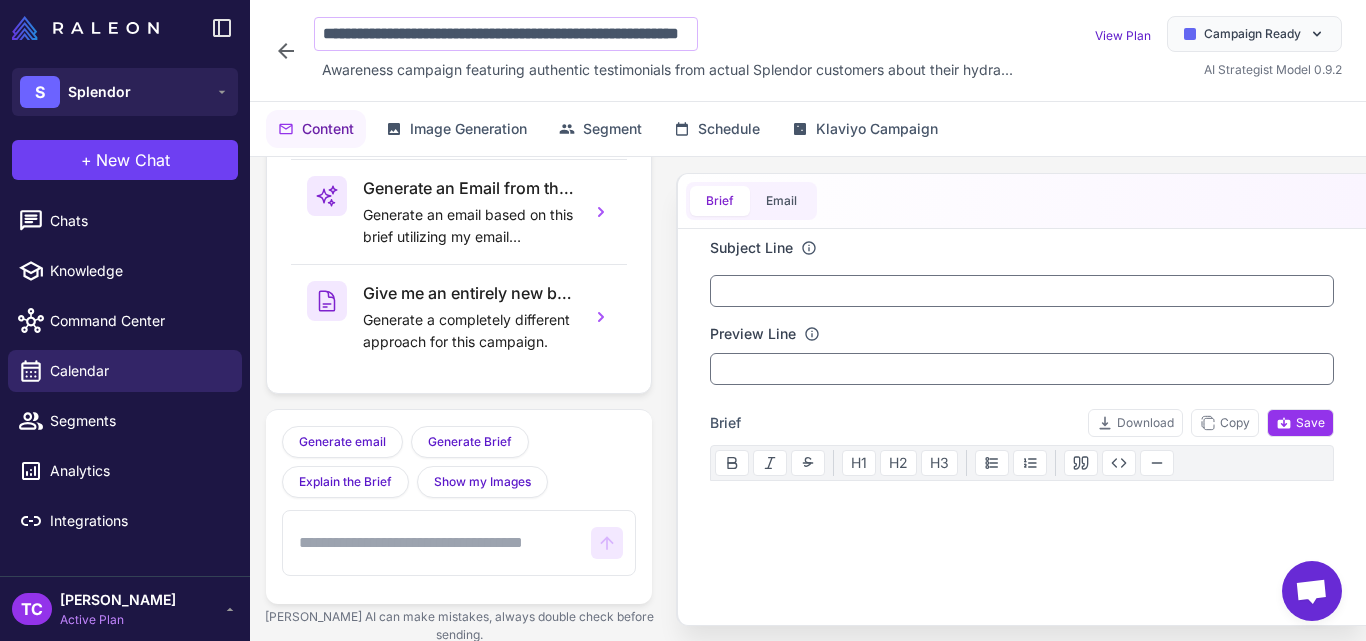 scroll, scrollTop: 0, scrollLeft: 138, axis: horizontal 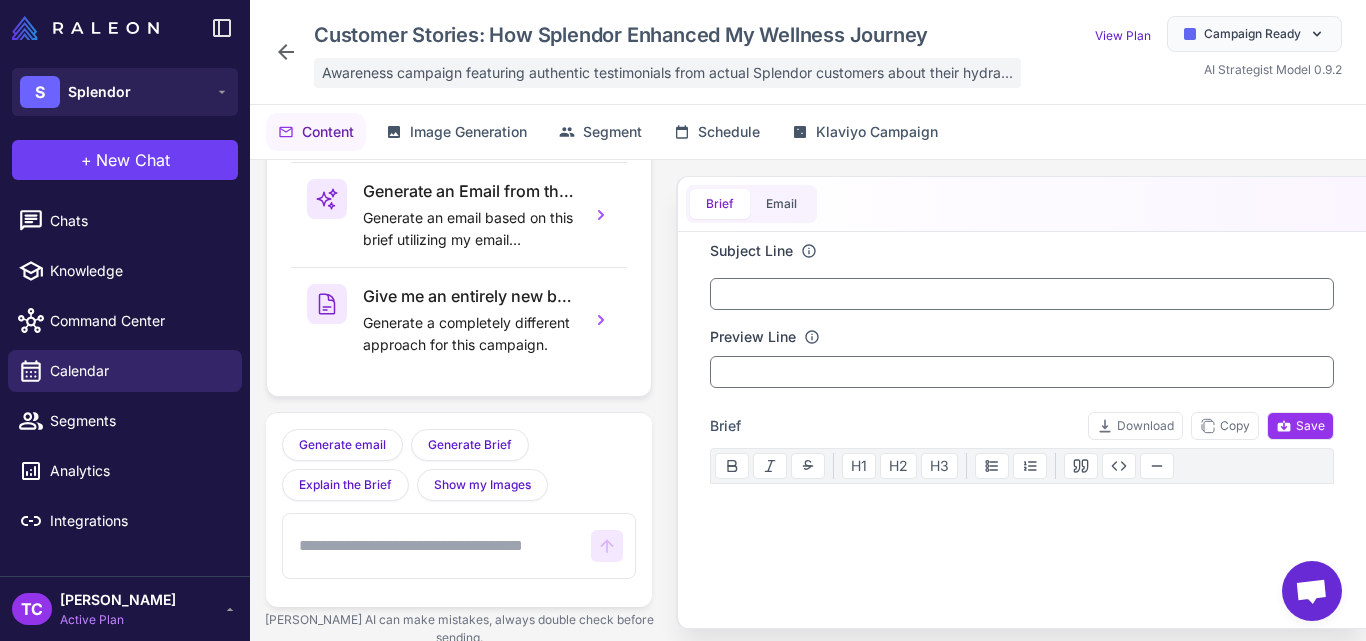 click on "Awareness campaign featuring authentic testimonials from actual Splendor customers about their hydra..." at bounding box center (667, 73) 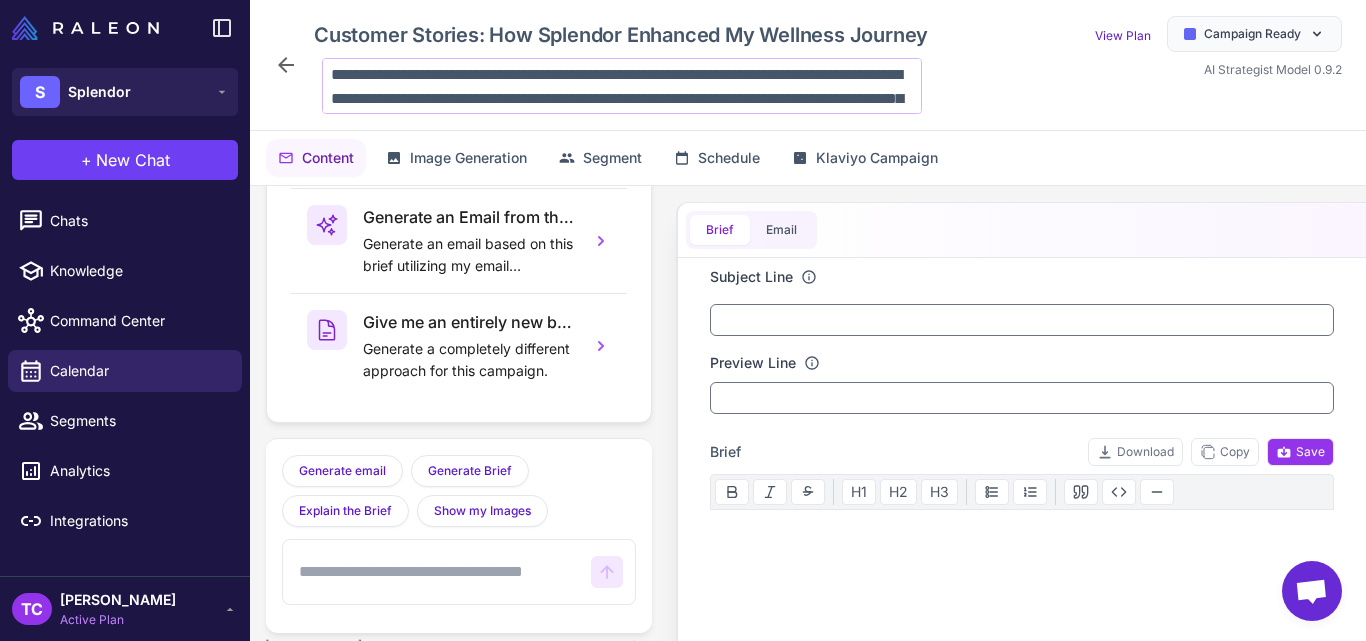 scroll, scrollTop: 146, scrollLeft: 0, axis: vertical 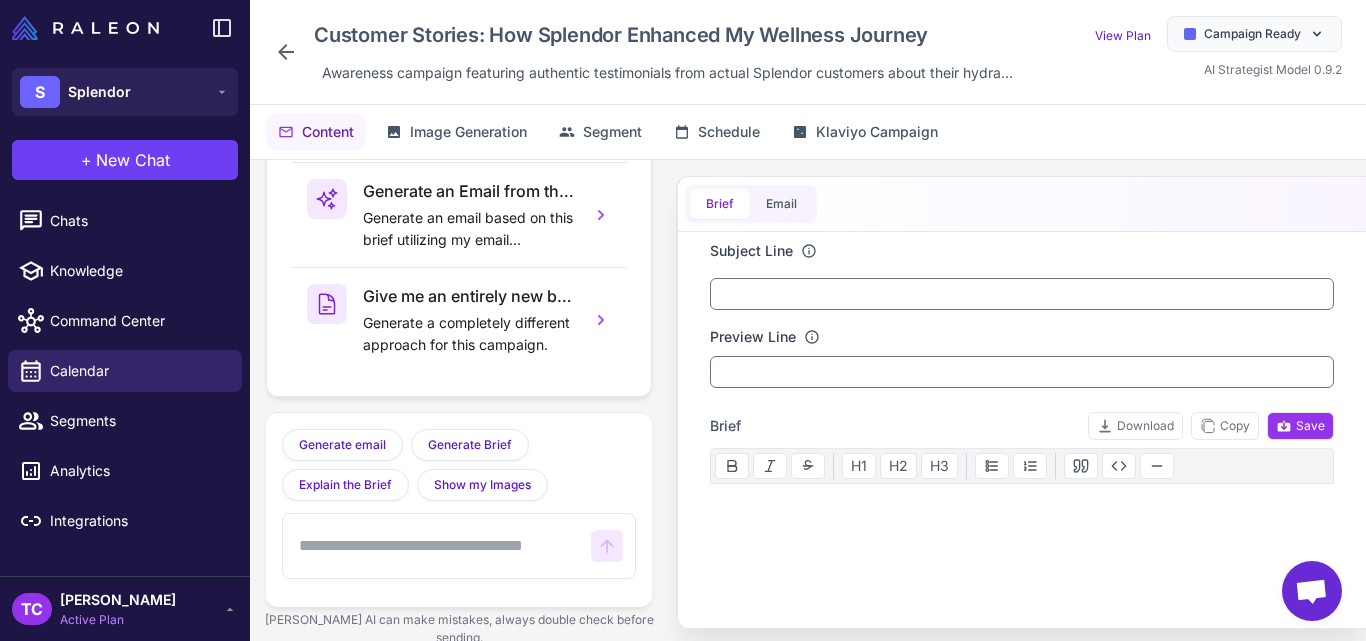 click on "Customer Stories: How Splendor Enhanced My Wellness Journey Awareness campaign featuring authentic testimonials from actual Splendor customers about their hydra..." at bounding box center [647, 52] 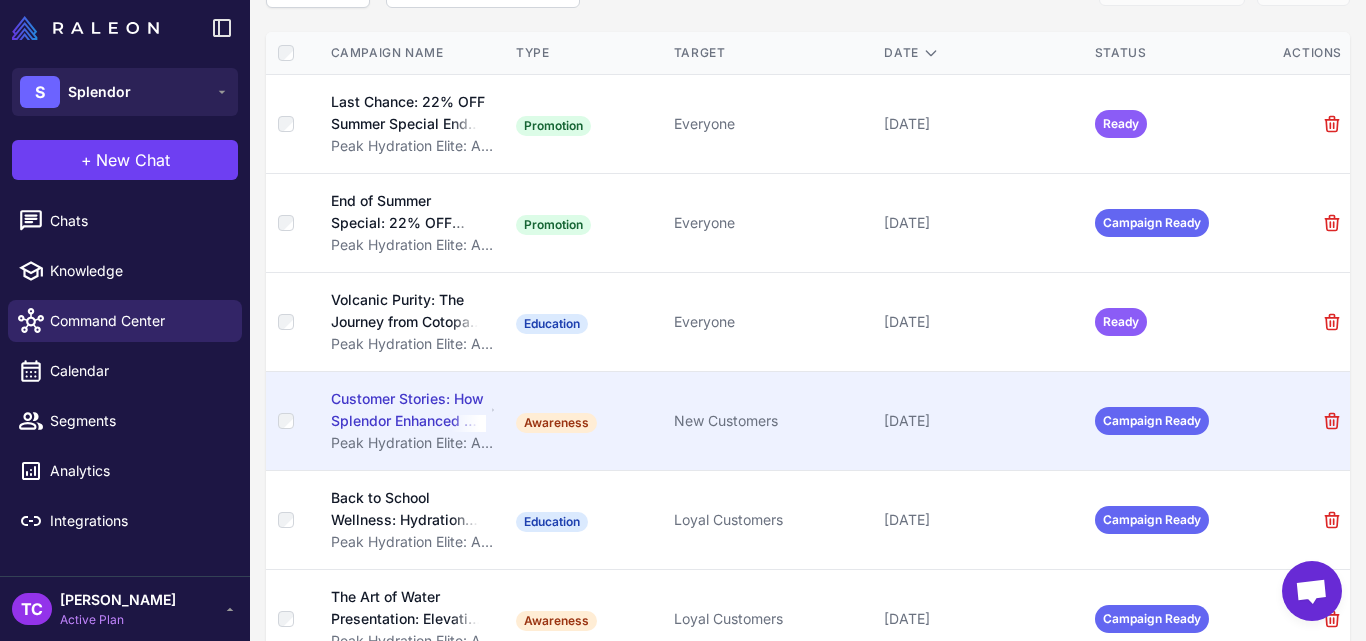 scroll, scrollTop: 232, scrollLeft: 0, axis: vertical 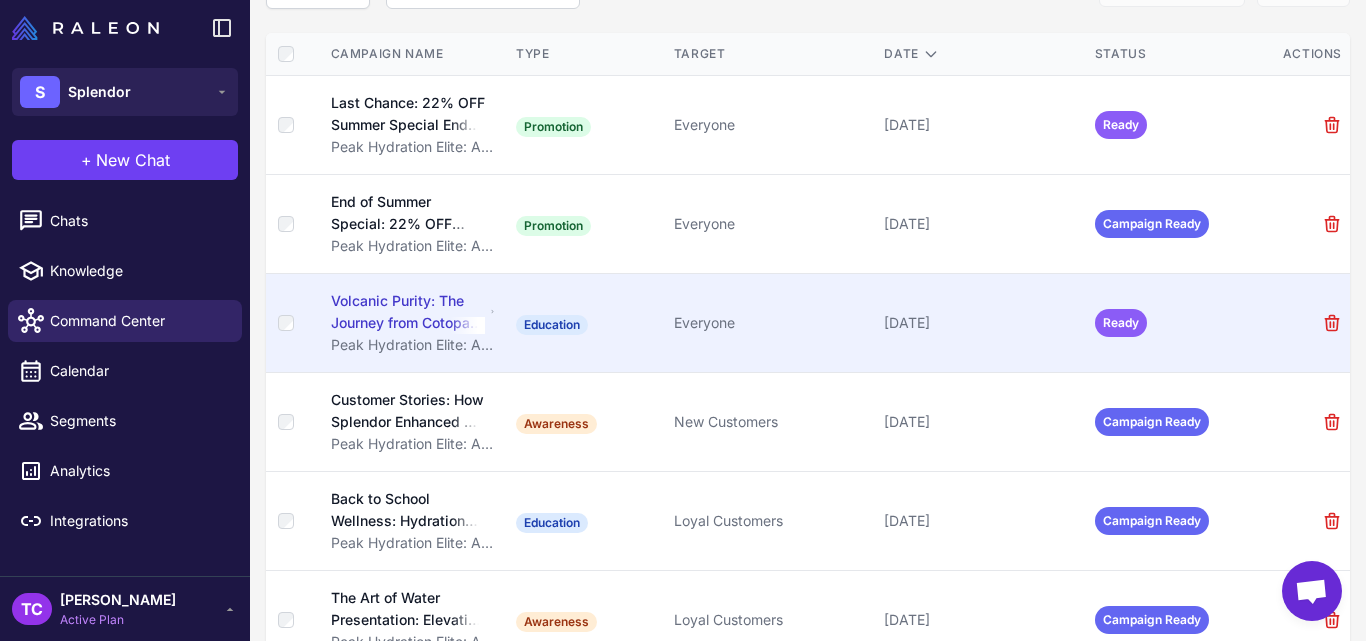 click on "Volcanic Purity: The Journey from Cotopaxi to You" at bounding box center (408, 312) 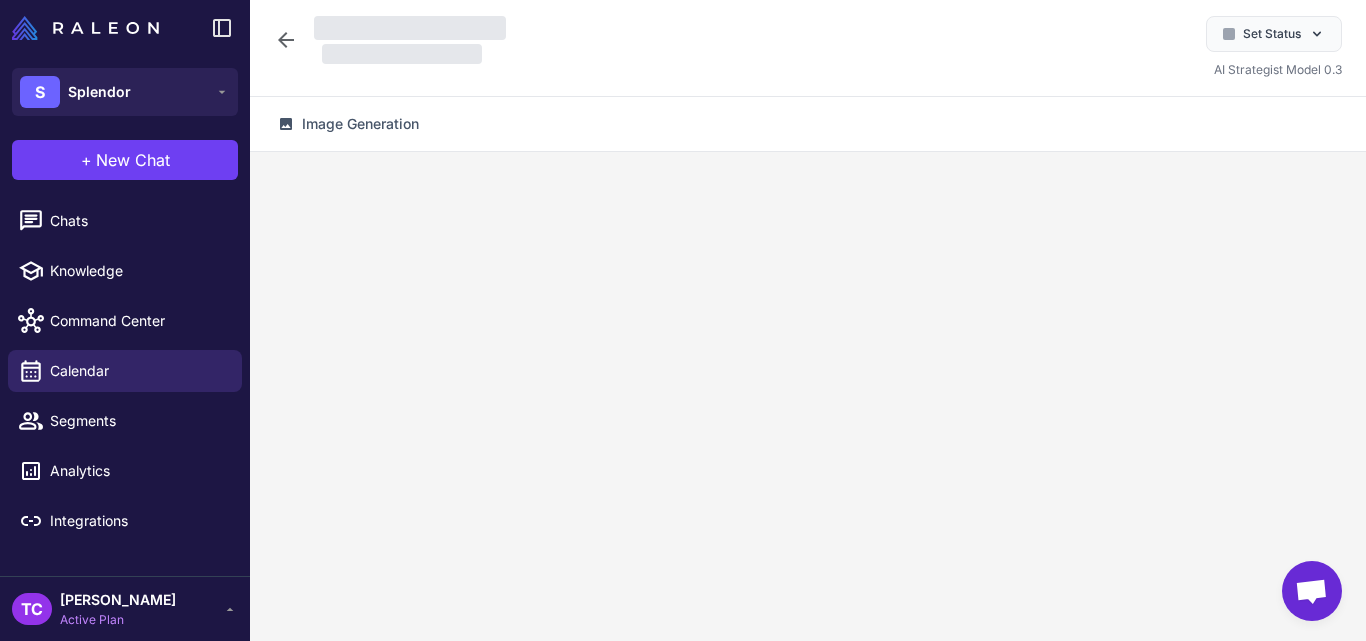 click 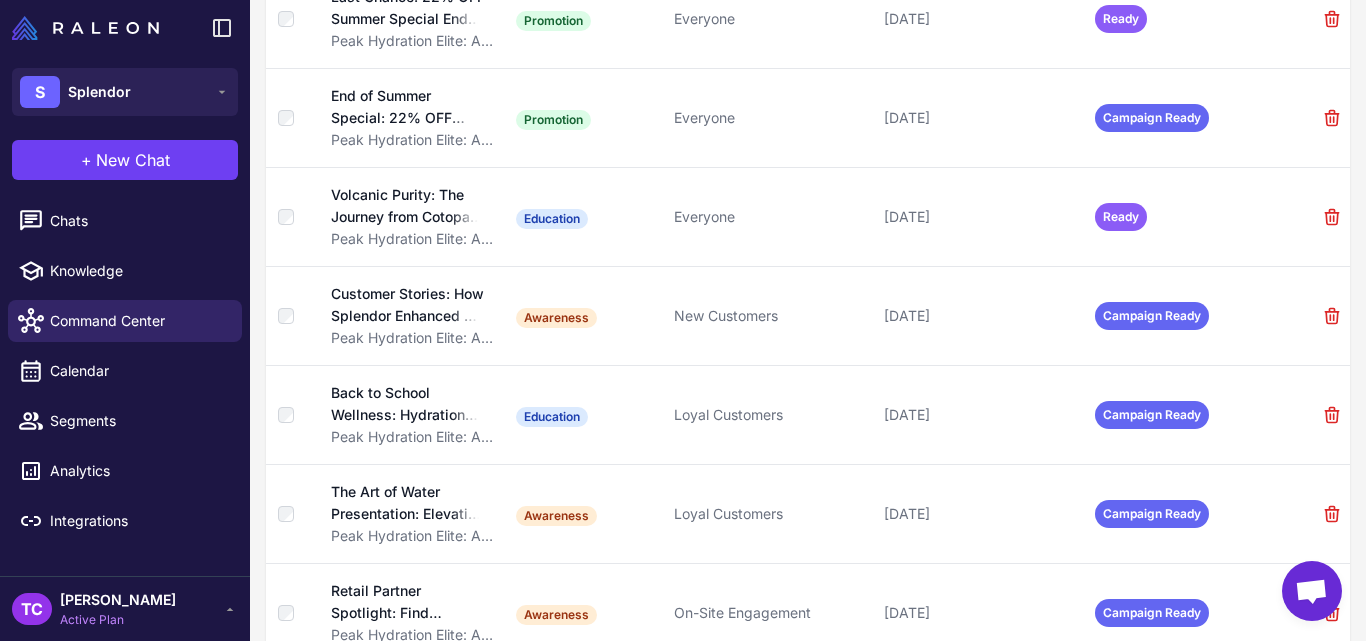 scroll, scrollTop: 353, scrollLeft: 0, axis: vertical 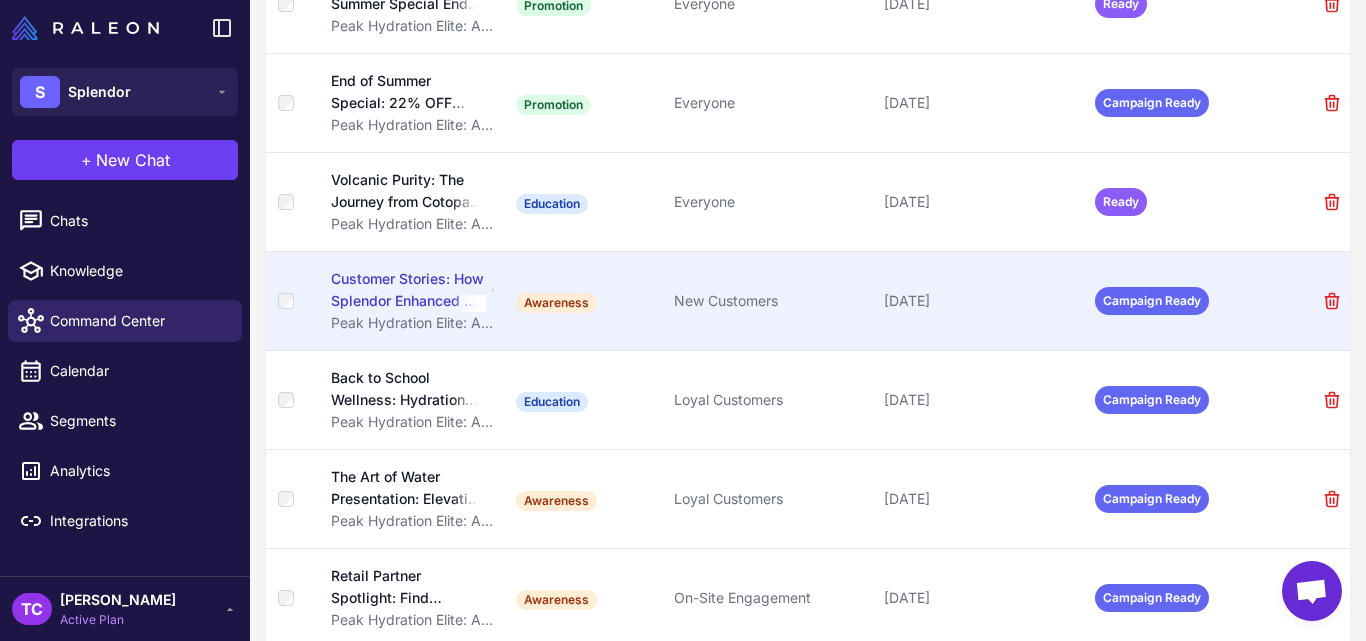 click on "Customer Stories: How Splendor Enhanced My Wellness Journey" at bounding box center [409, 290] 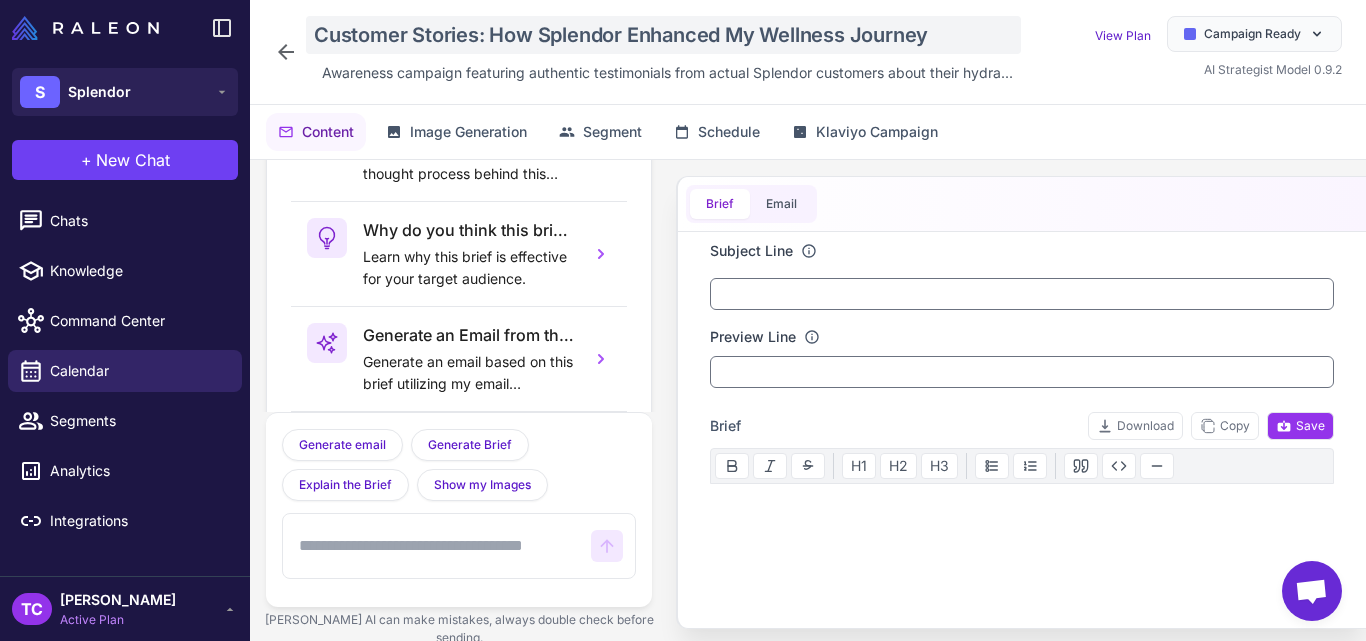 scroll, scrollTop: 144, scrollLeft: 0, axis: vertical 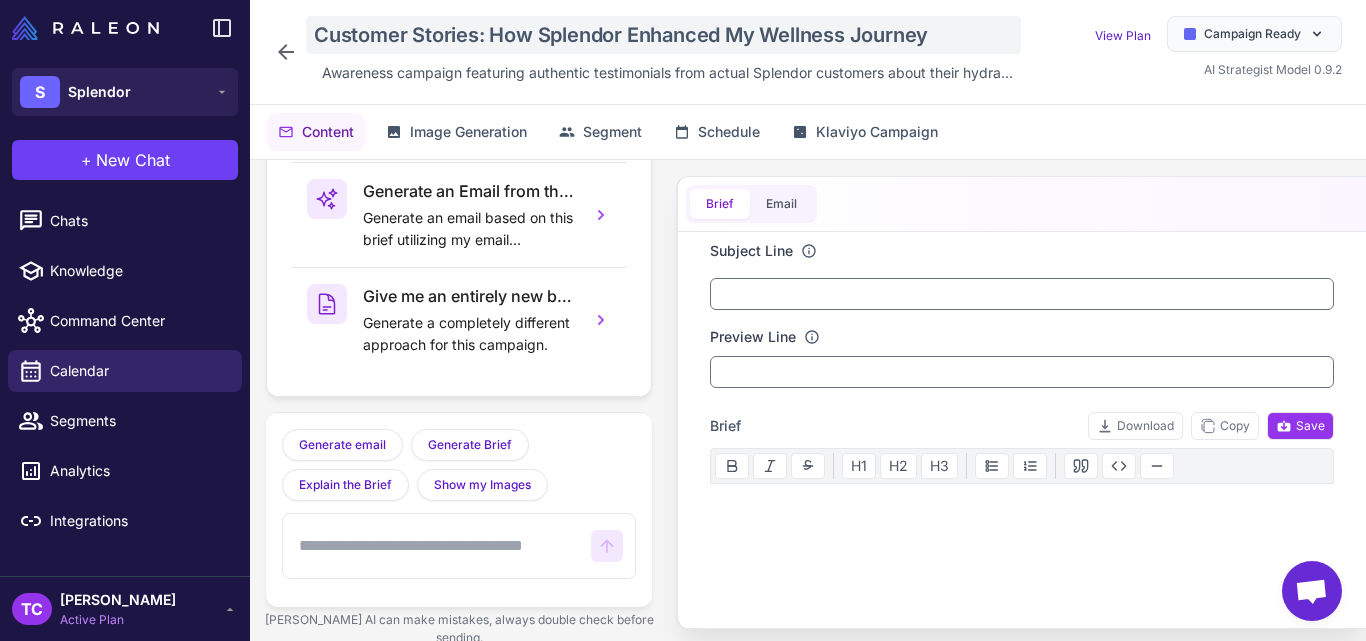 click on "Customer Stories: How Splendor Enhanced My Wellness Journey" 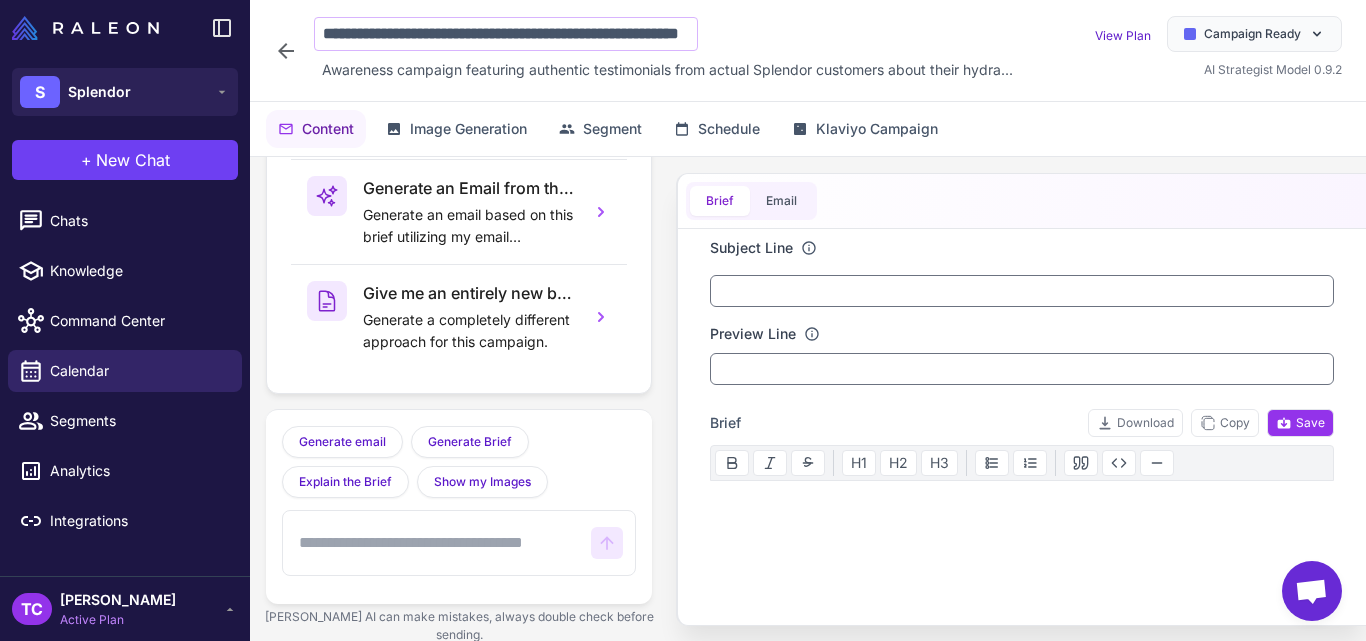 scroll, scrollTop: 0, scrollLeft: 138, axis: horizontal 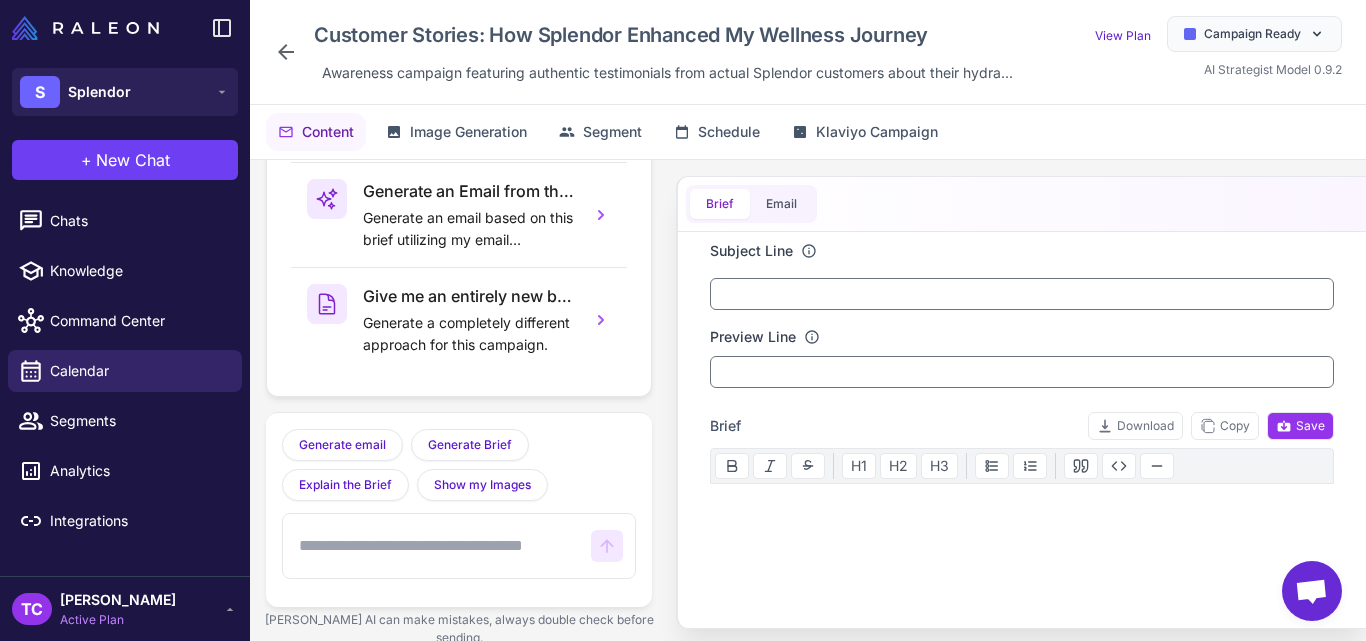 click 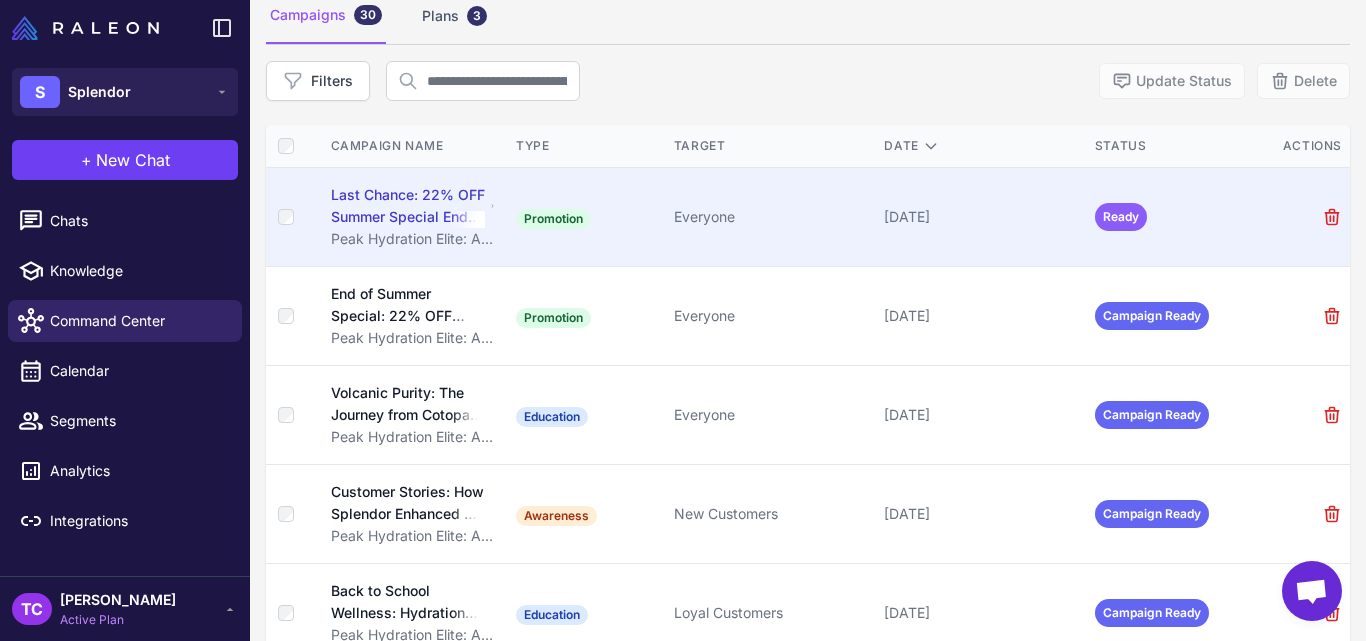 scroll, scrollTop: 128, scrollLeft: 0, axis: vertical 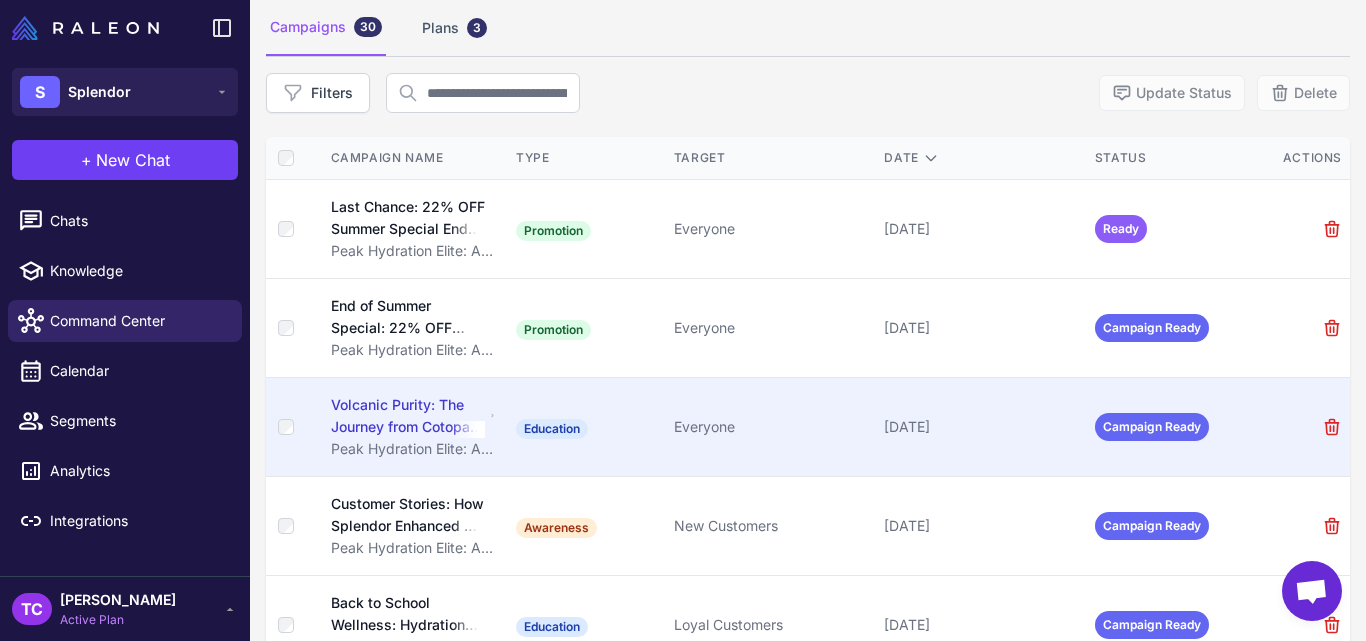 click on "Volcanic Purity: The Journey from Cotopaxi to You" at bounding box center (408, 416) 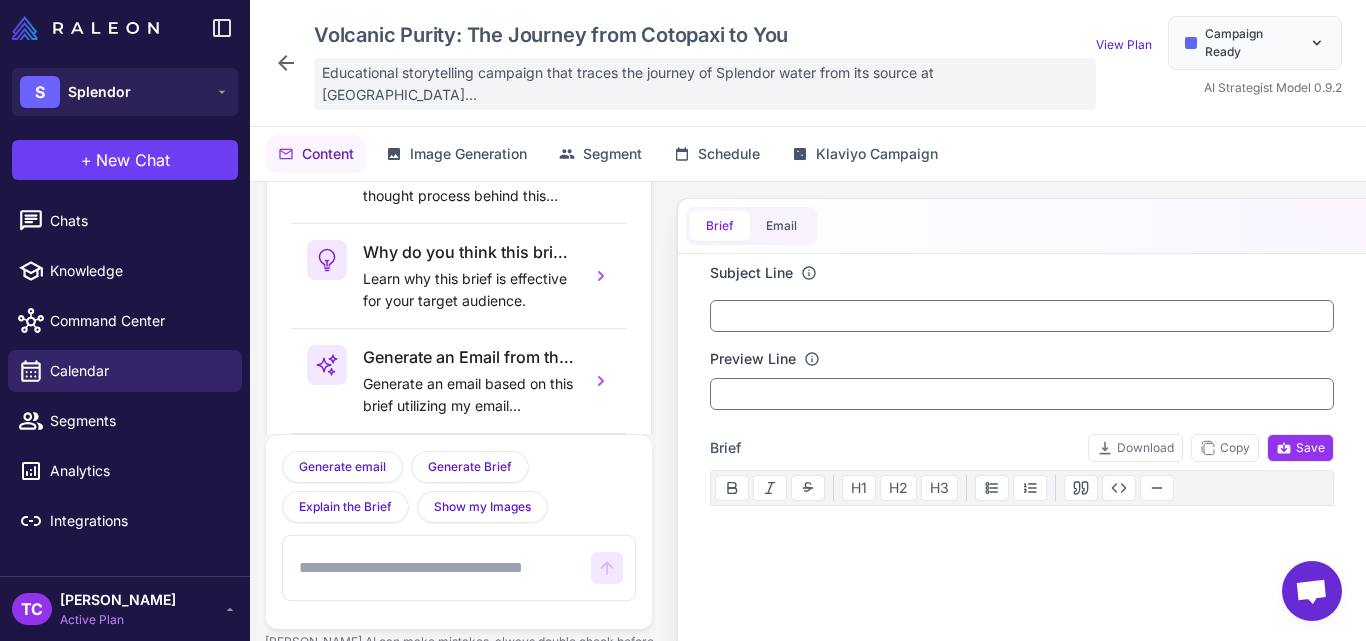 scroll, scrollTop: 144, scrollLeft: 0, axis: vertical 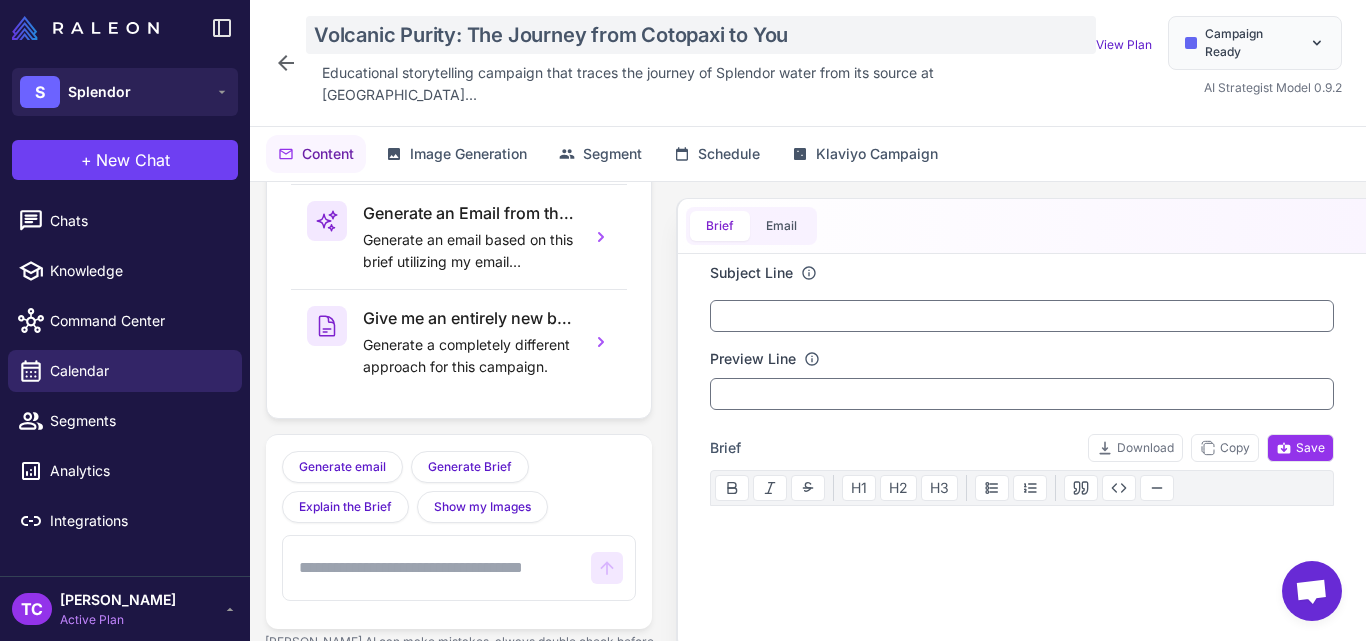 click on "Volcanic Purity: The Journey from Cotopaxi to You" 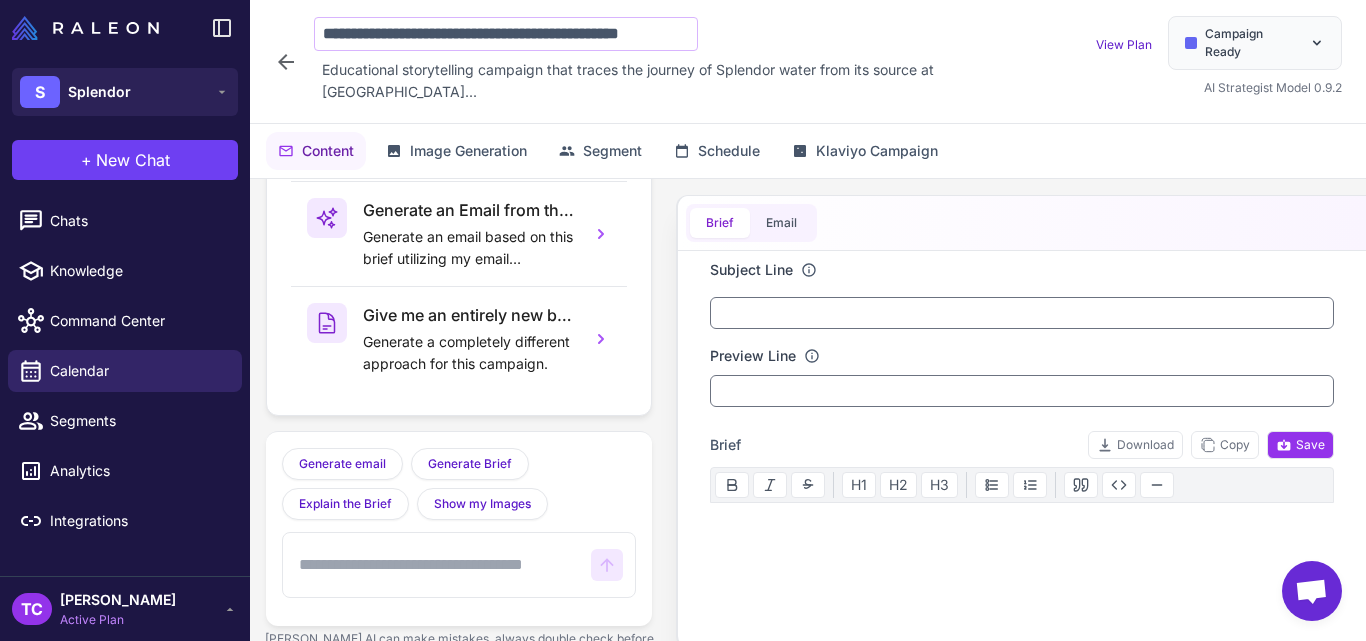 scroll, scrollTop: 0, scrollLeft: 24, axis: horizontal 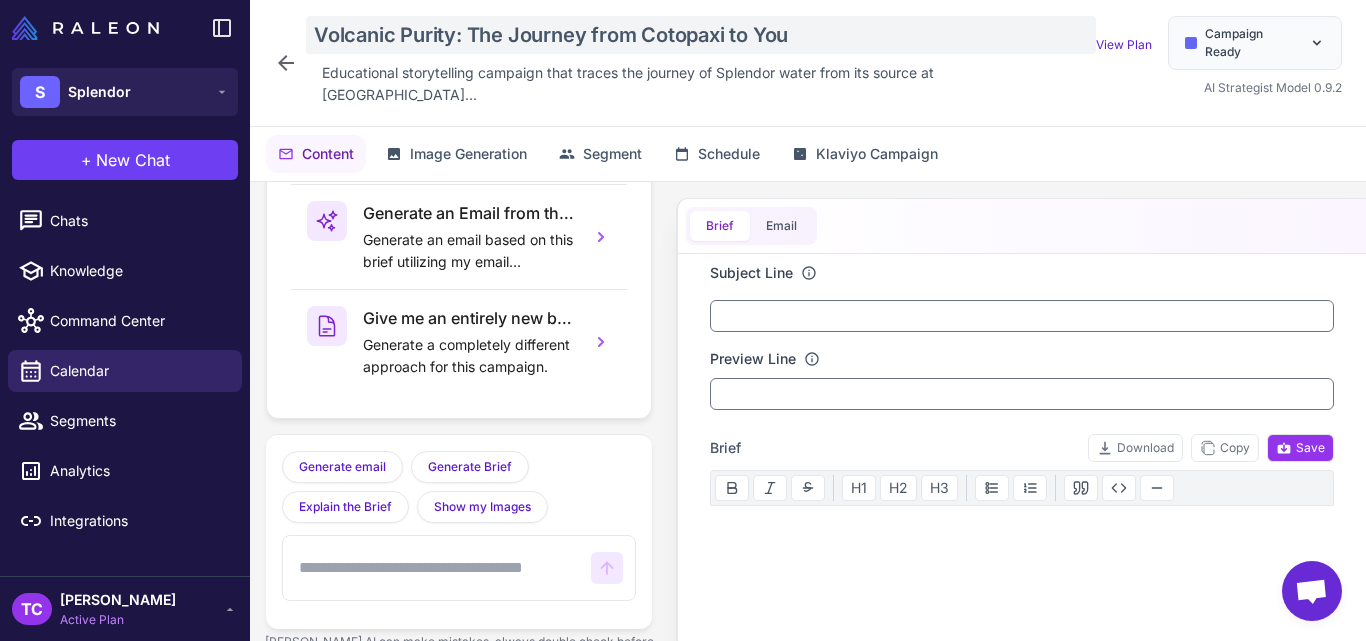 click on "Volcanic Purity: The Journey from Cotopaxi to You" 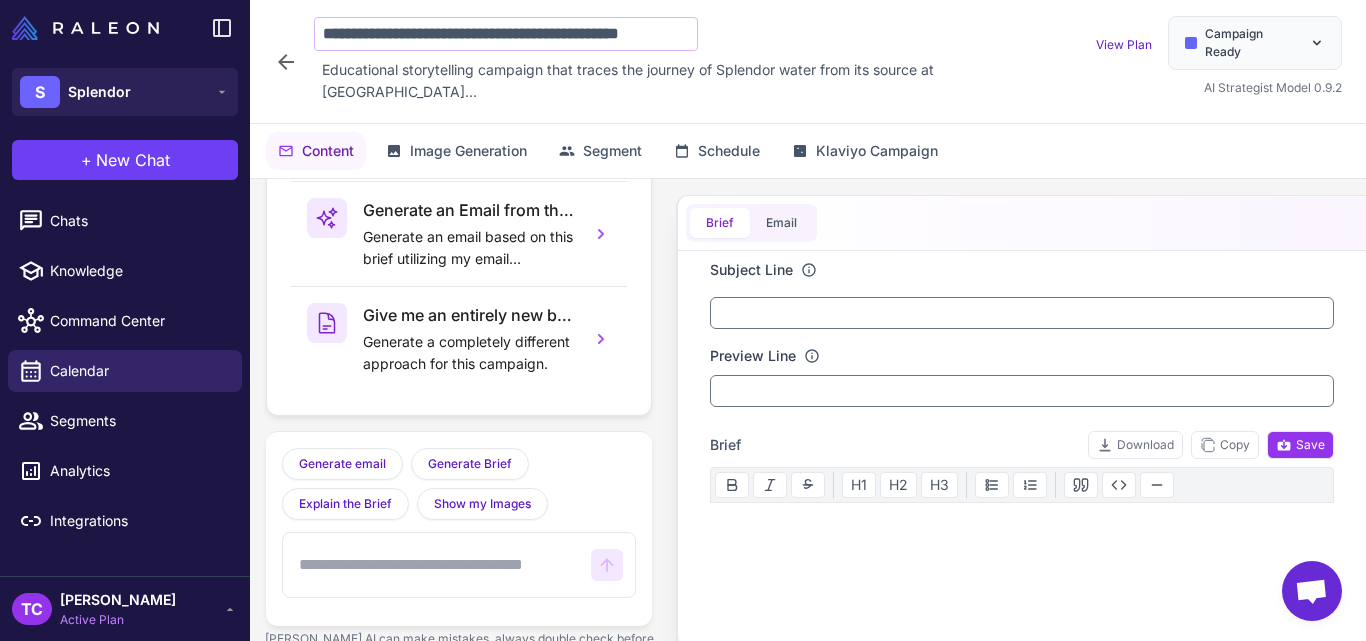 scroll, scrollTop: 0, scrollLeft: 24, axis: horizontal 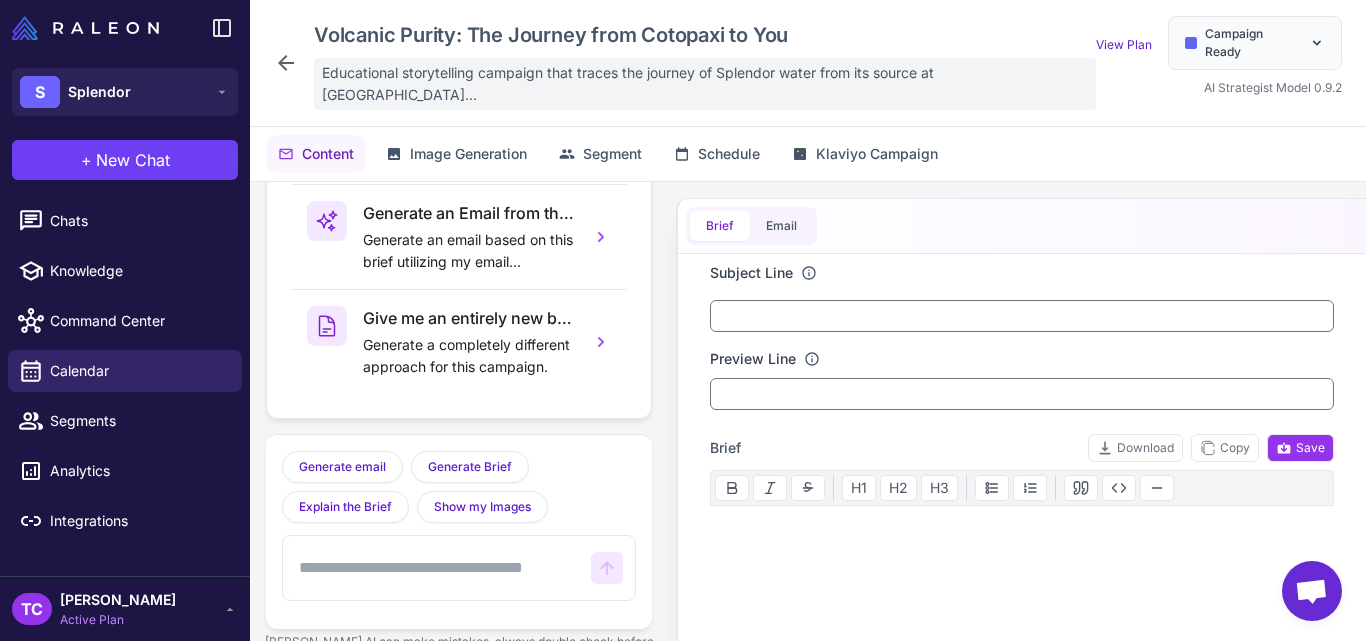 click on "Educational storytelling campaign that traces the journey of Splendor water from its source at La Ma..." at bounding box center [705, 84] 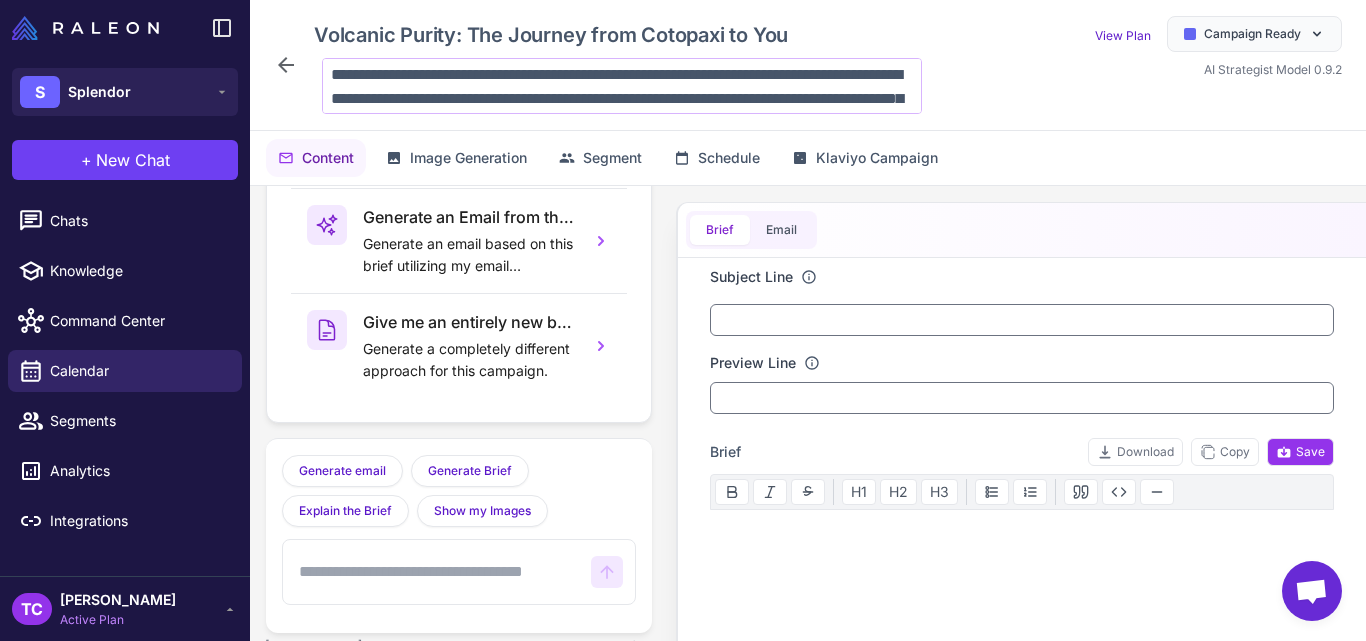 scroll, scrollTop: 122, scrollLeft: 0, axis: vertical 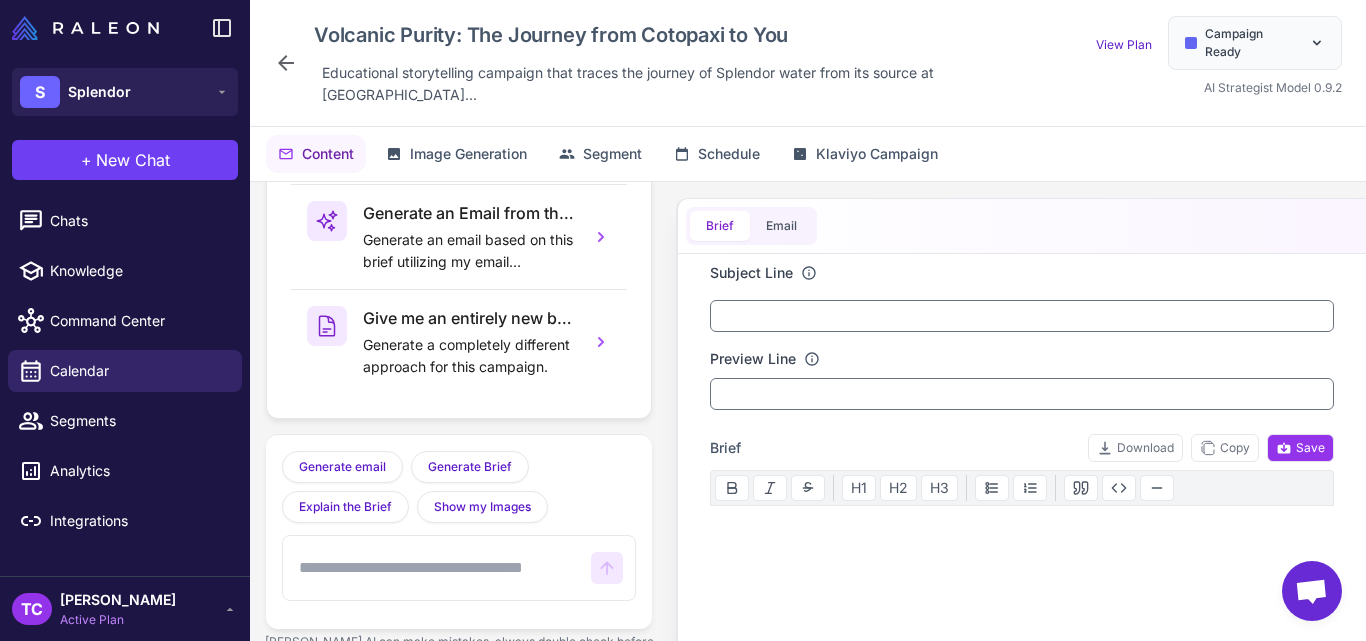 click 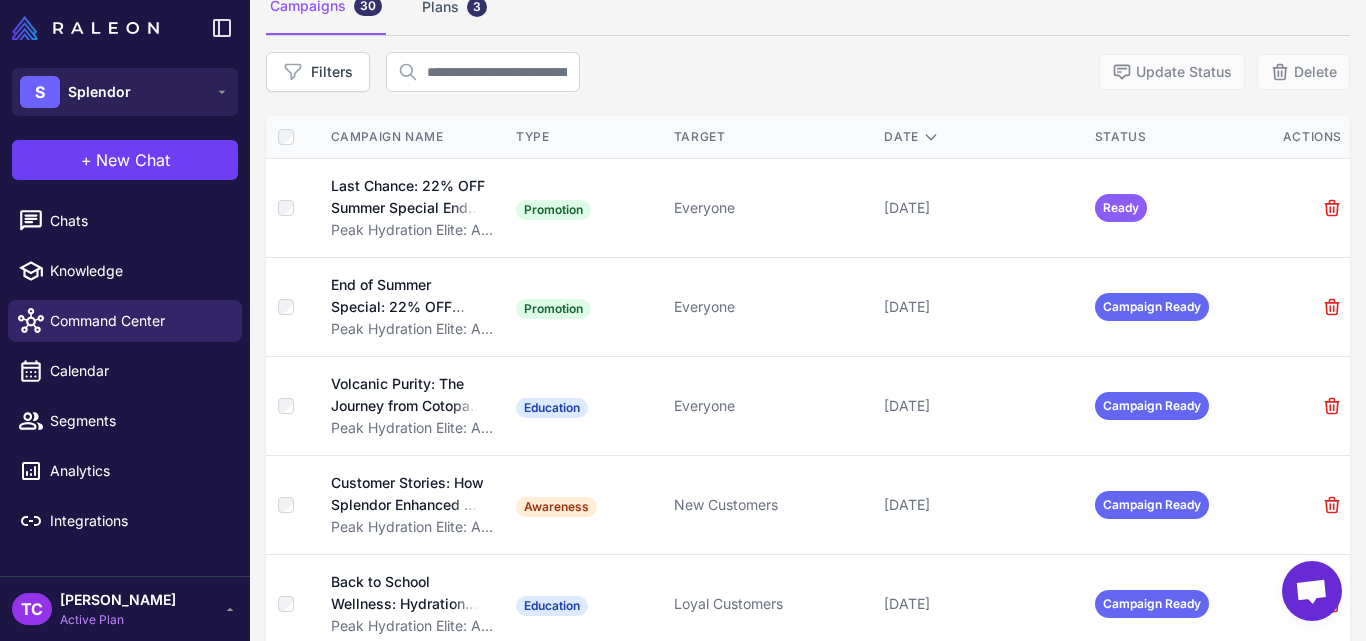 scroll, scrollTop: 103, scrollLeft: 0, axis: vertical 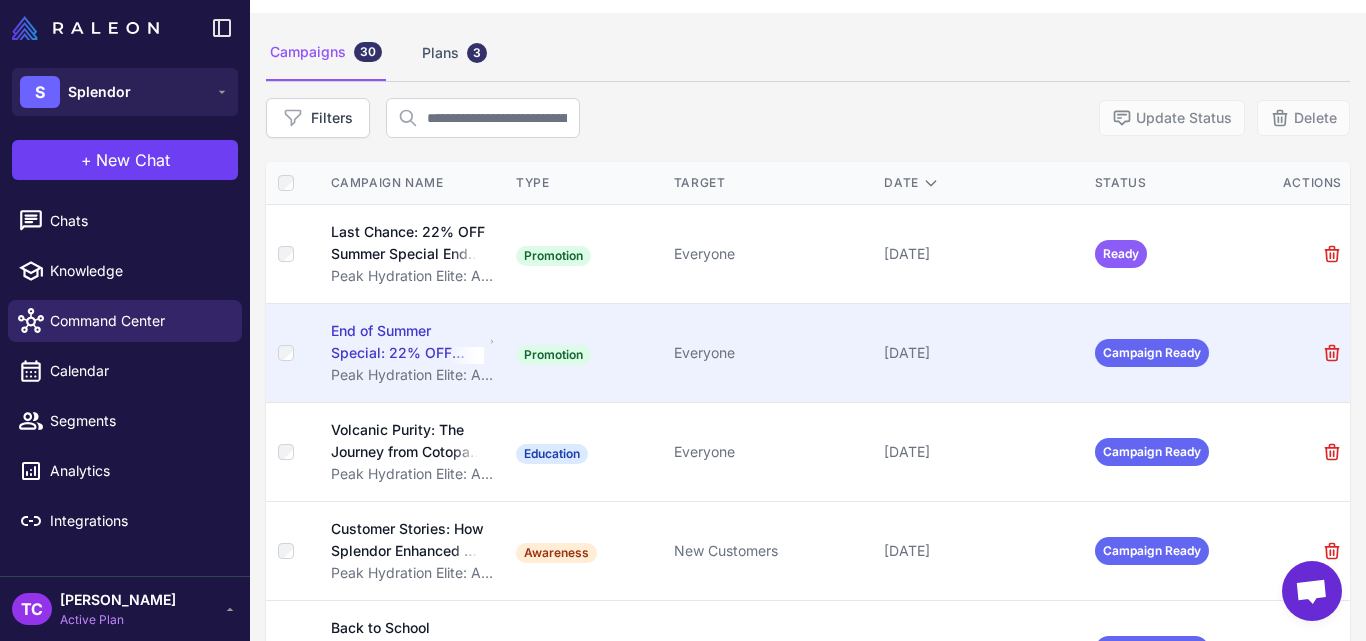 click on "End of Summer Special: 22% OFF Sitewide" at bounding box center [407, 342] 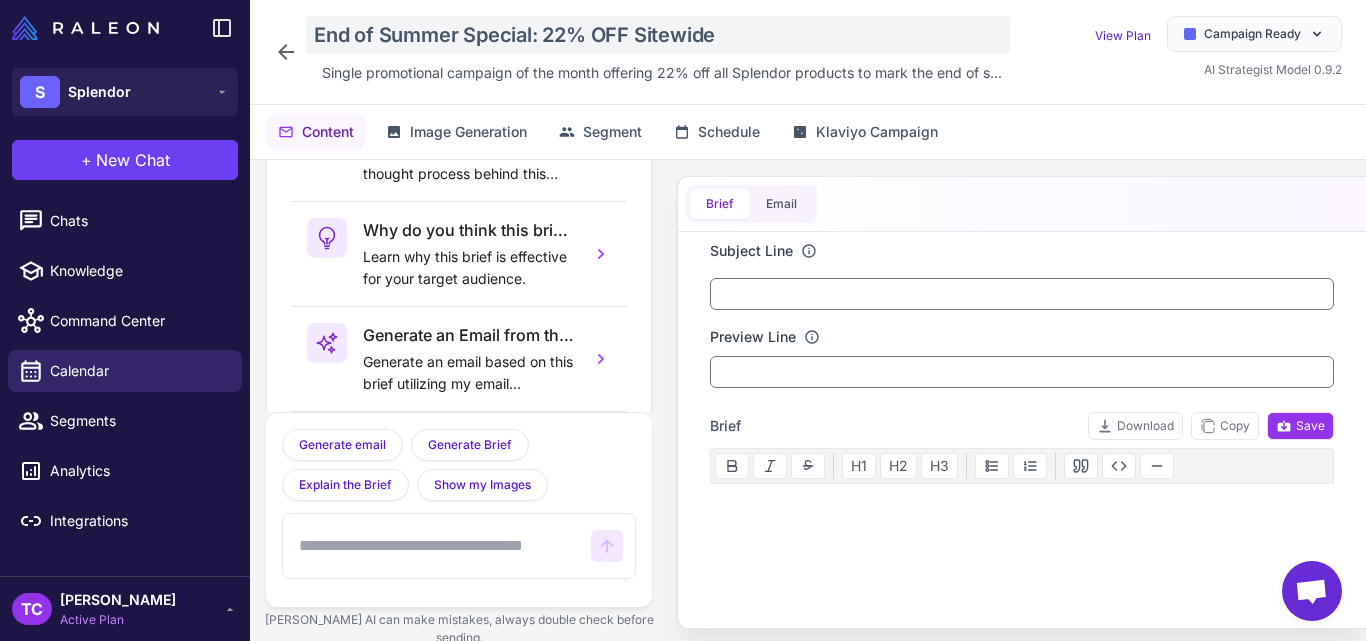 scroll, scrollTop: 144, scrollLeft: 0, axis: vertical 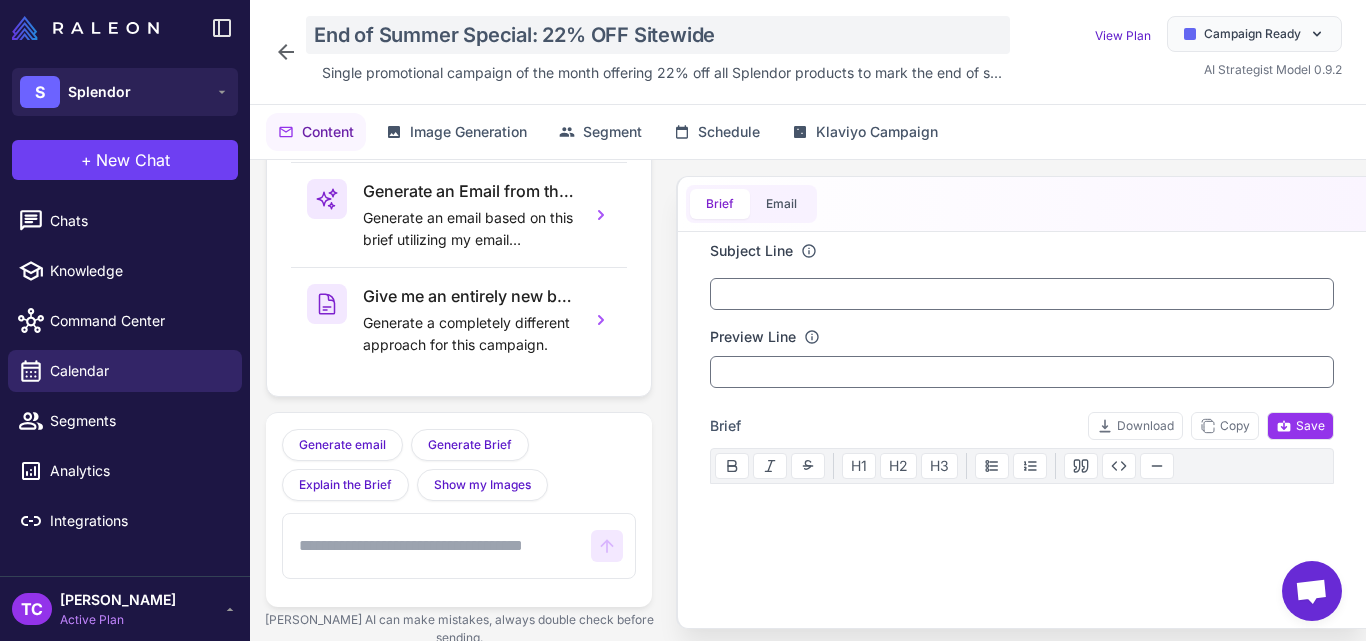click on "End of Summer Special: 22% OFF Sitewide" 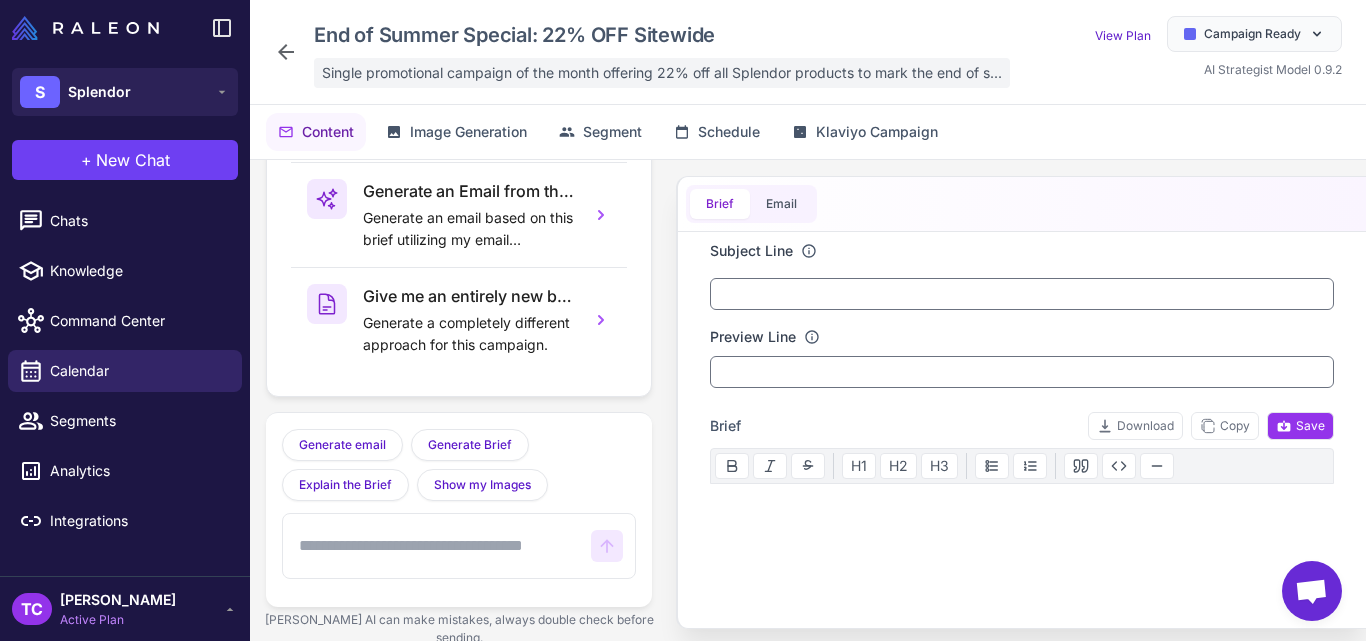 click on "Single promotional campaign of the month offering 22% off all Splendor products to mark the end of s..." at bounding box center (662, 73) 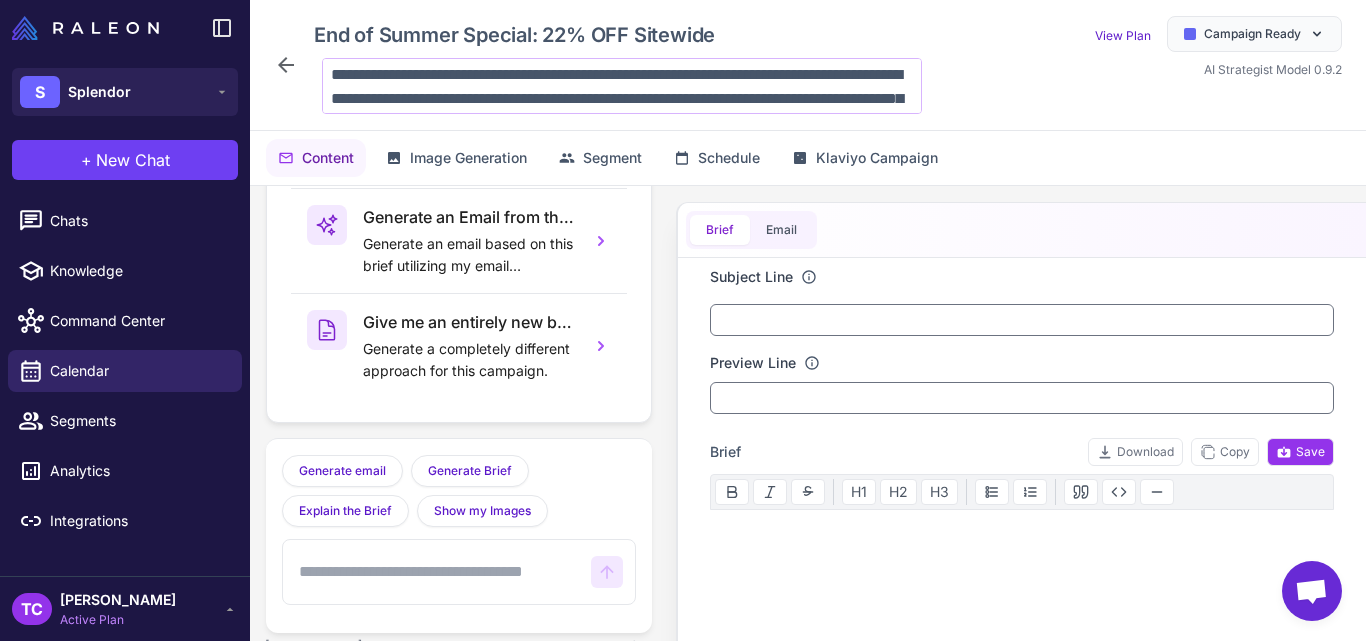 scroll, scrollTop: 170, scrollLeft: 0, axis: vertical 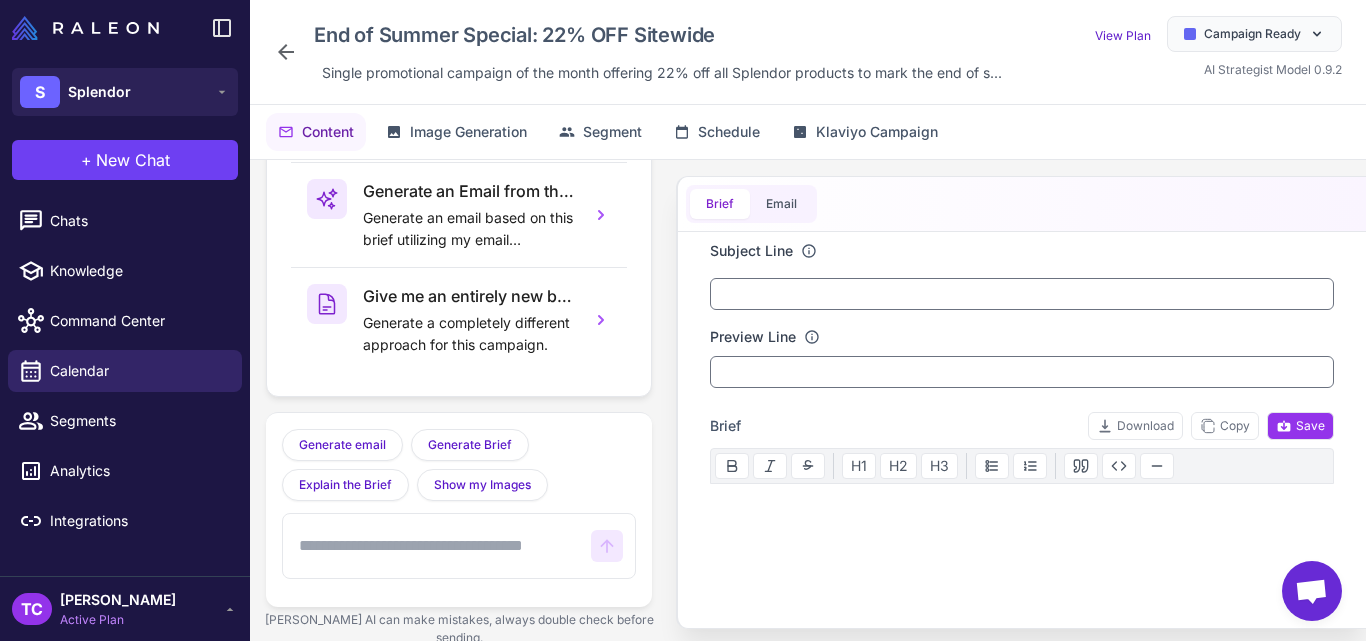 click on "End of Summer Special: 22% OFF Sitewide Single promotional campaign of the month offering 22% off all Splendor products to mark the end of s..." at bounding box center [642, 52] 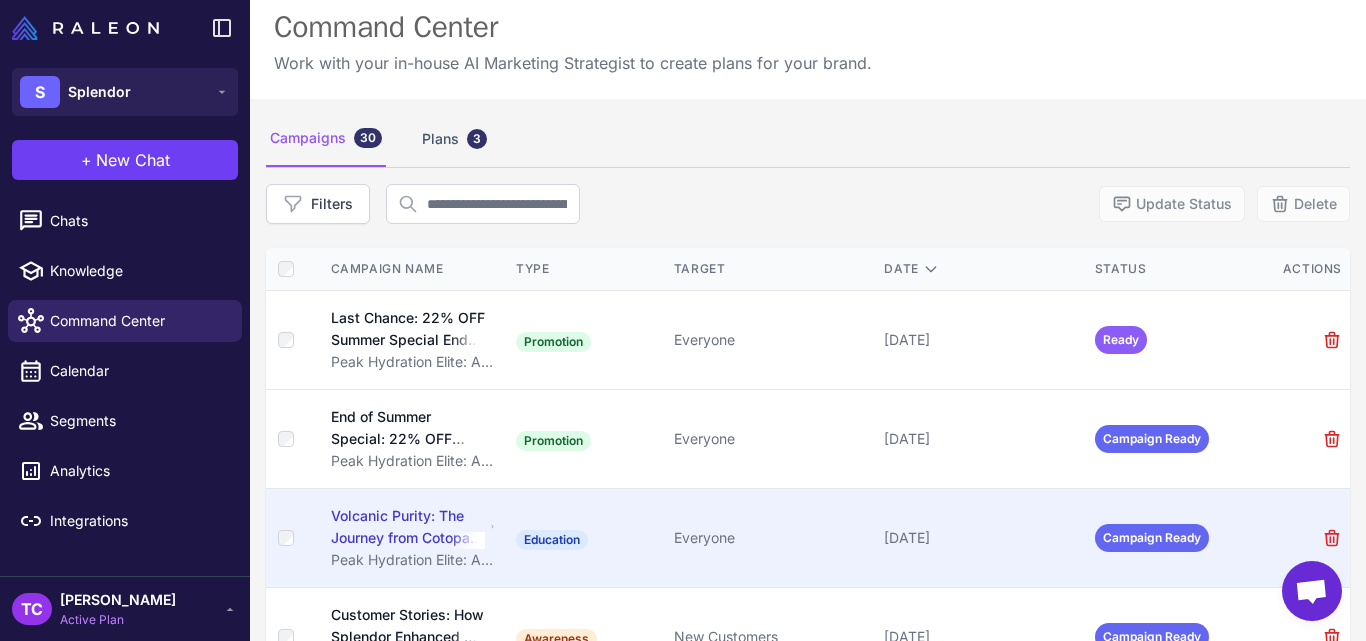 scroll, scrollTop: 0, scrollLeft: 0, axis: both 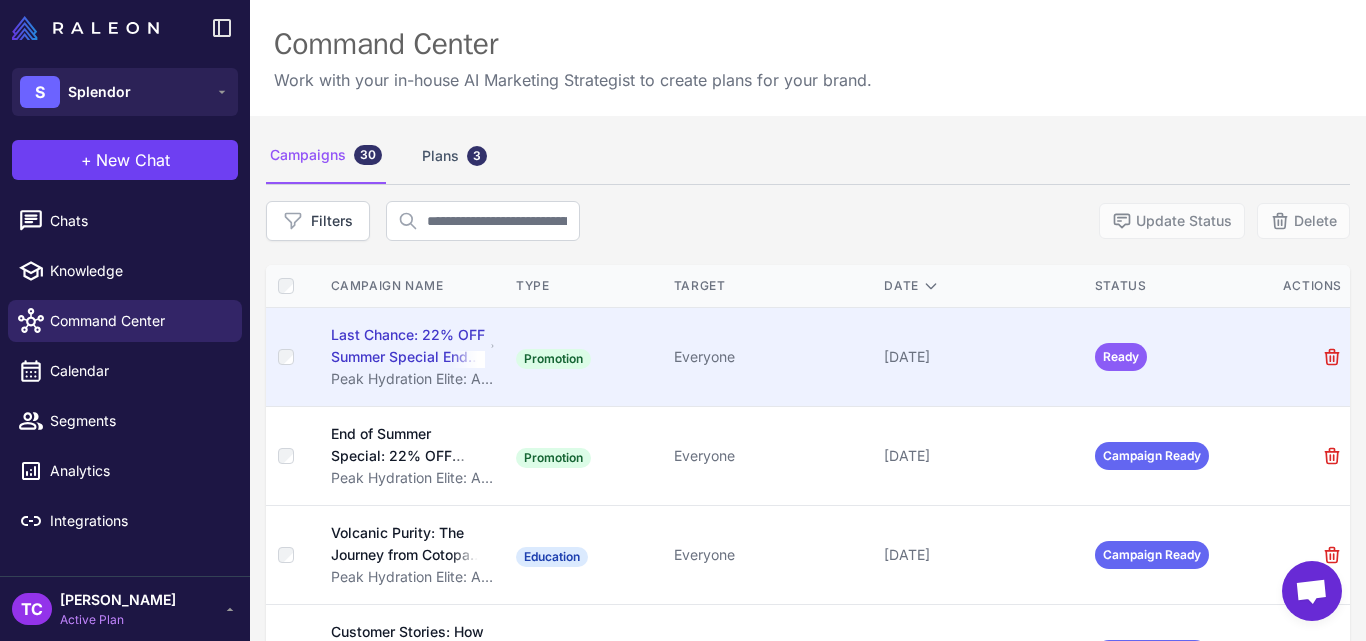 click on "Last Chance: 22% OFF Summer Special Ends Sunday" at bounding box center [408, 346] 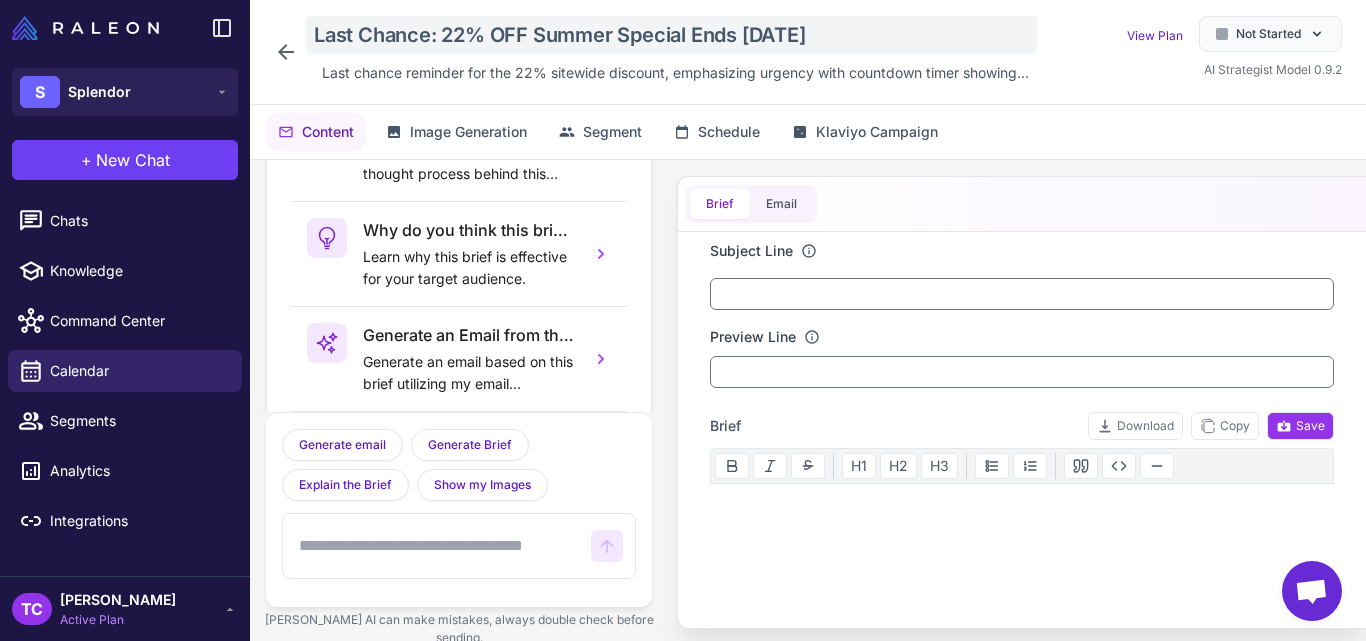scroll, scrollTop: 144, scrollLeft: 0, axis: vertical 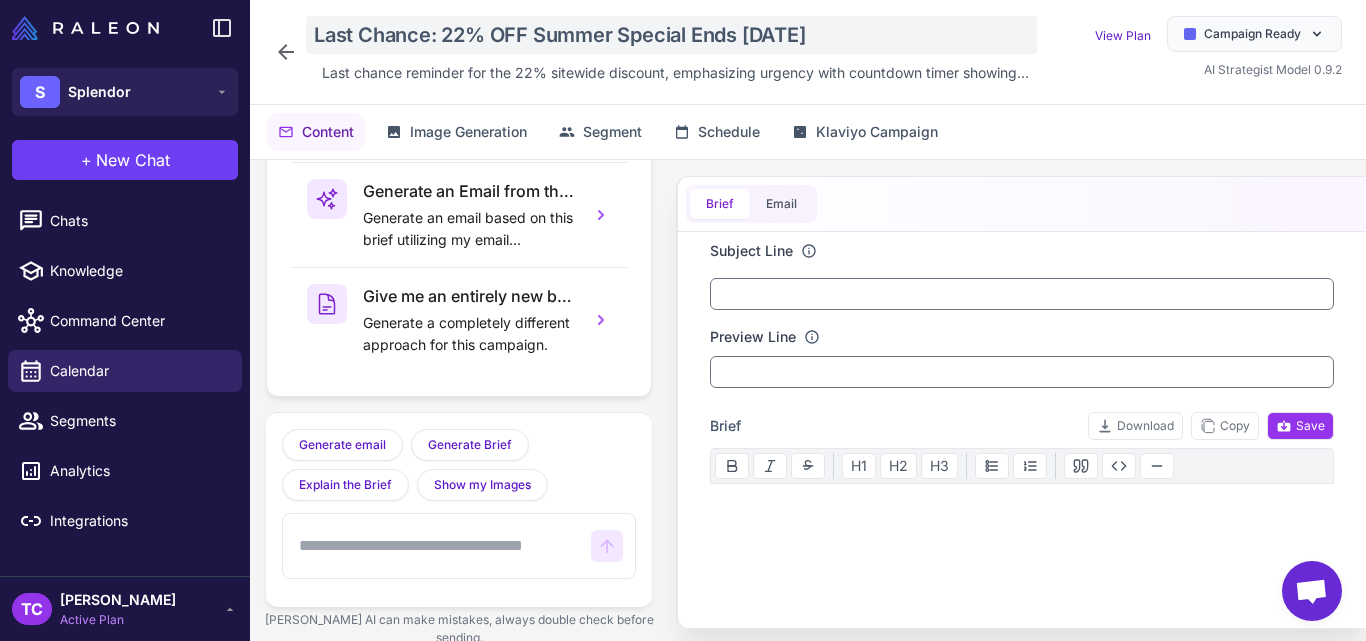 click on "Last Chance: 22% OFF Summer Special Ends Sunday" 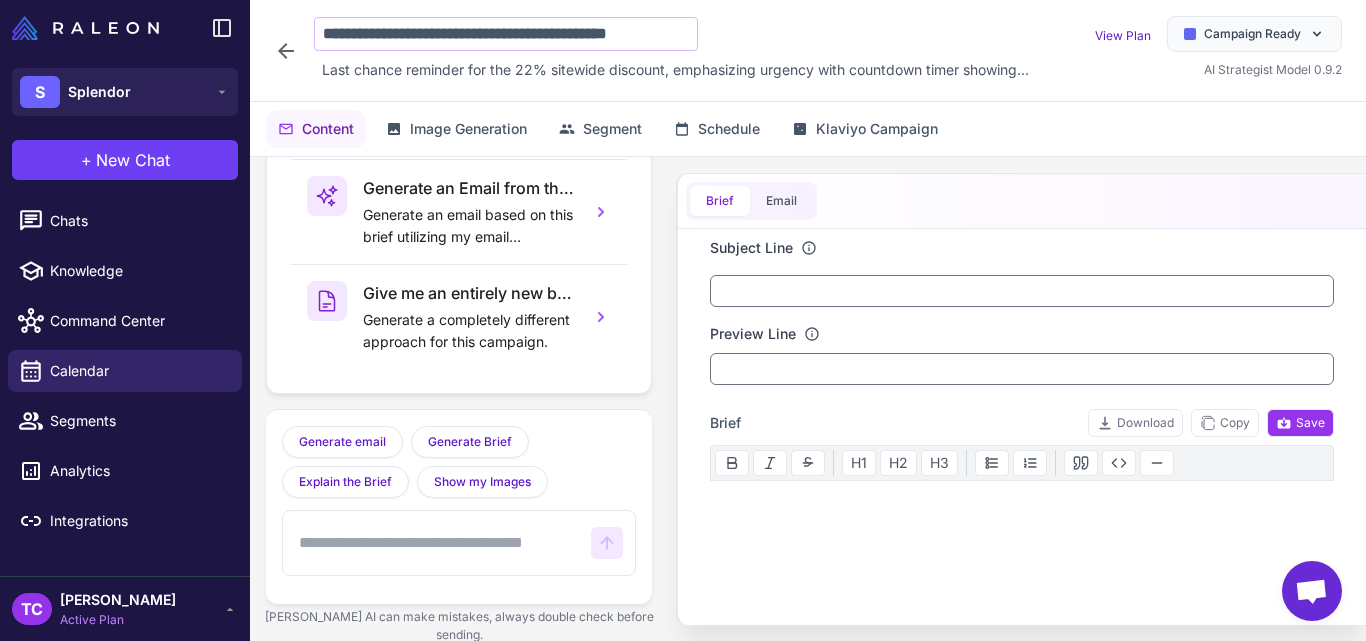 scroll, scrollTop: 0, scrollLeft: 45, axis: horizontal 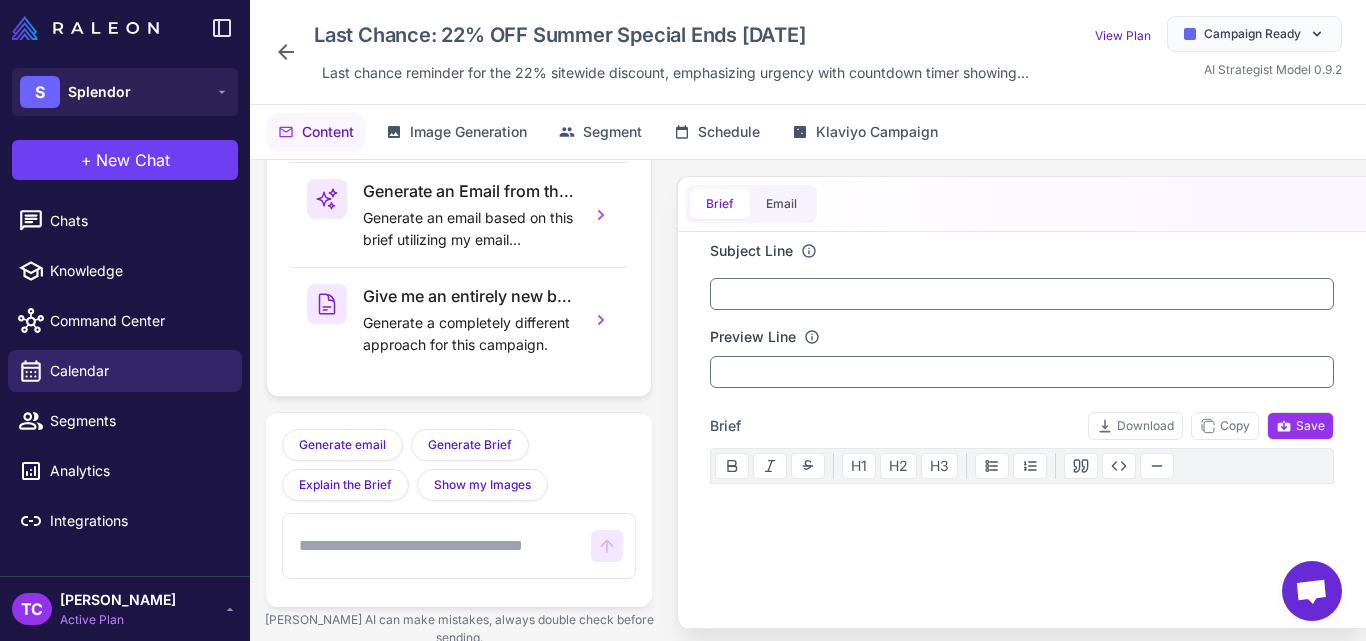 click 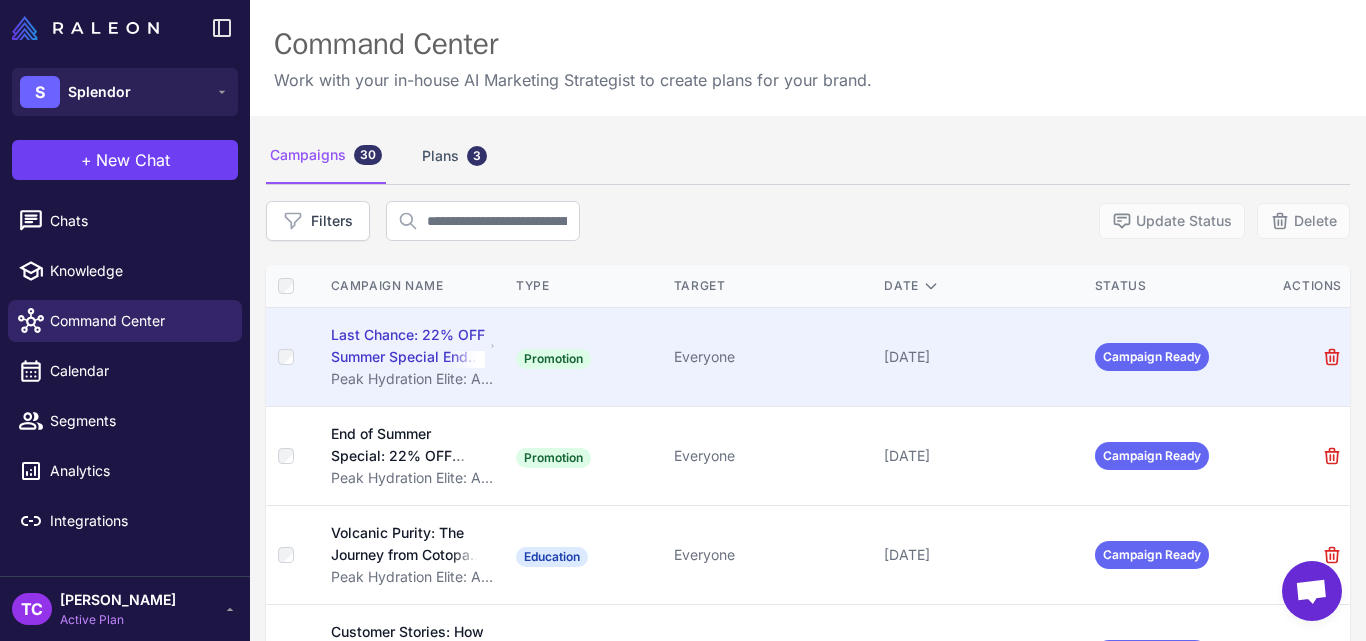 click on "Last Chance: 22% OFF Summer Special Ends Sunday" at bounding box center [408, 346] 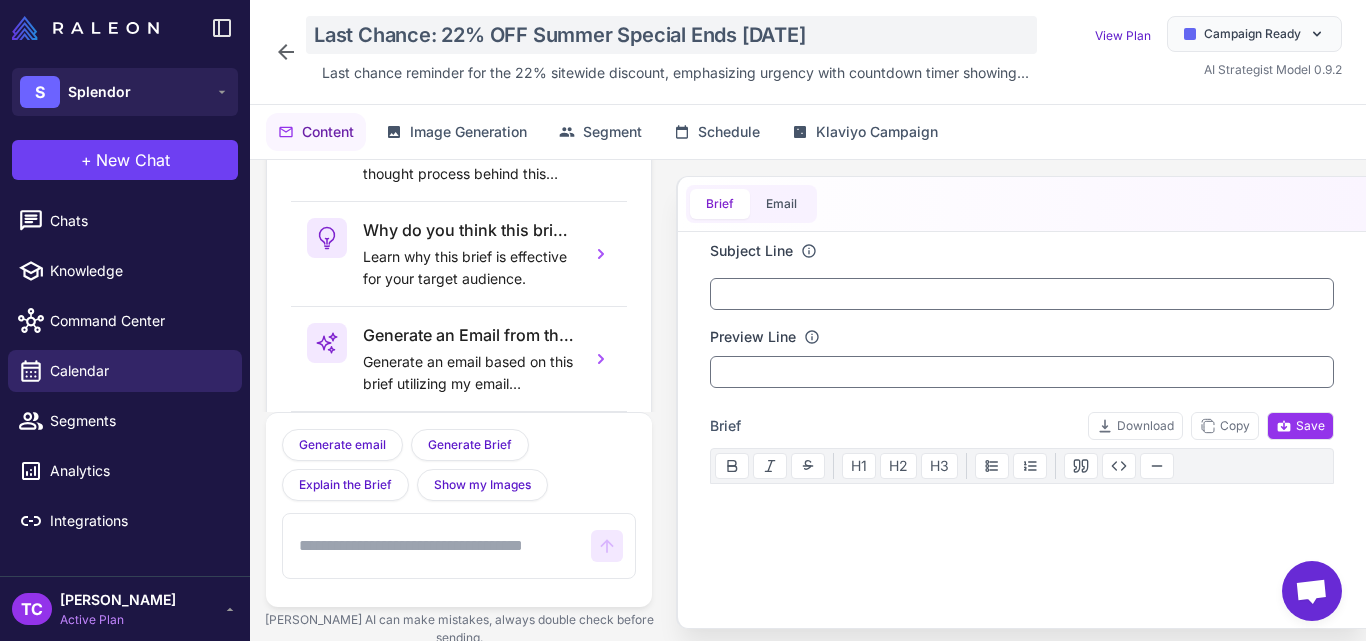 scroll, scrollTop: 144, scrollLeft: 0, axis: vertical 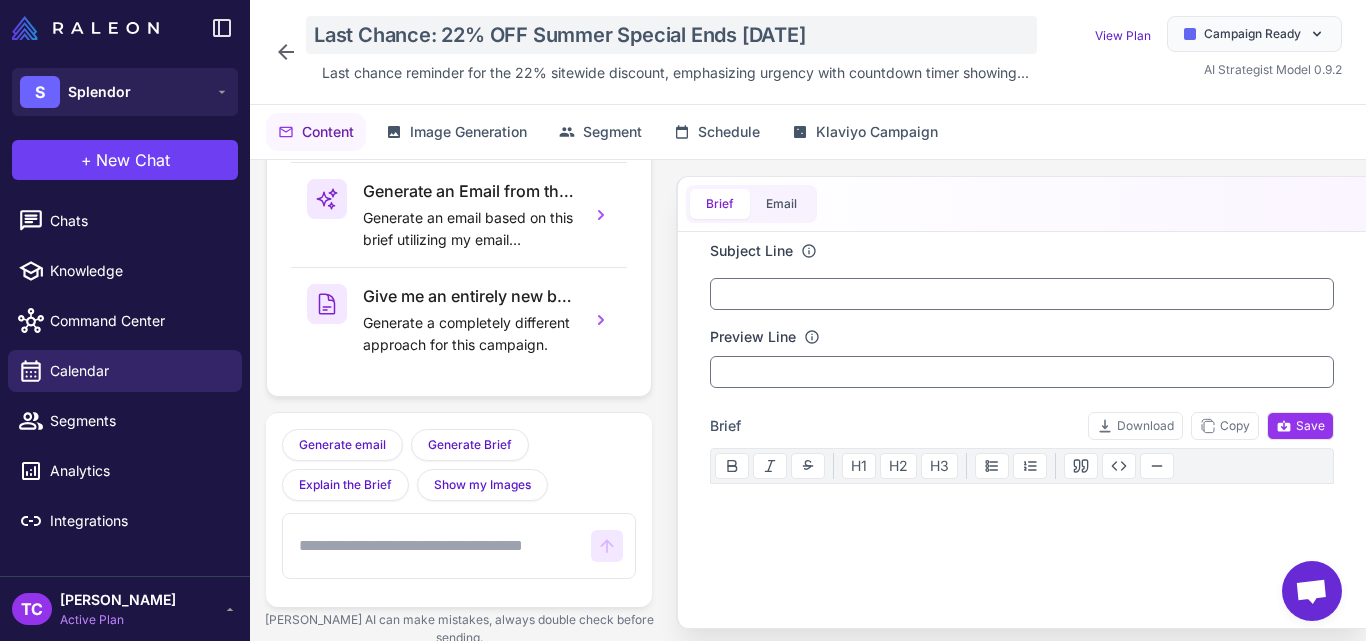 click on "Last Chance: 22% OFF Summer Special Ends Sunday" 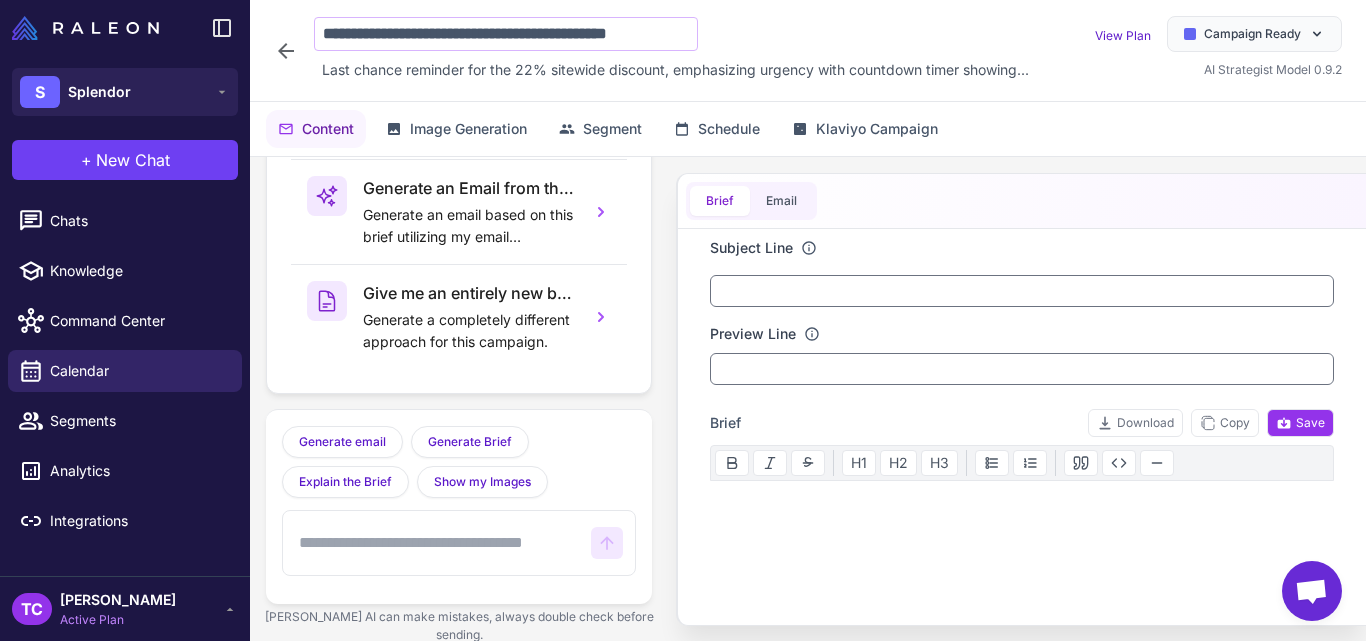 scroll, scrollTop: 0, scrollLeft: 45, axis: horizontal 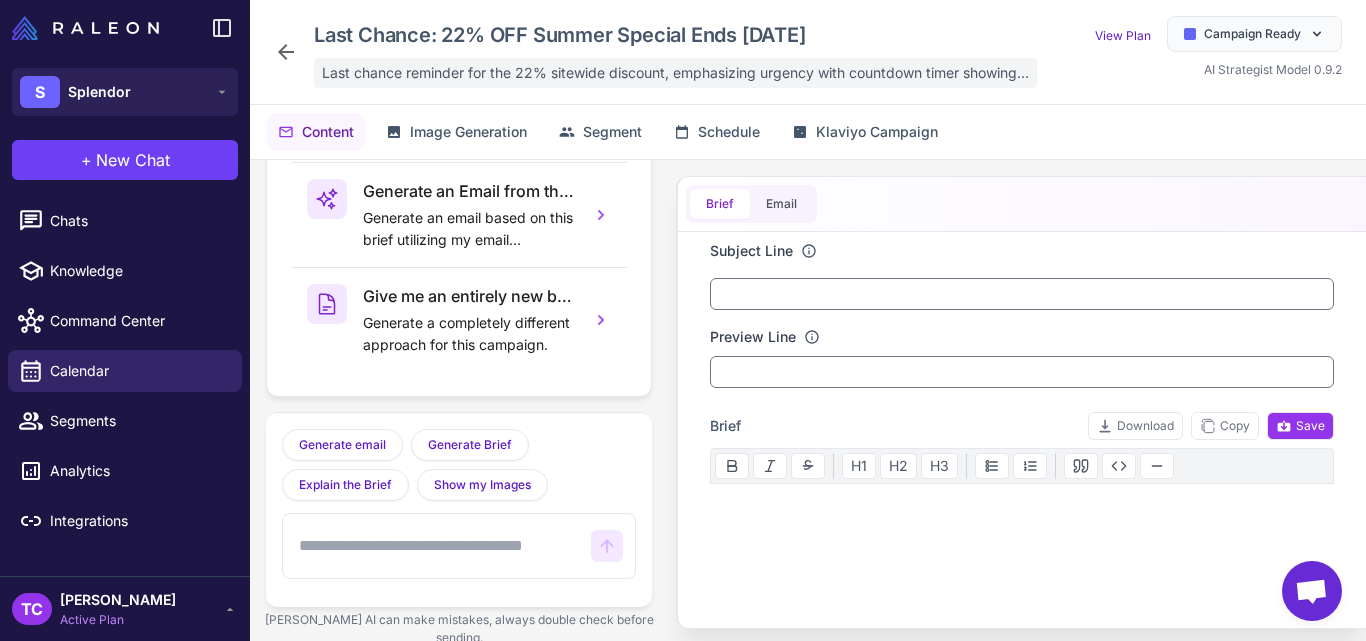 click on "Last chance reminder for the 22% sitewide discount, emphasizing urgency with countdown timer showing..." at bounding box center (675, 73) 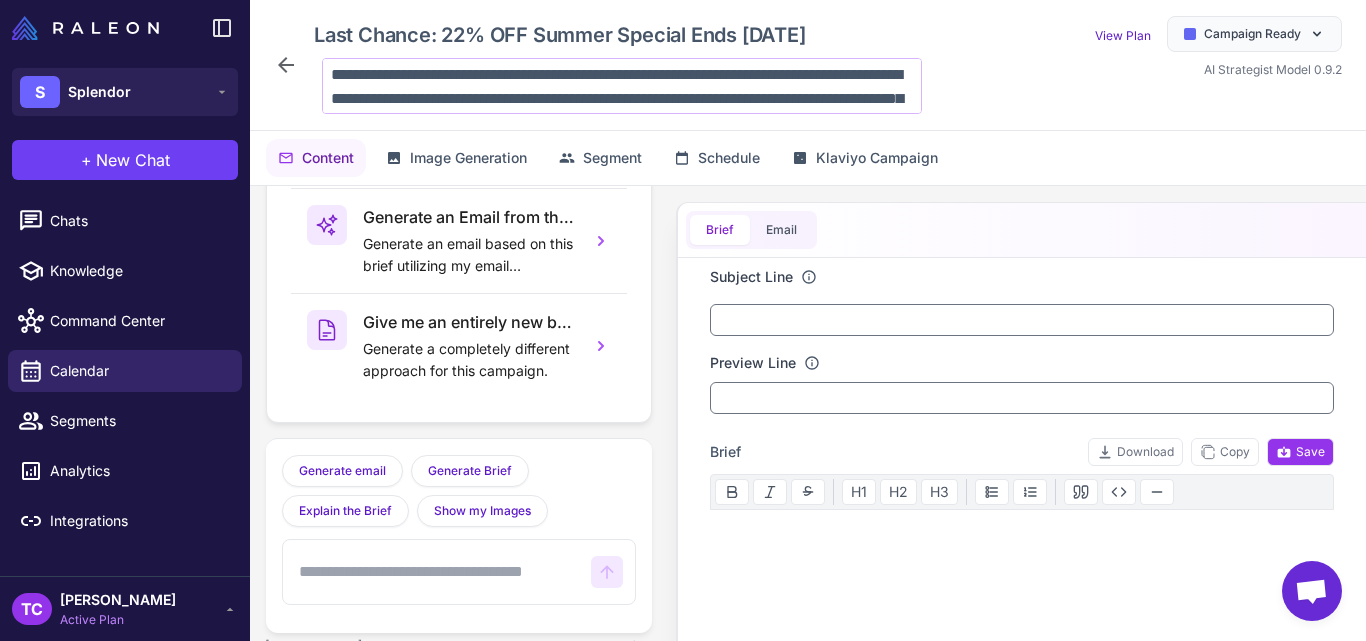 scroll, scrollTop: 122, scrollLeft: 0, axis: vertical 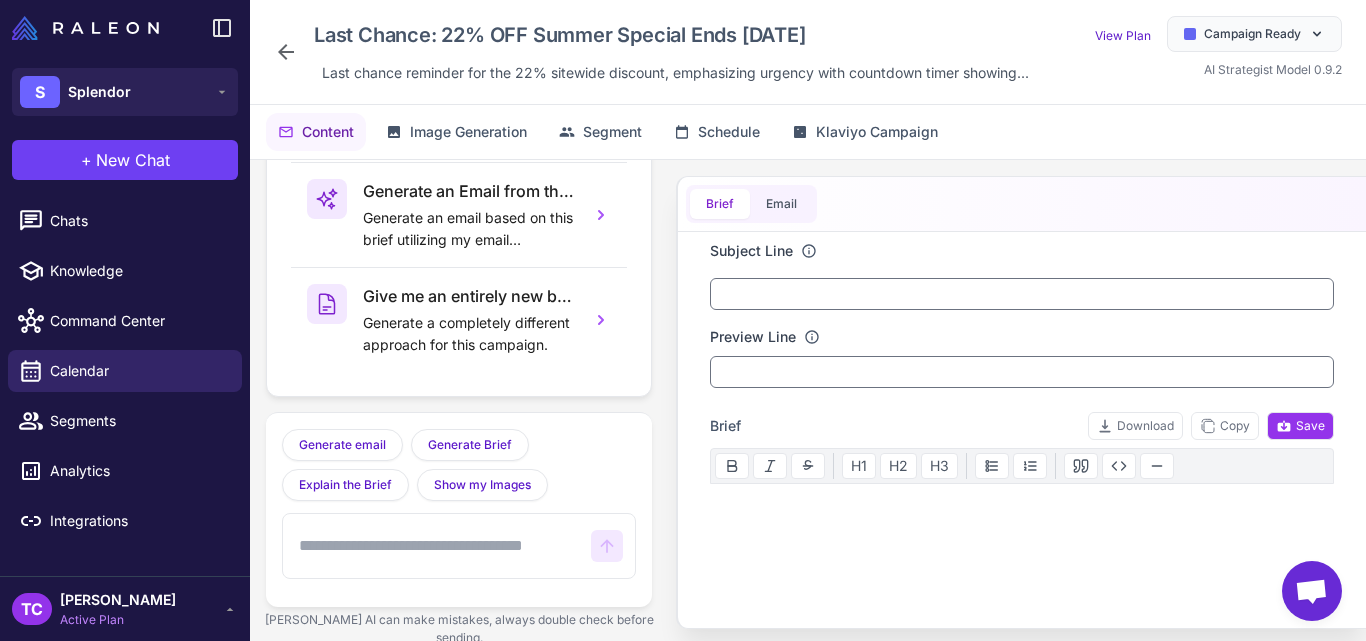 click 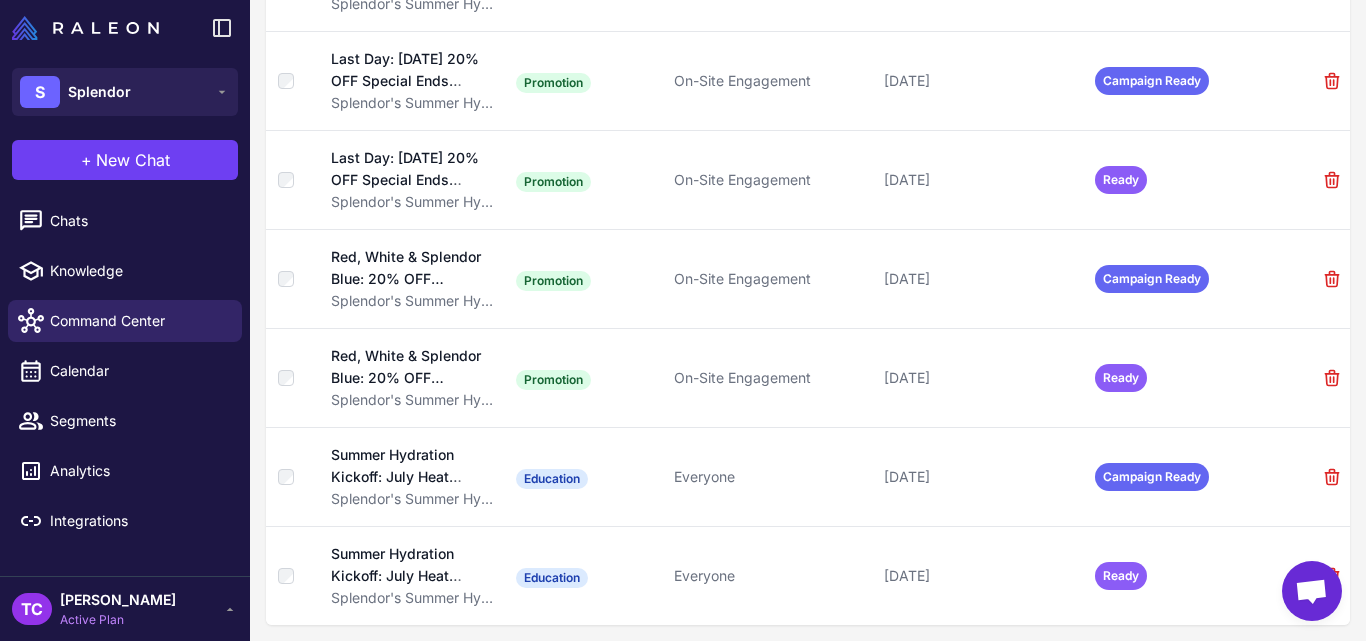 scroll, scrollTop: 0, scrollLeft: 0, axis: both 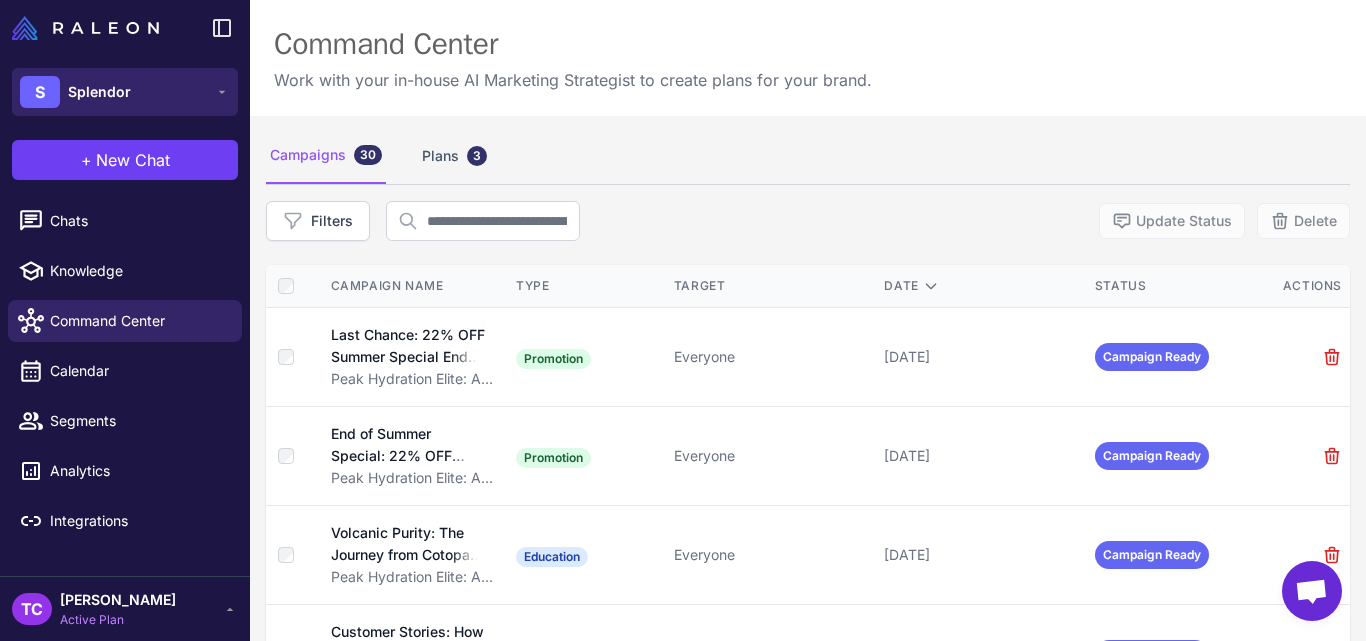 click on "S Splendor" at bounding box center [125, 92] 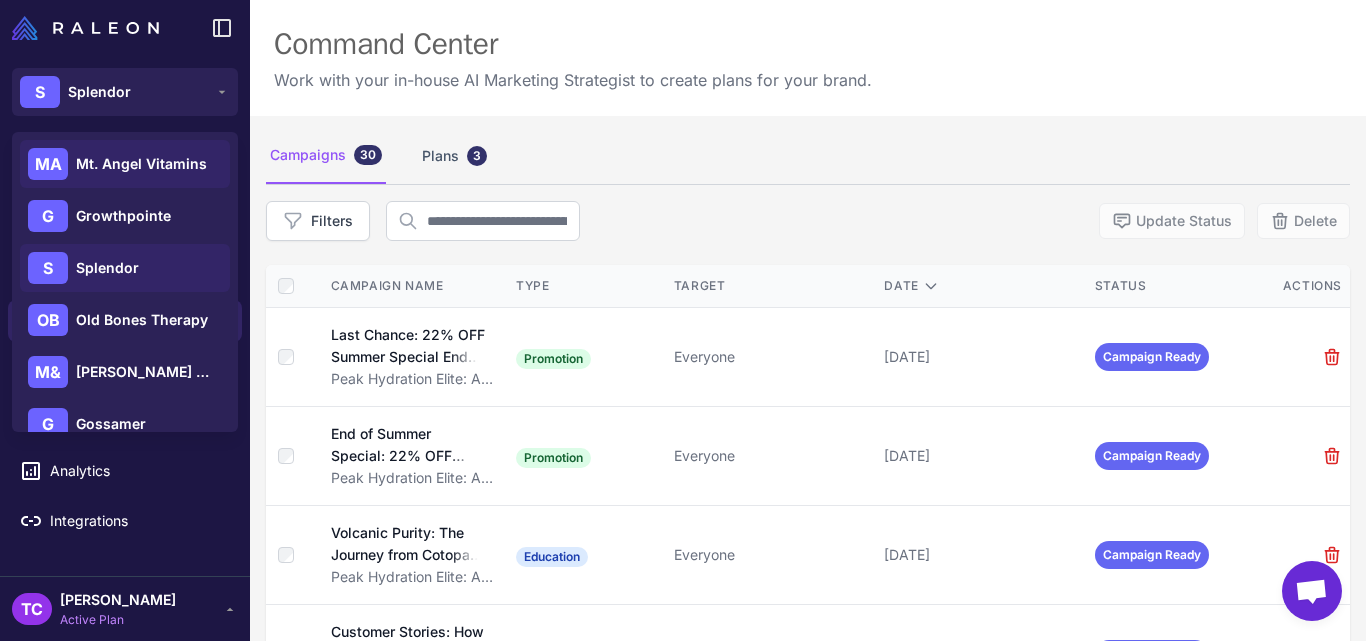 click on "MA" at bounding box center [48, 164] 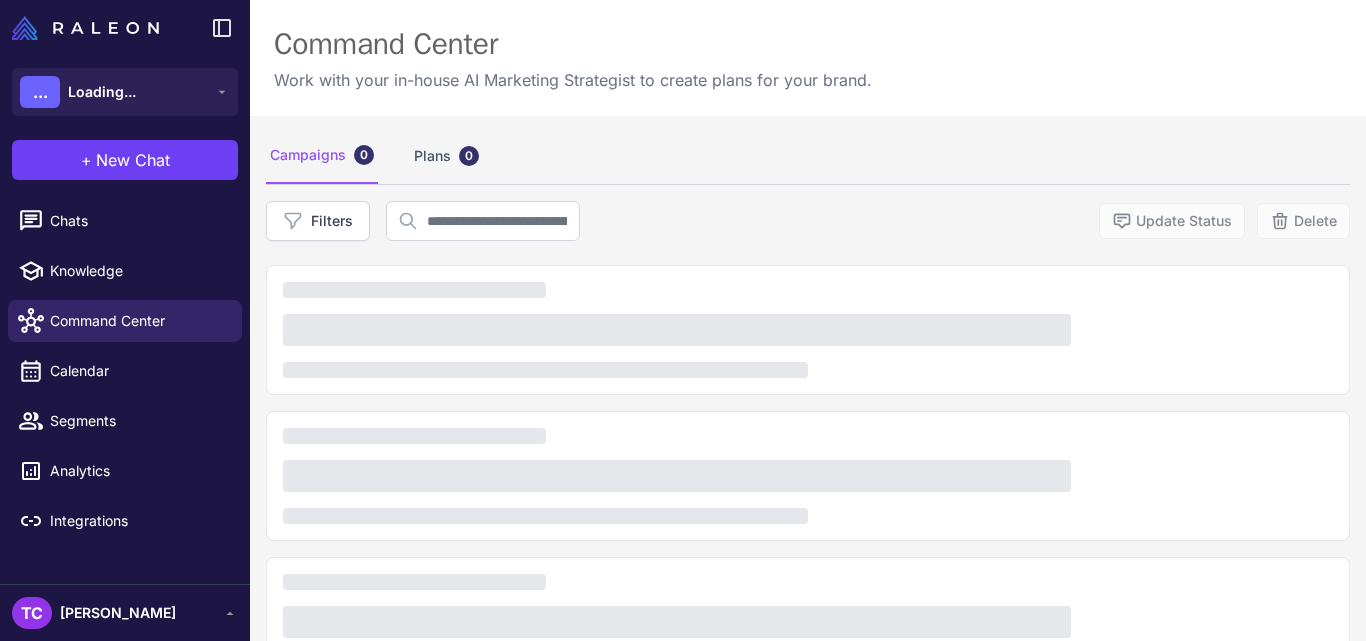 scroll, scrollTop: 0, scrollLeft: 0, axis: both 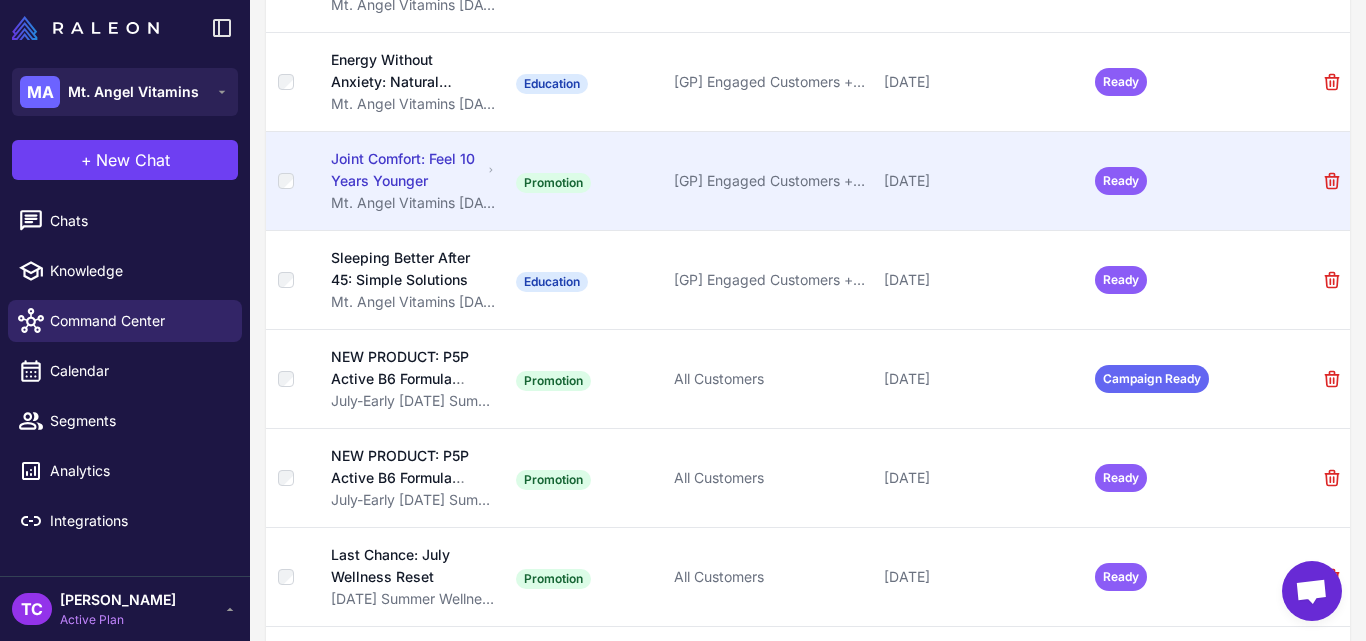click on "[GP] Engaged Customers + Promo Responsive" at bounding box center (771, 181) 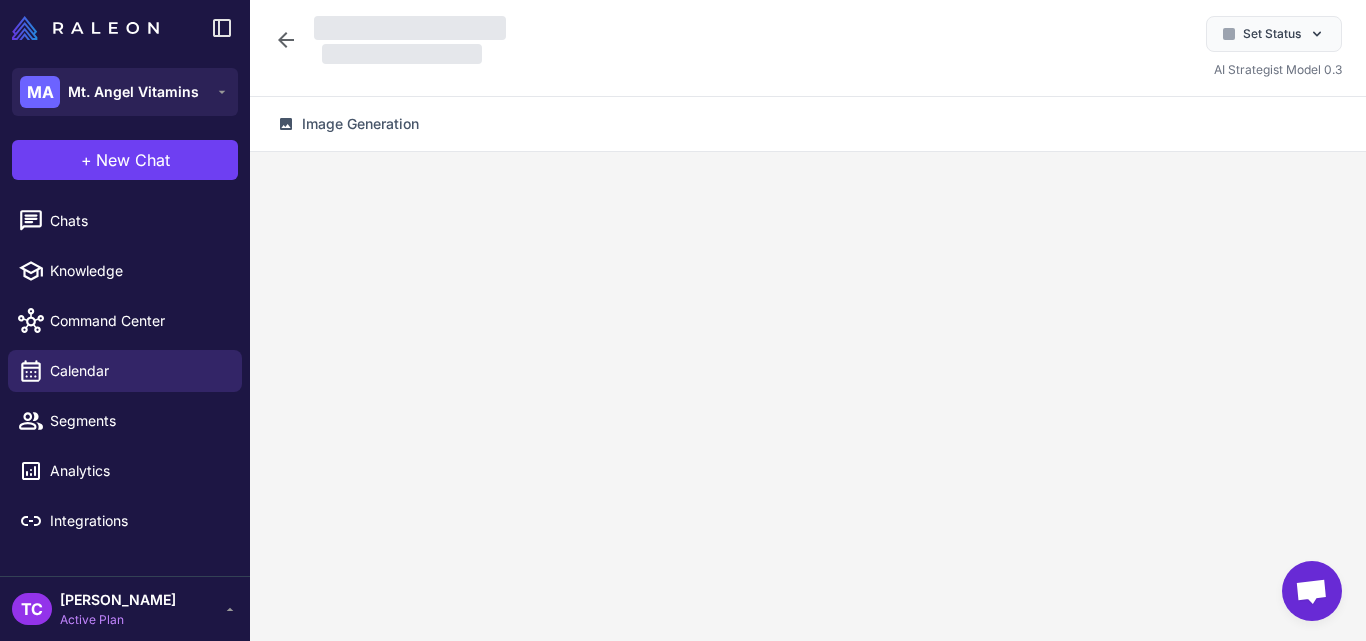 scroll, scrollTop: 0, scrollLeft: 0, axis: both 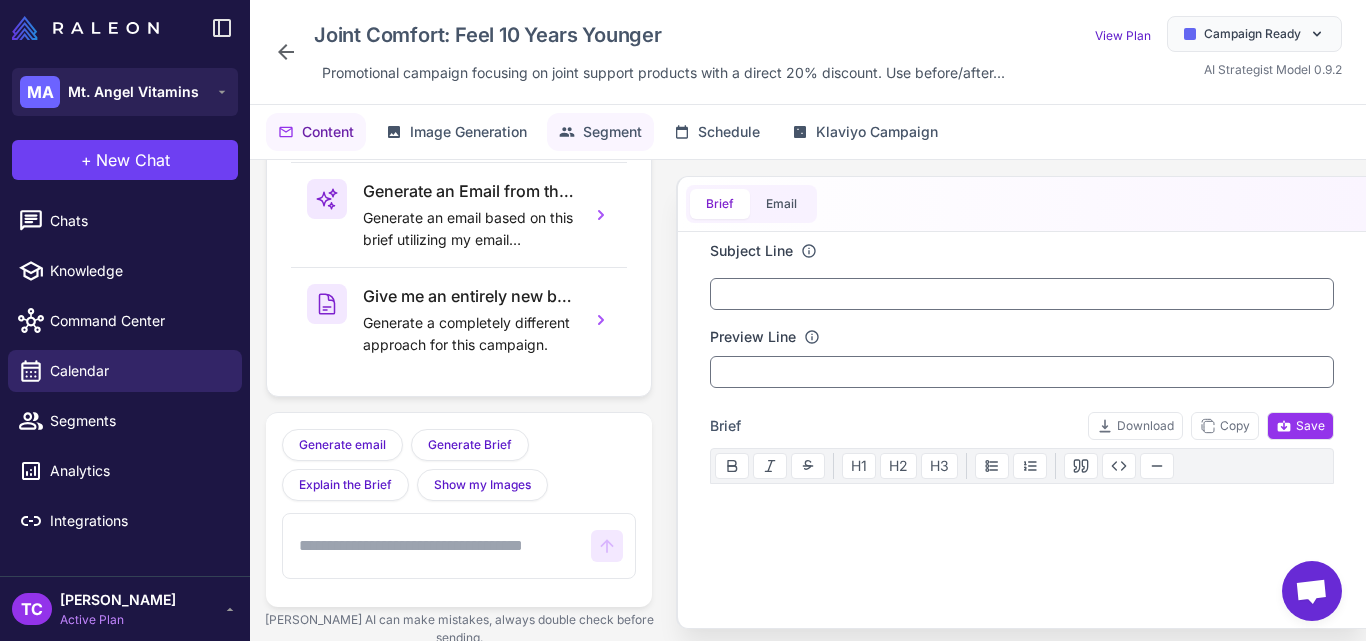 click on "Segment" 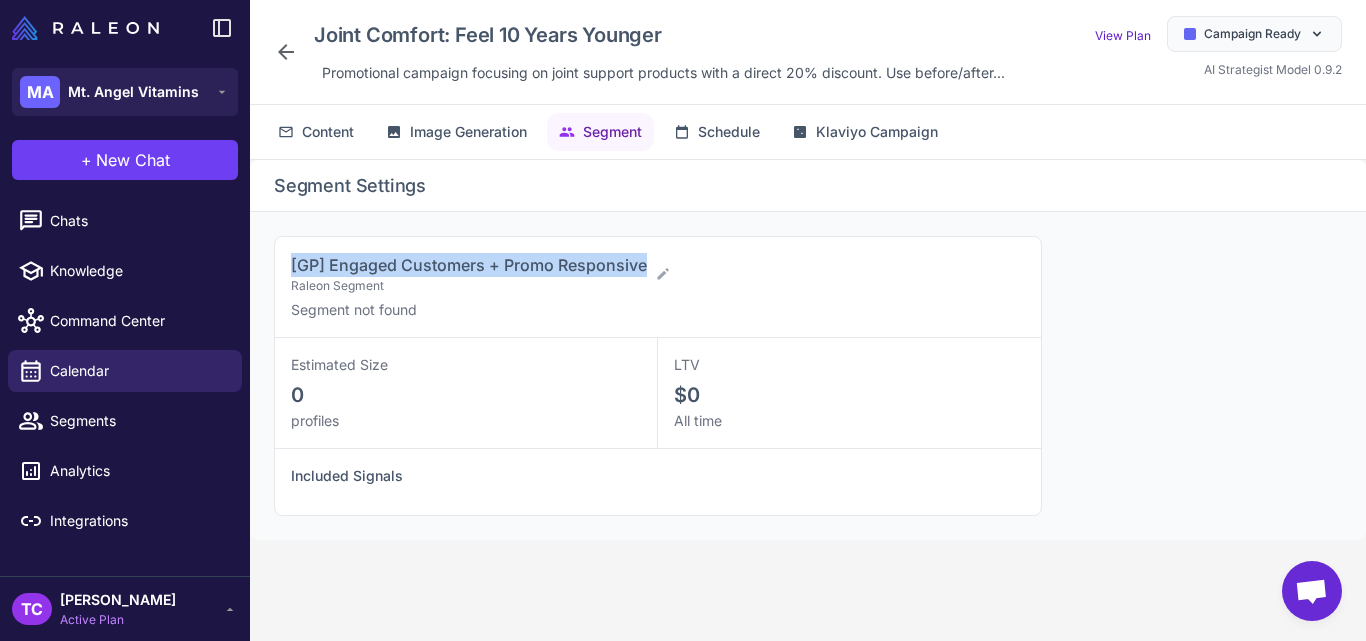 drag, startPoint x: 284, startPoint y: 258, endPoint x: 649, endPoint y: 267, distance: 365.11093 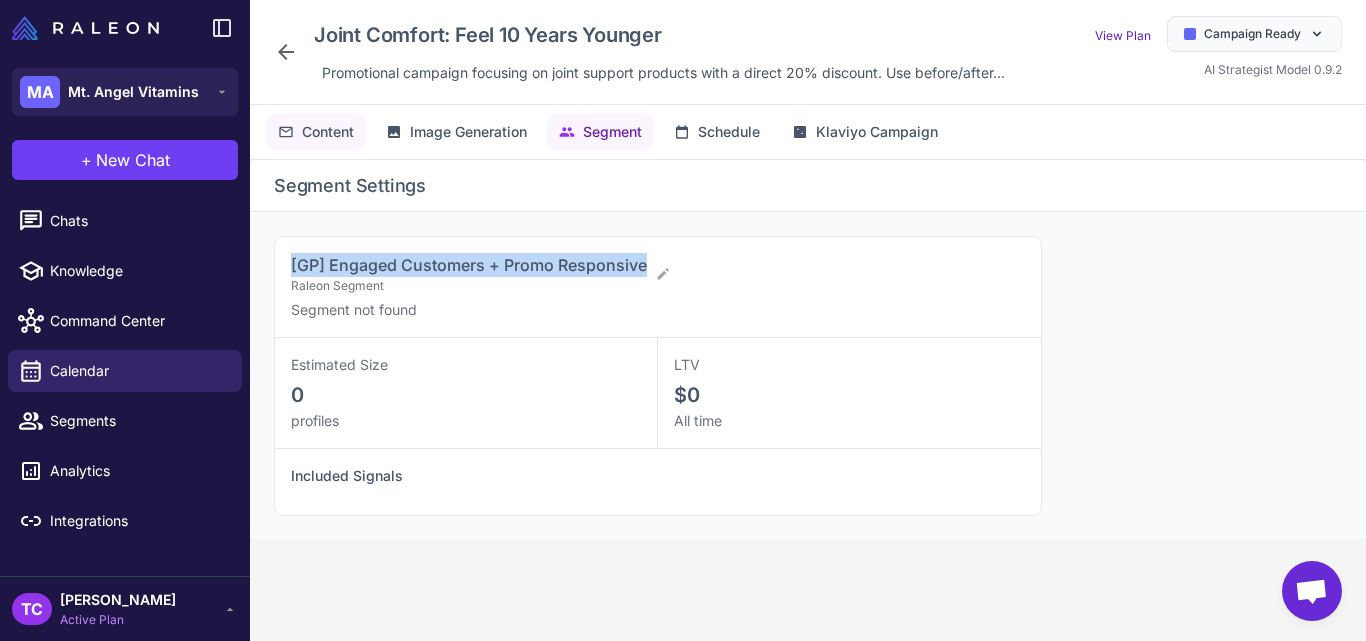 click on "Content" 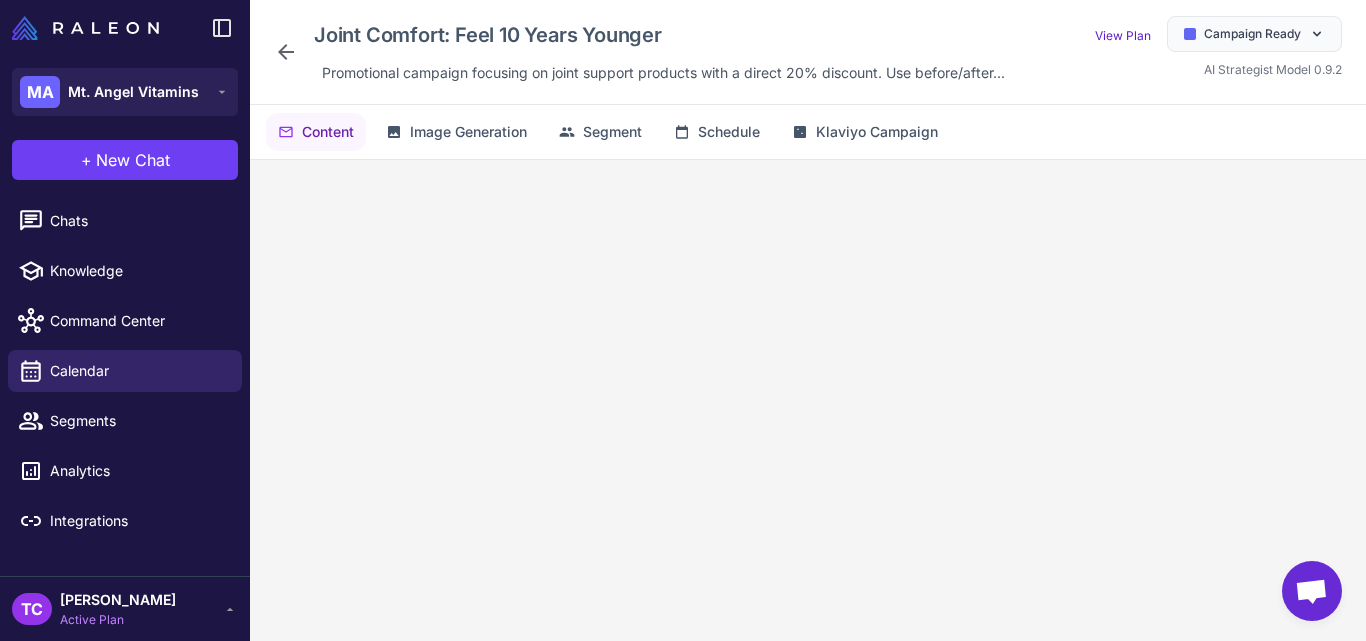 scroll, scrollTop: 144, scrollLeft: 0, axis: vertical 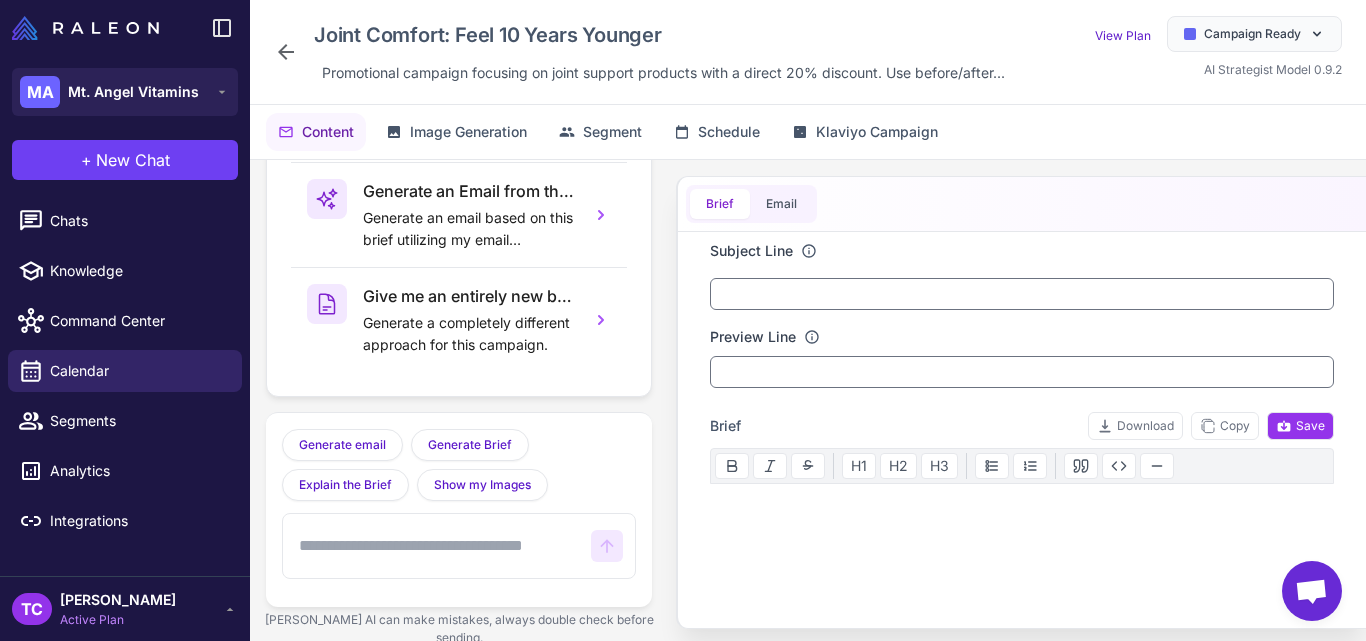 click 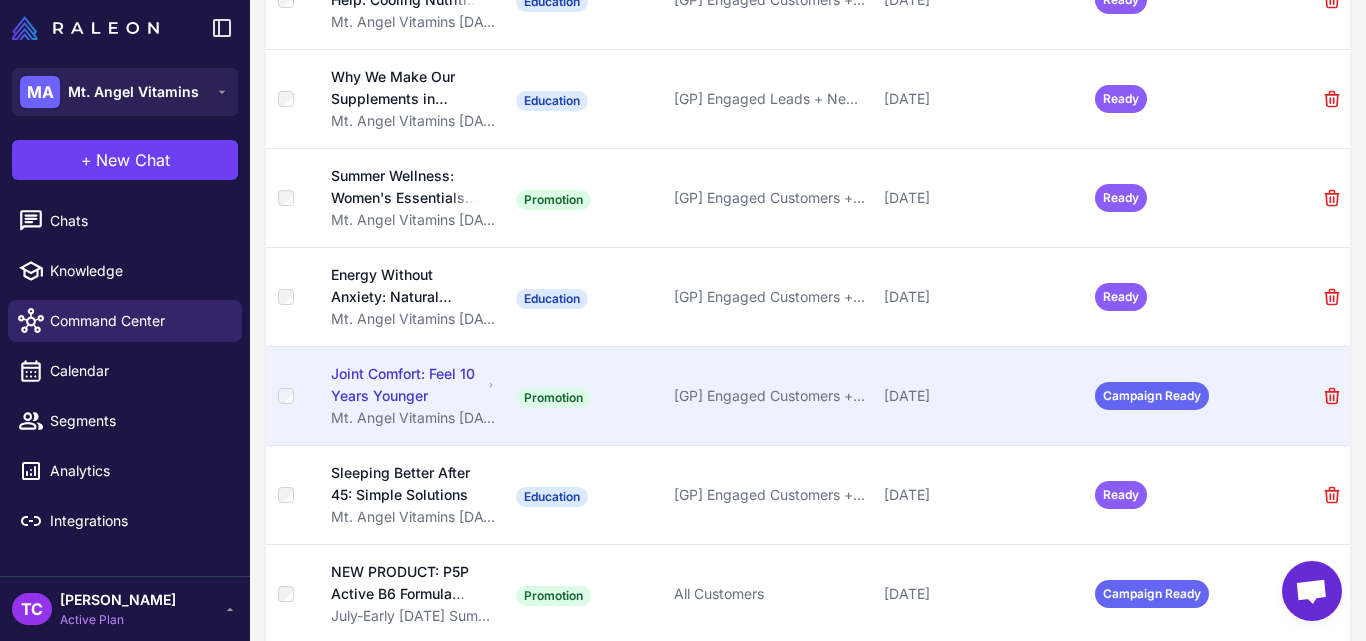 scroll, scrollTop: 522, scrollLeft: 0, axis: vertical 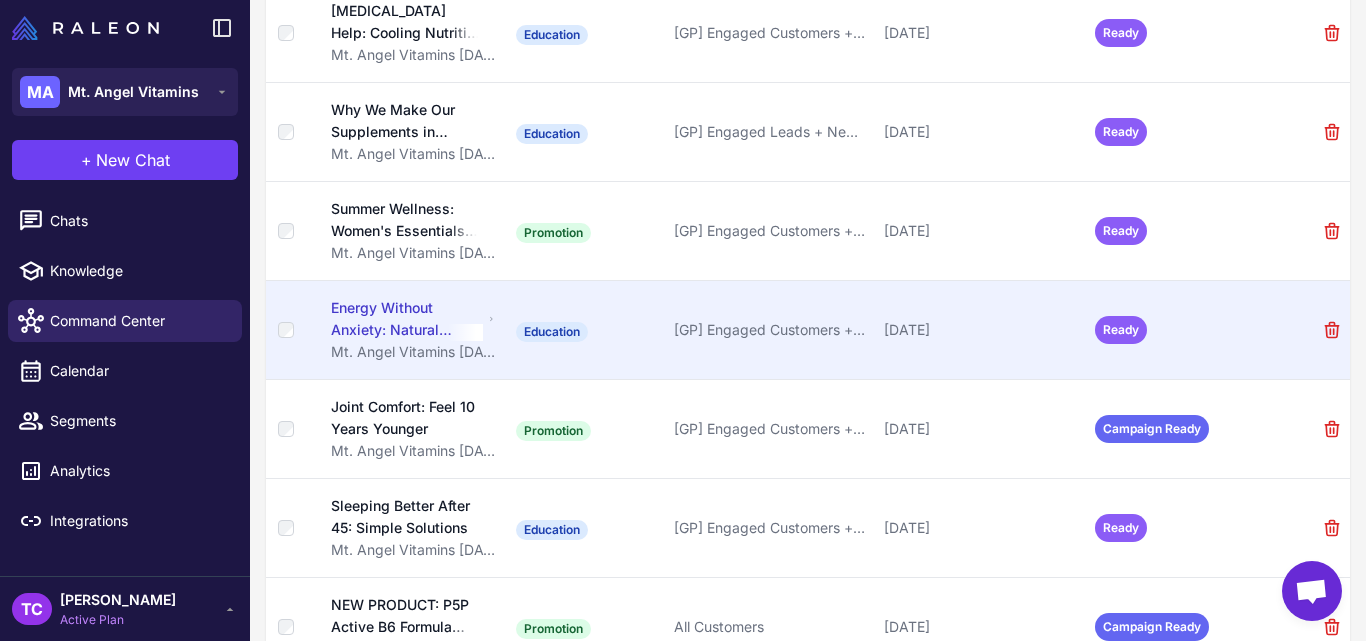 click on "Energy Without Anxiety: Natural Solutions" at bounding box center [407, 319] 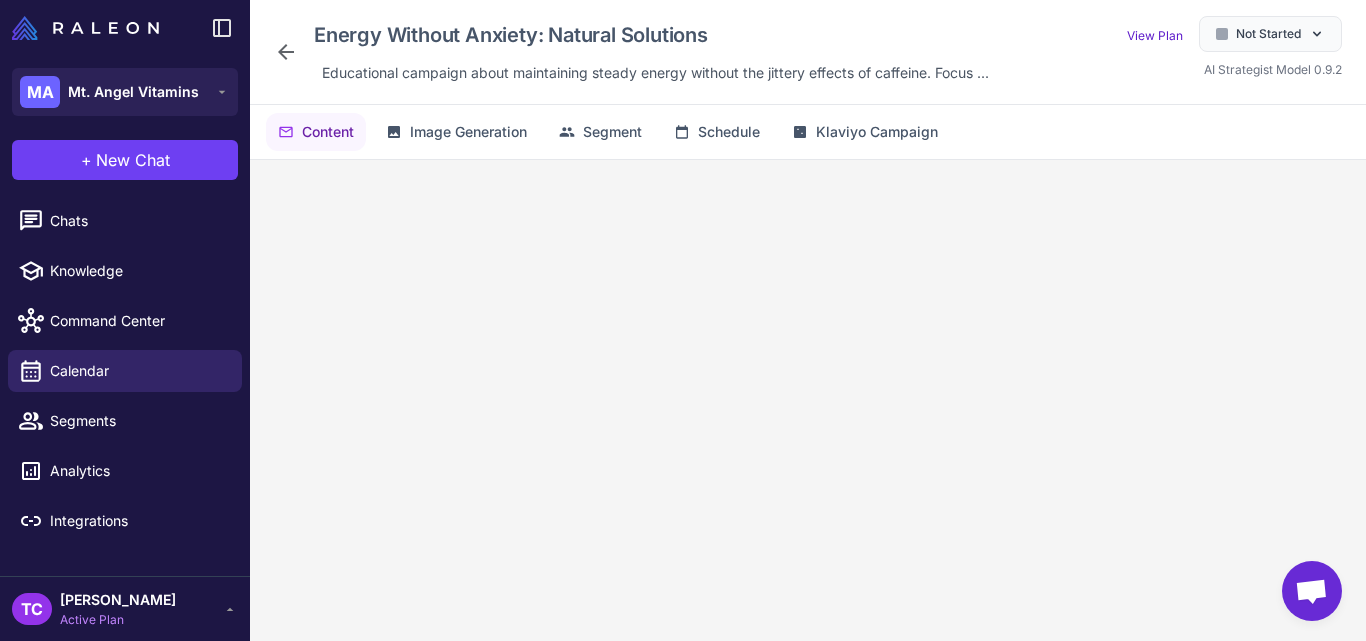 scroll, scrollTop: 144, scrollLeft: 0, axis: vertical 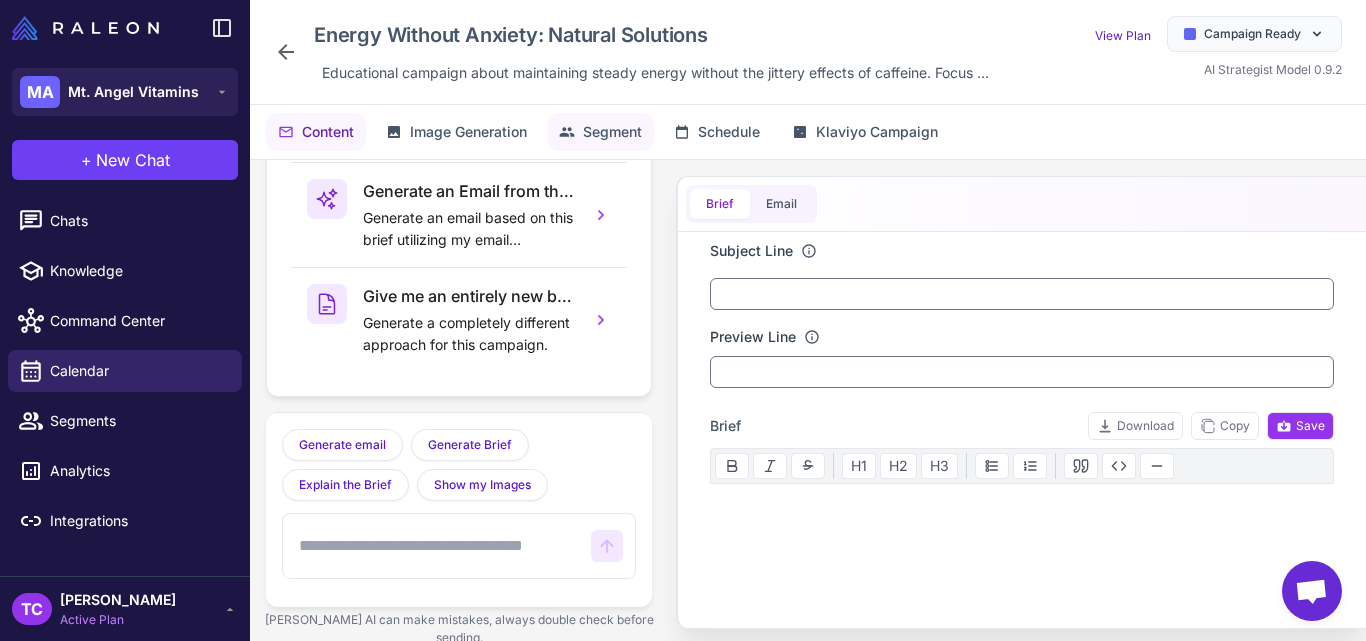 click 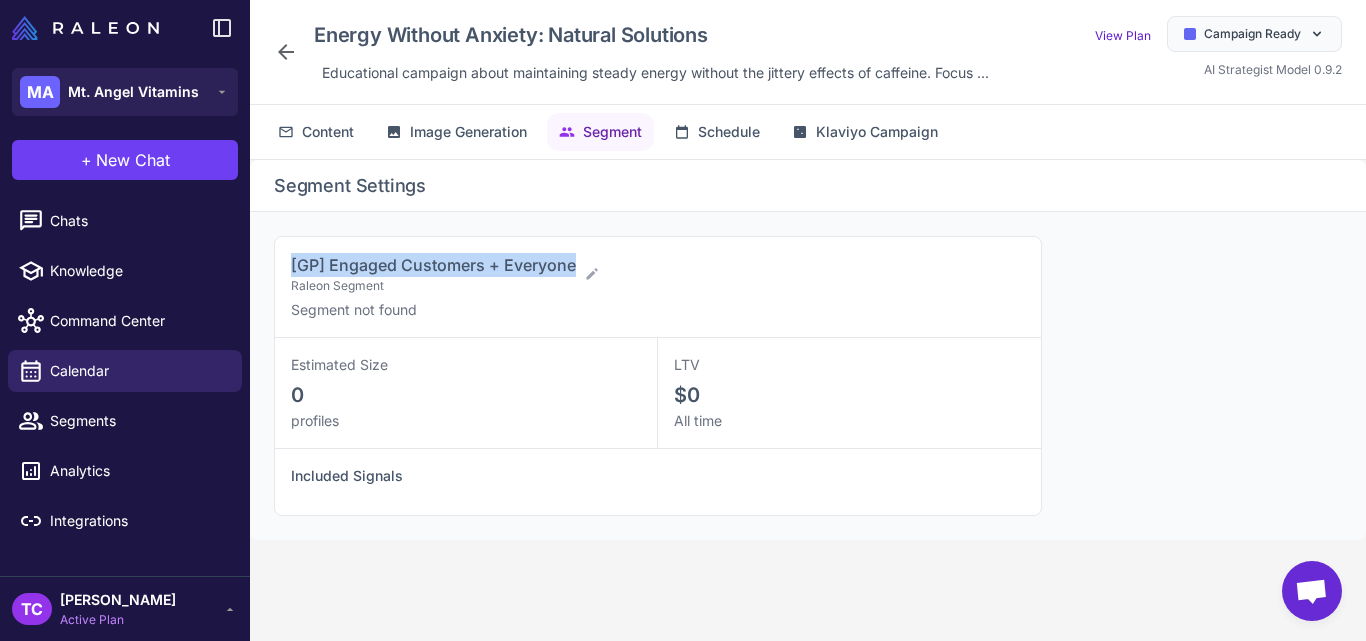 drag, startPoint x: 288, startPoint y: 271, endPoint x: 578, endPoint y: 240, distance: 291.6522 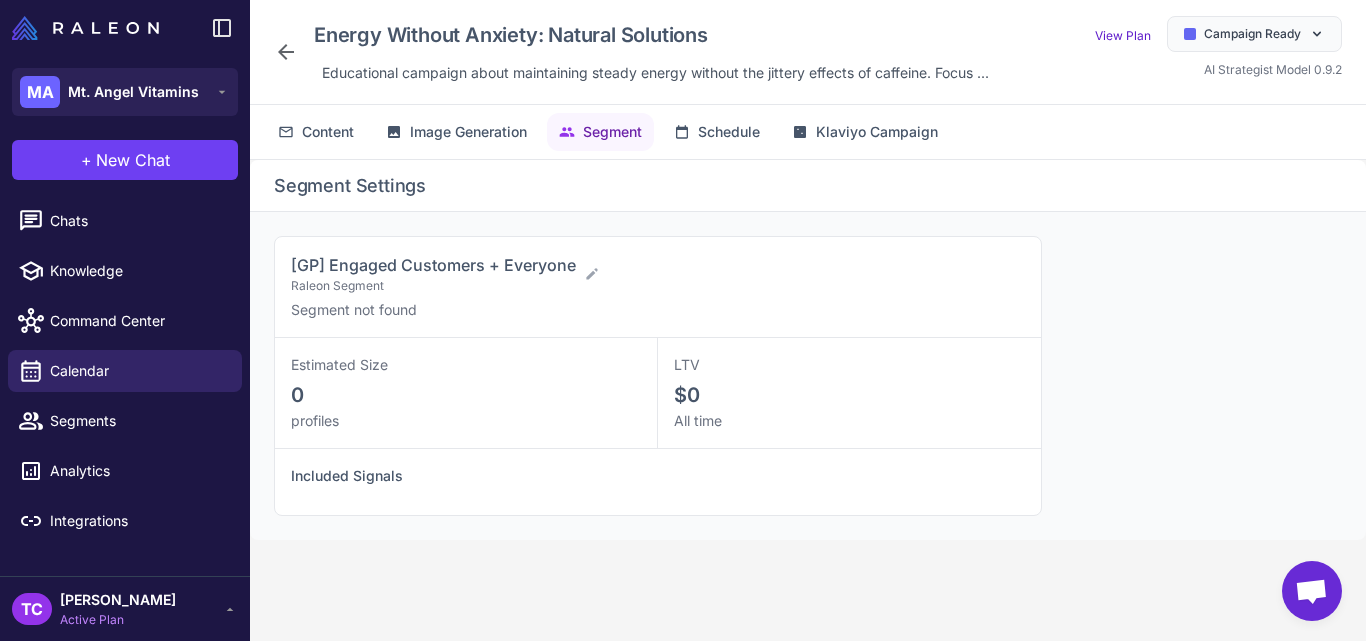 click 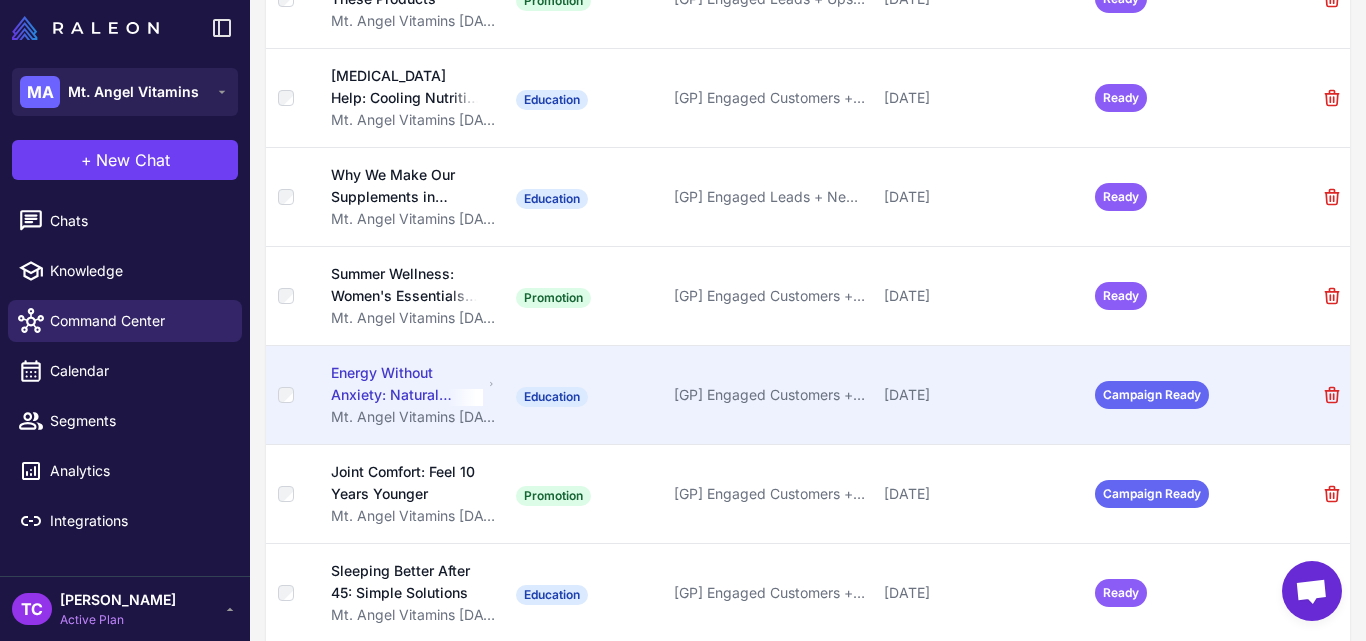 scroll, scrollTop: 373, scrollLeft: 0, axis: vertical 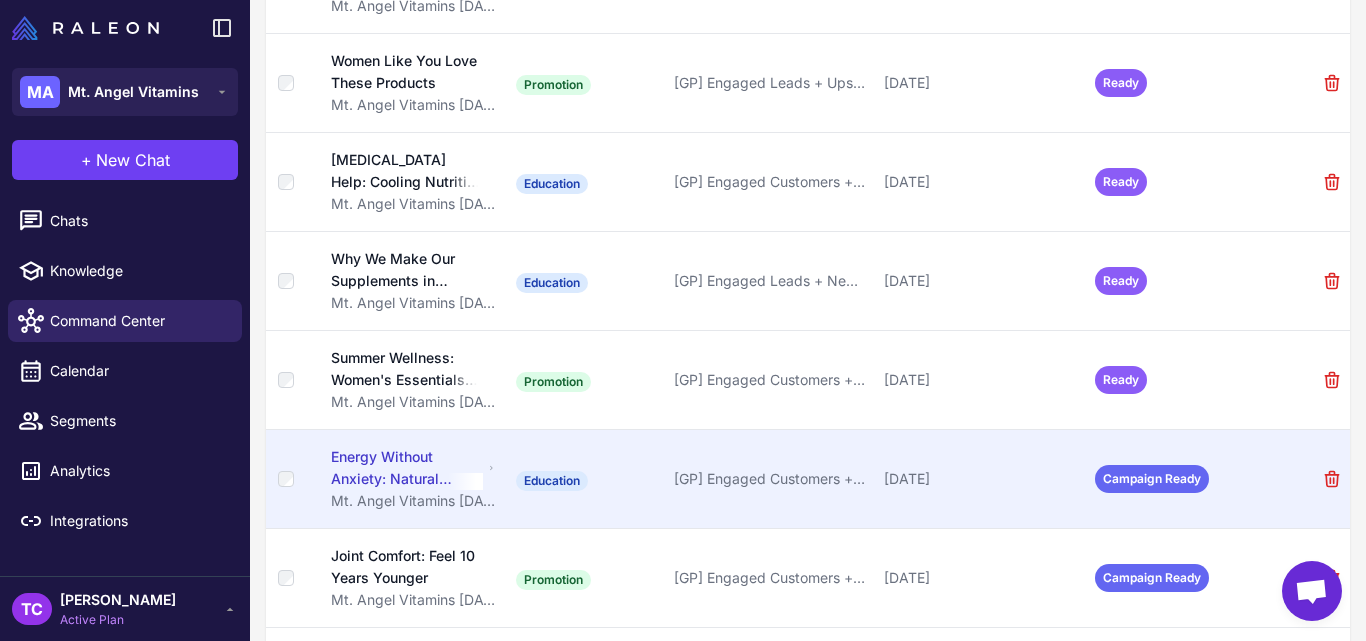 click on "[GP] Engaged Customers + Everyone" at bounding box center (771, 479) 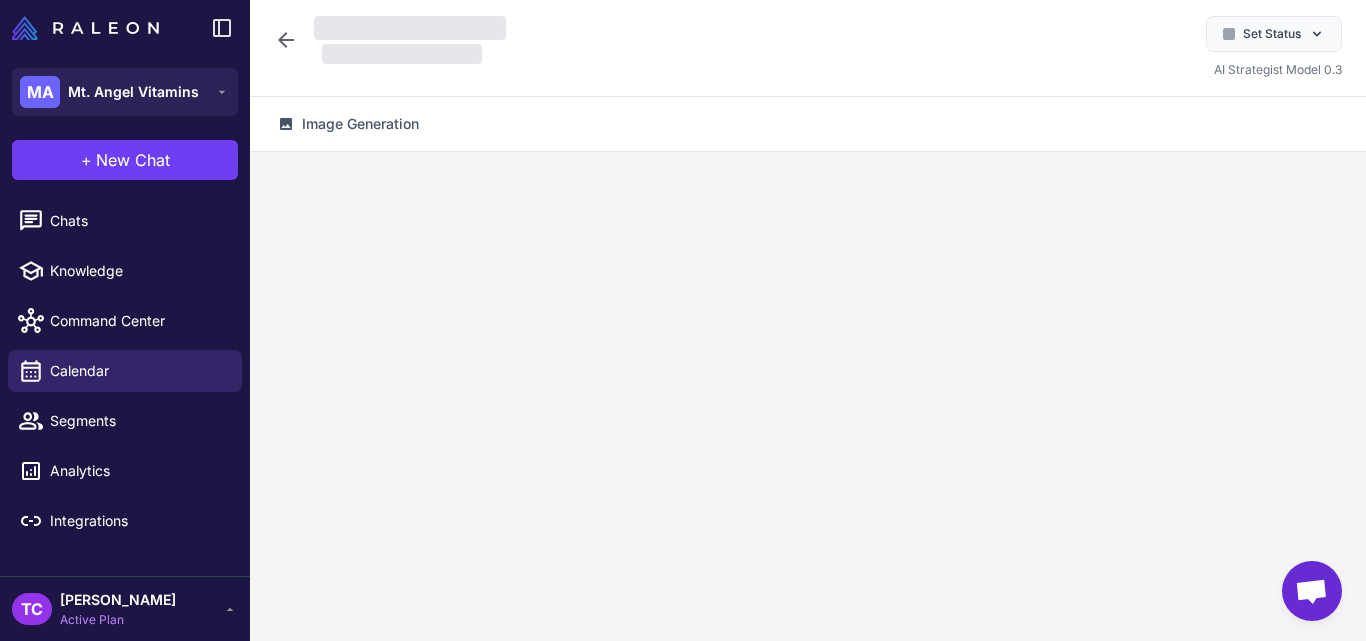 scroll, scrollTop: 0, scrollLeft: 0, axis: both 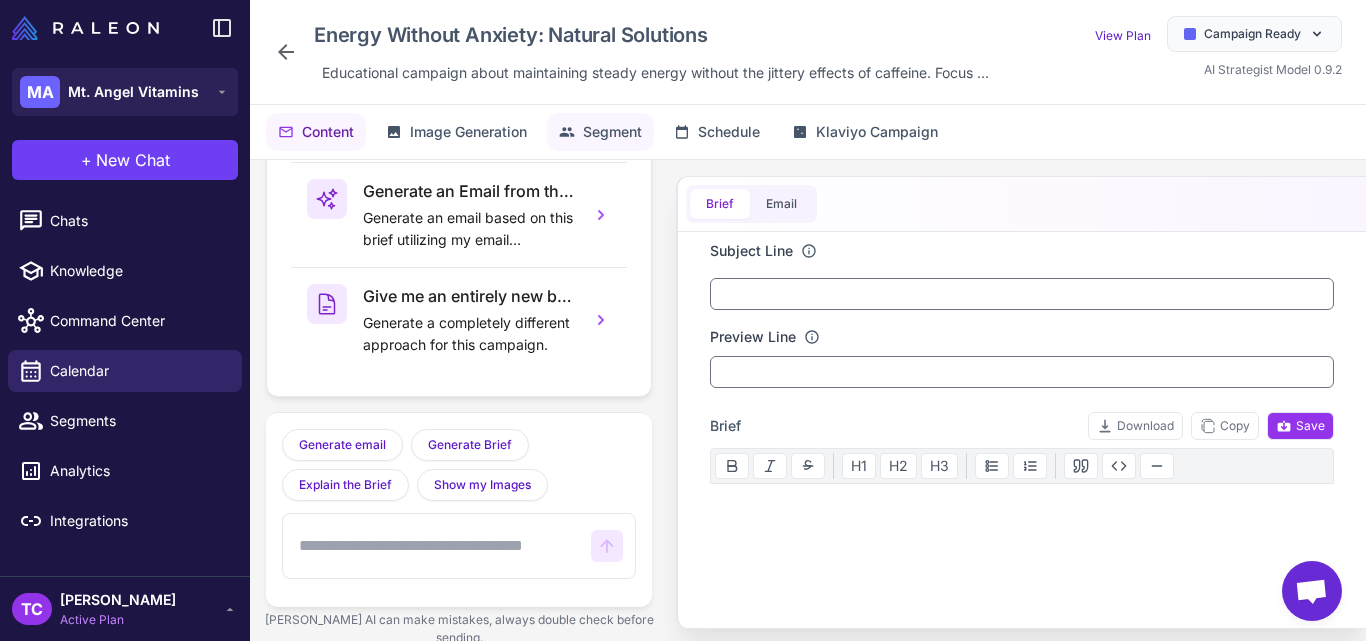 click on "Segment" at bounding box center [612, 132] 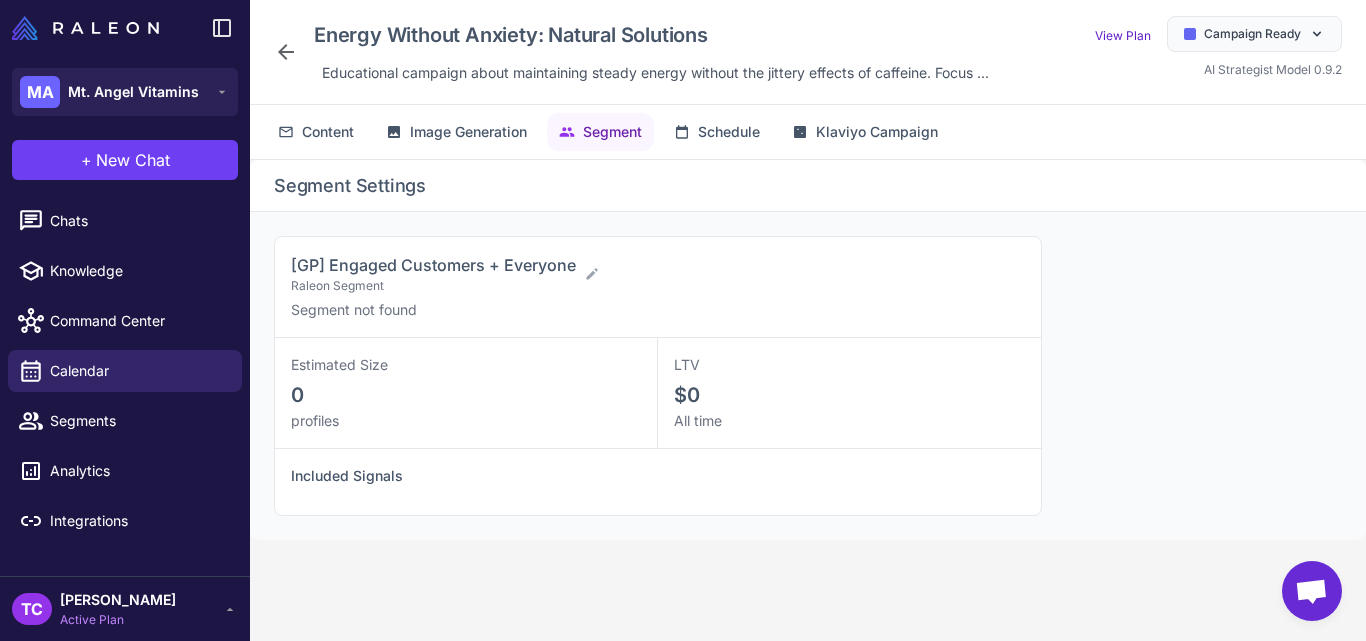 click on "Energy Without Anxiety: Natural Solutions Educational campaign about maintaining steady energy without the jittery effects of caffeine. Focus ..." at bounding box center [635, 52] 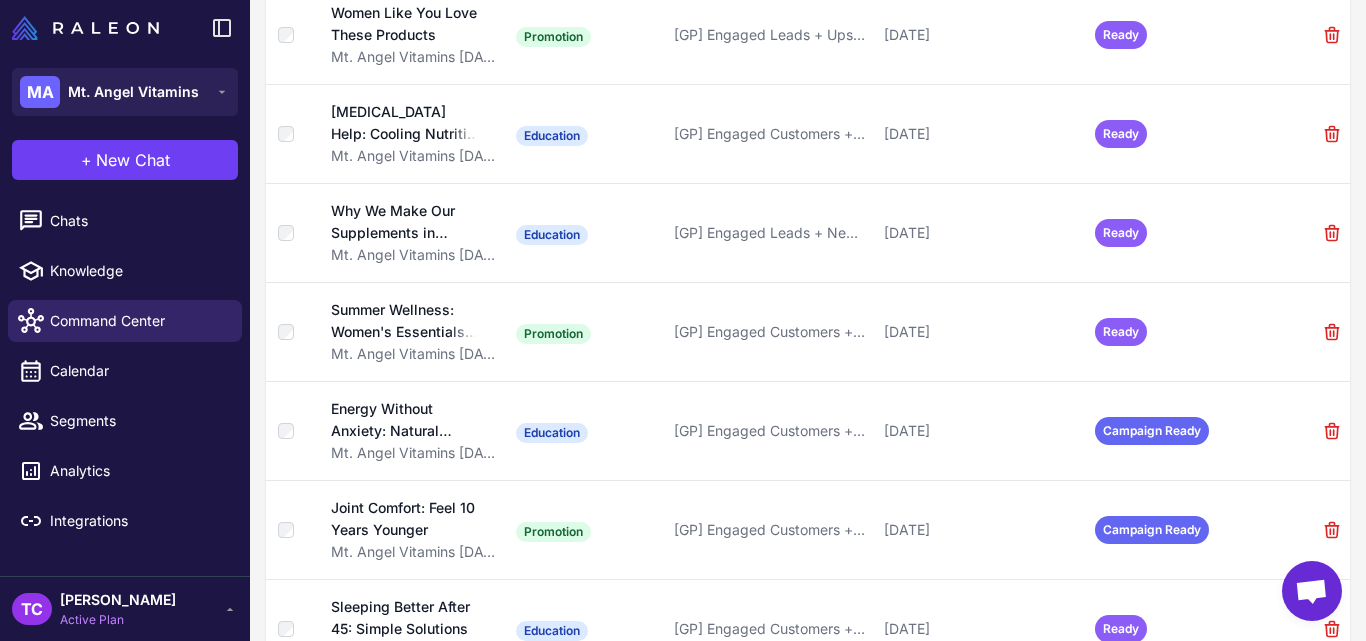 scroll, scrollTop: 437, scrollLeft: 0, axis: vertical 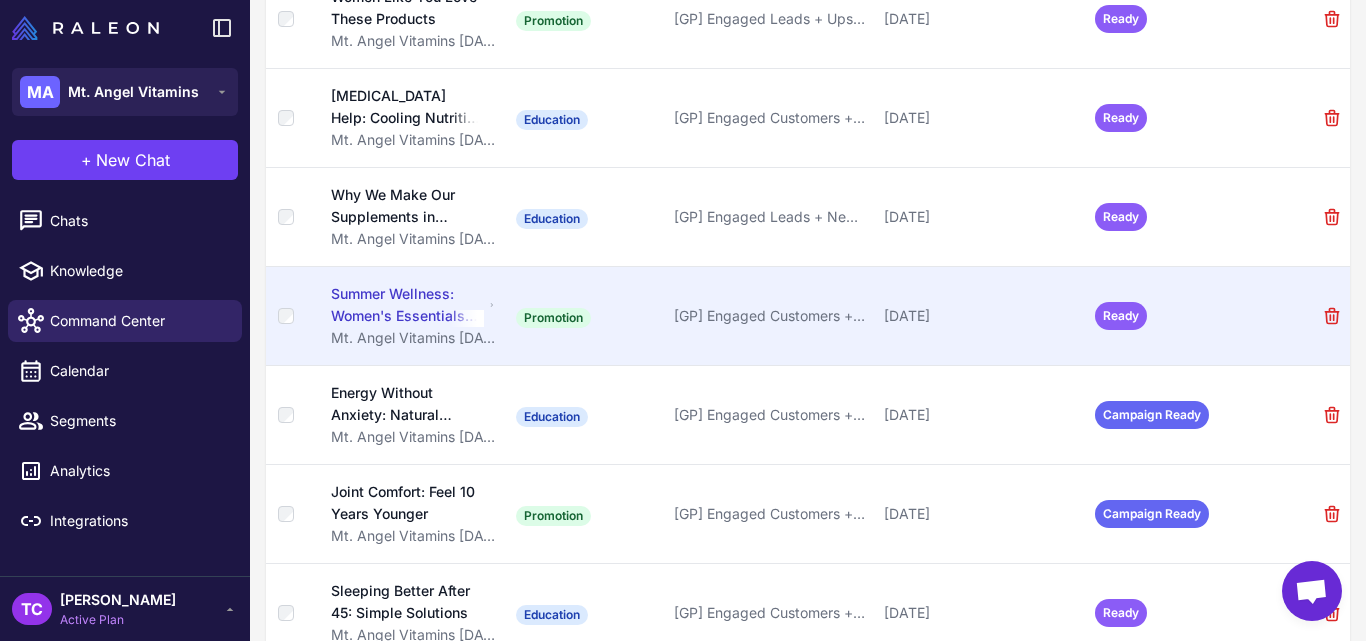click on "[GP] Engaged Customers + Loyal Customers" at bounding box center [771, 316] 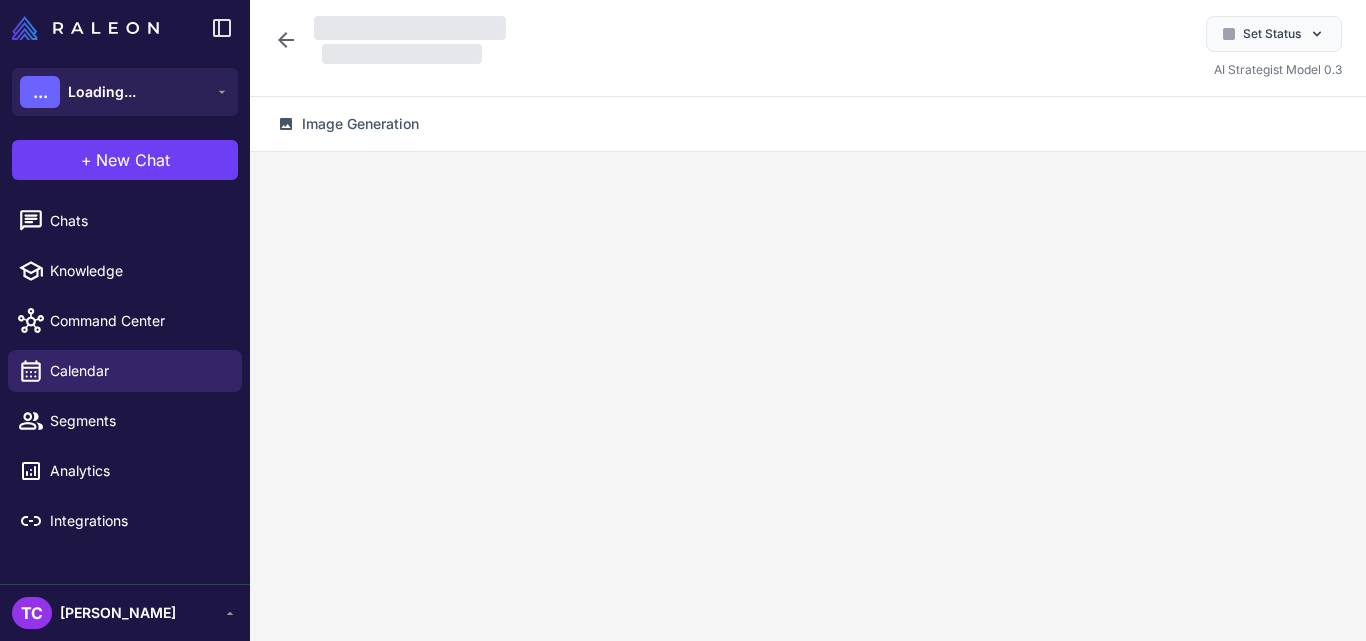 scroll, scrollTop: 0, scrollLeft: 0, axis: both 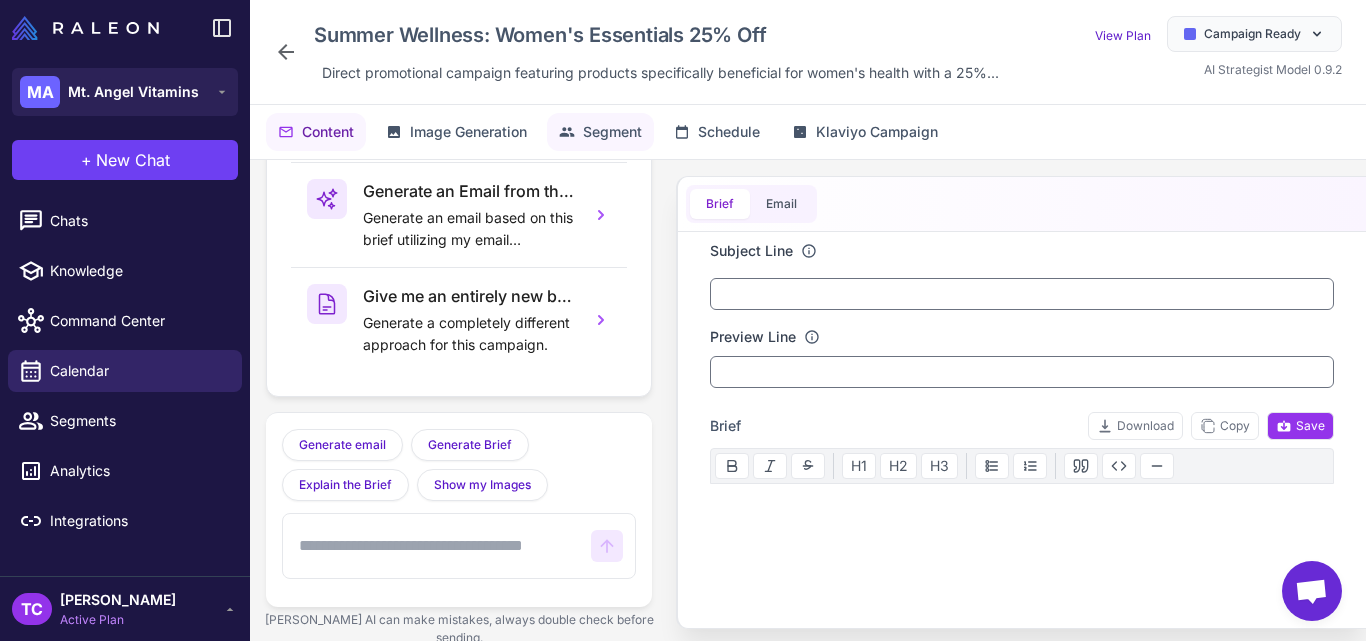 click on "Segment" at bounding box center [612, 132] 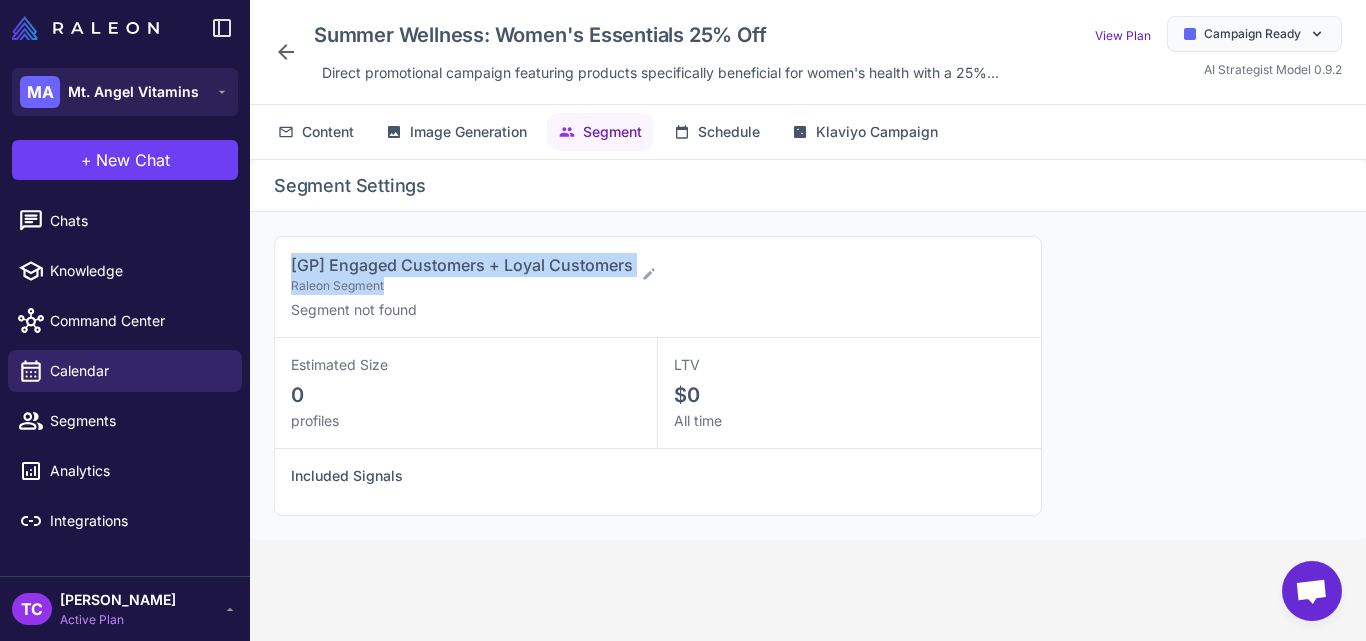 copy on "[GP] Engaged Customers + Loyal Customers Raleon Segment" 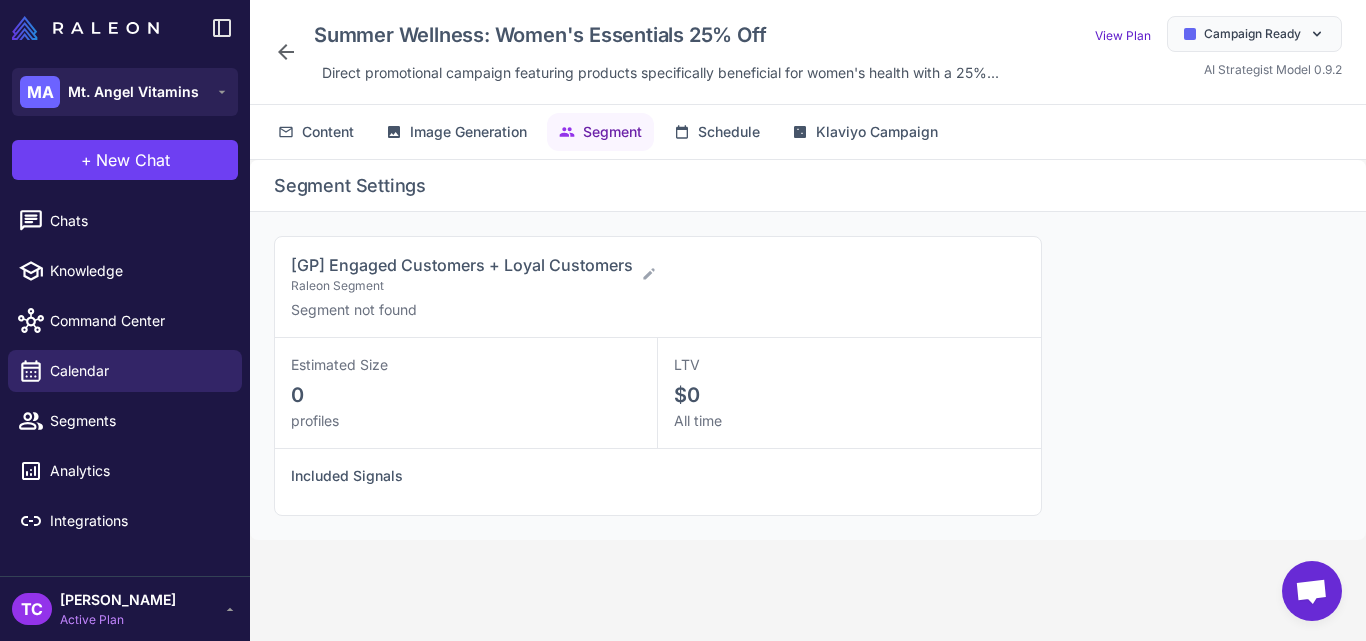 click 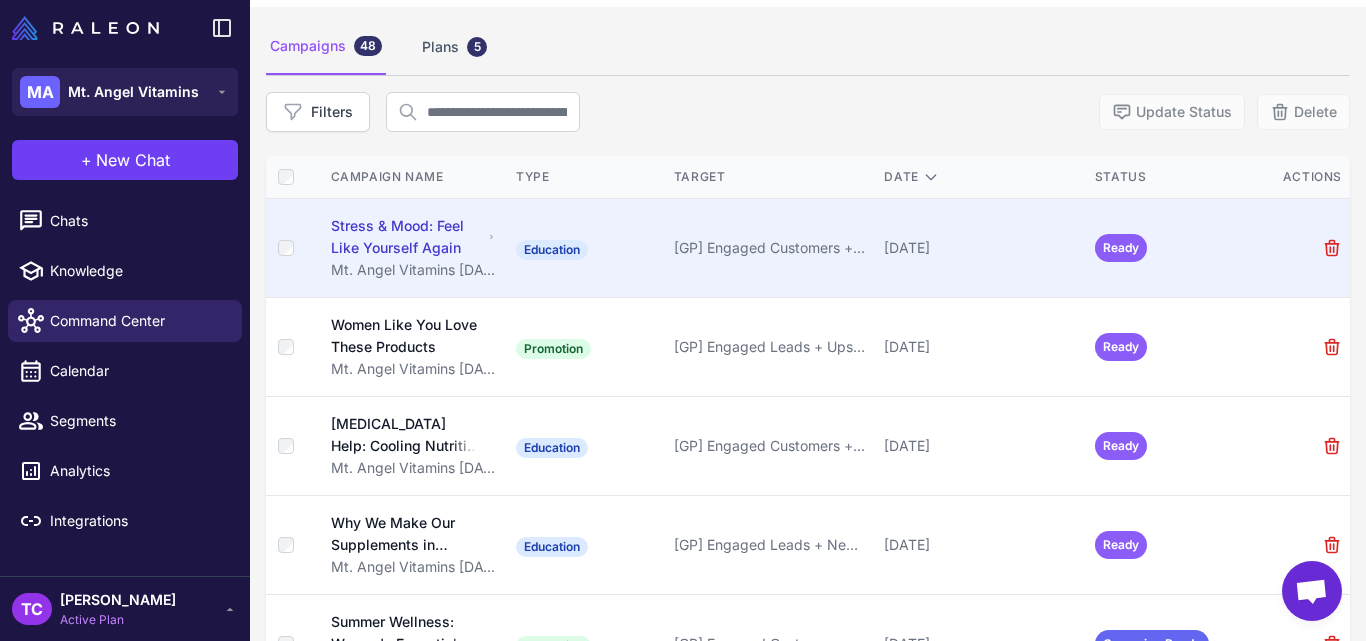 scroll, scrollTop: 165, scrollLeft: 0, axis: vertical 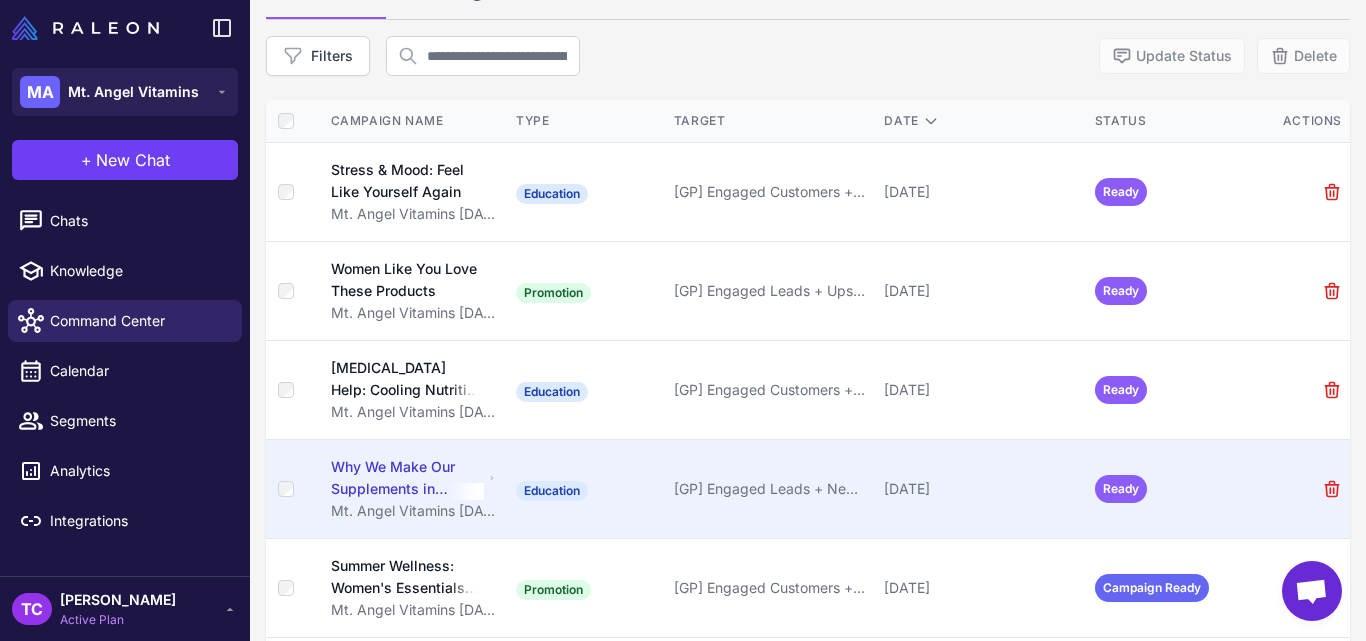 click on "Mt. Angel Vitamins August 2025: Women's Wellness Focus Plan" at bounding box center [413, 511] 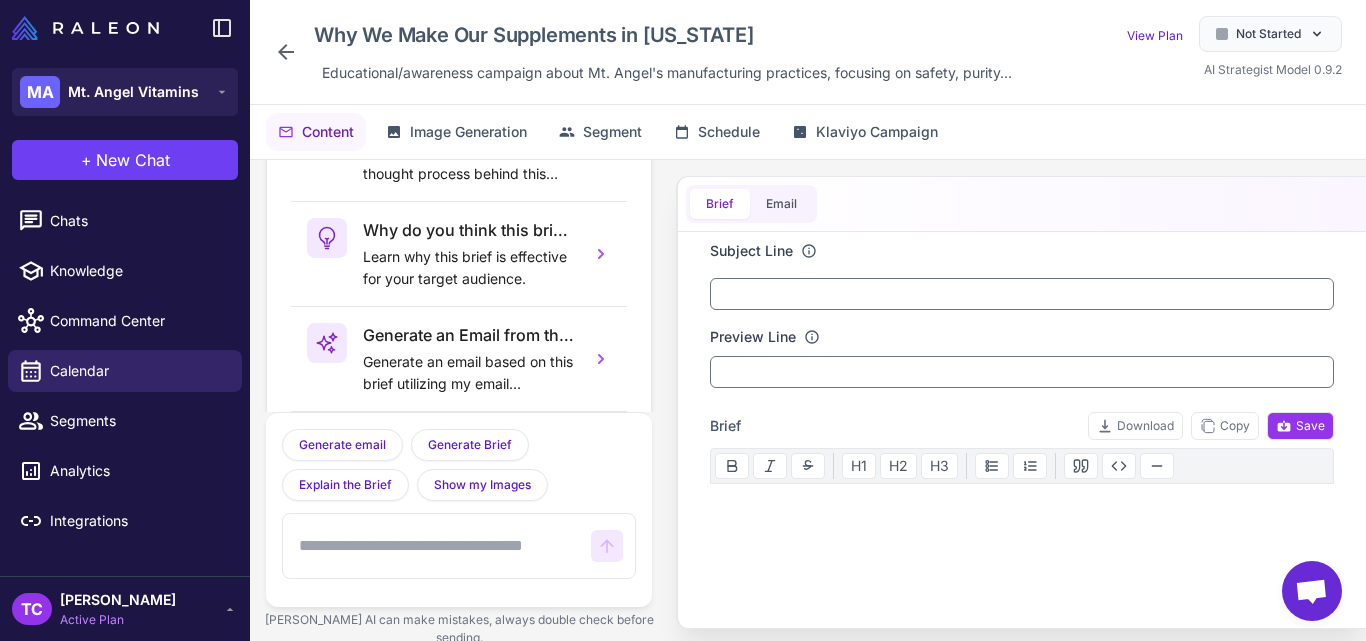 scroll, scrollTop: 144, scrollLeft: 0, axis: vertical 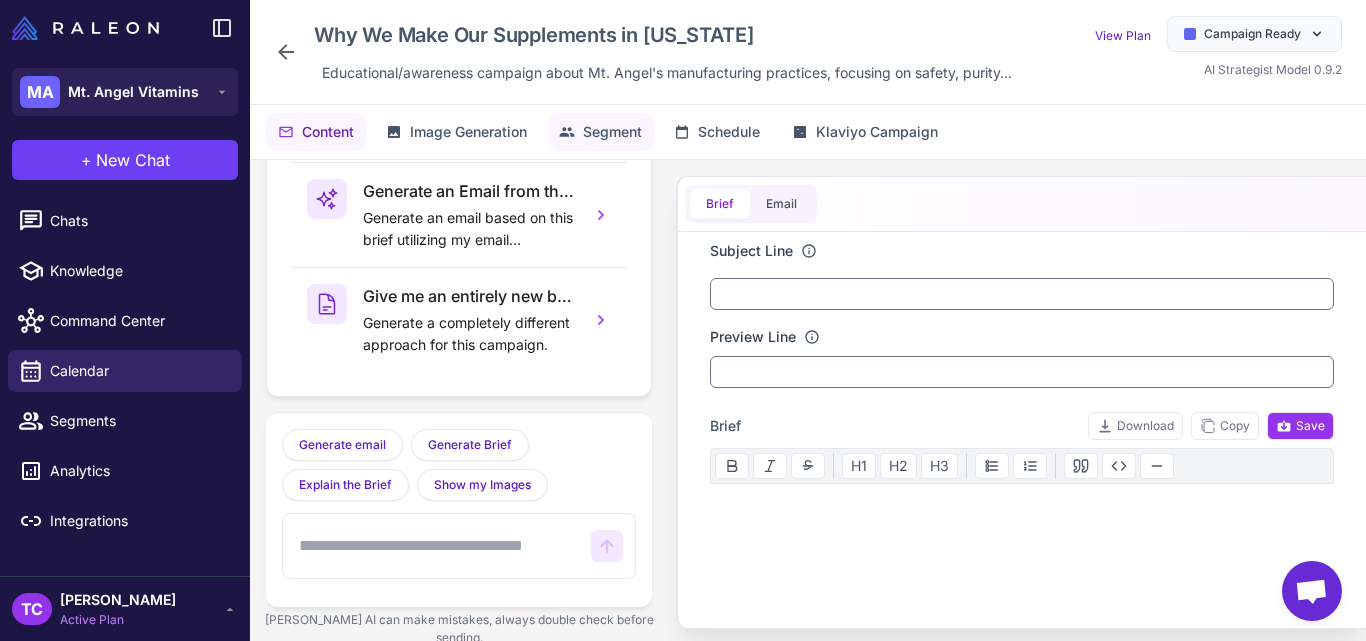 click on "Segment" at bounding box center [612, 132] 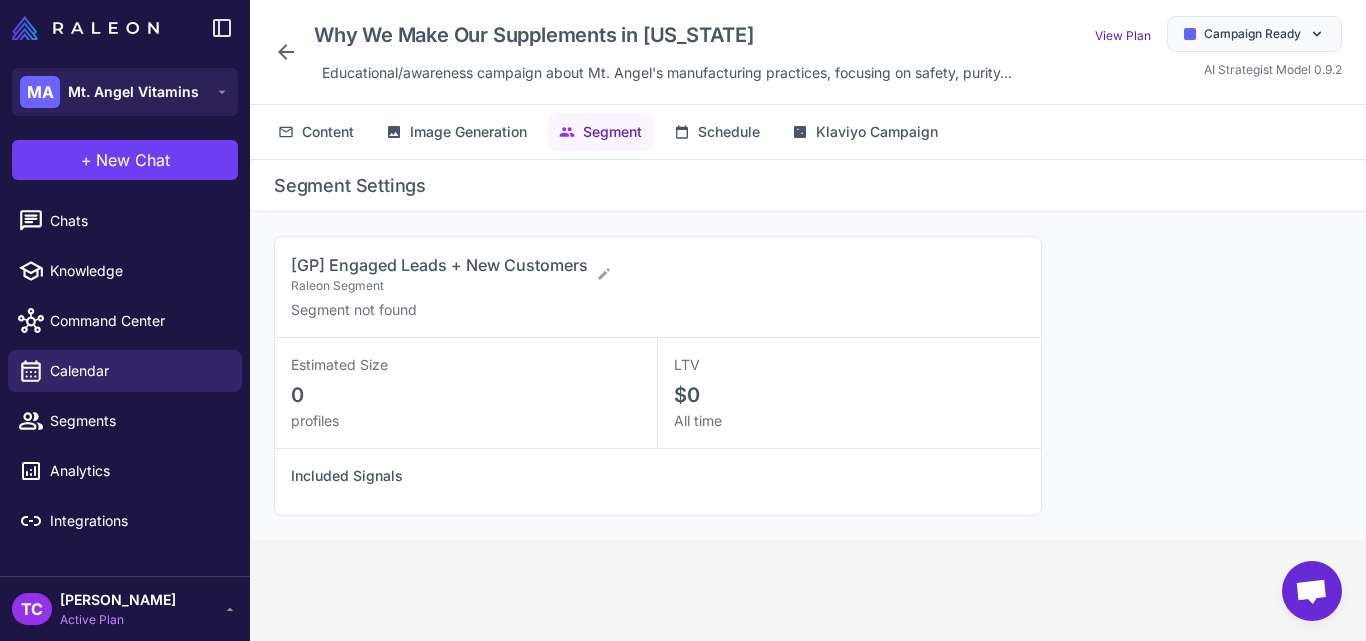 click on "[GP] Engaged Leads + New Customers Raleon Segment Segment not found" at bounding box center (658, 287) 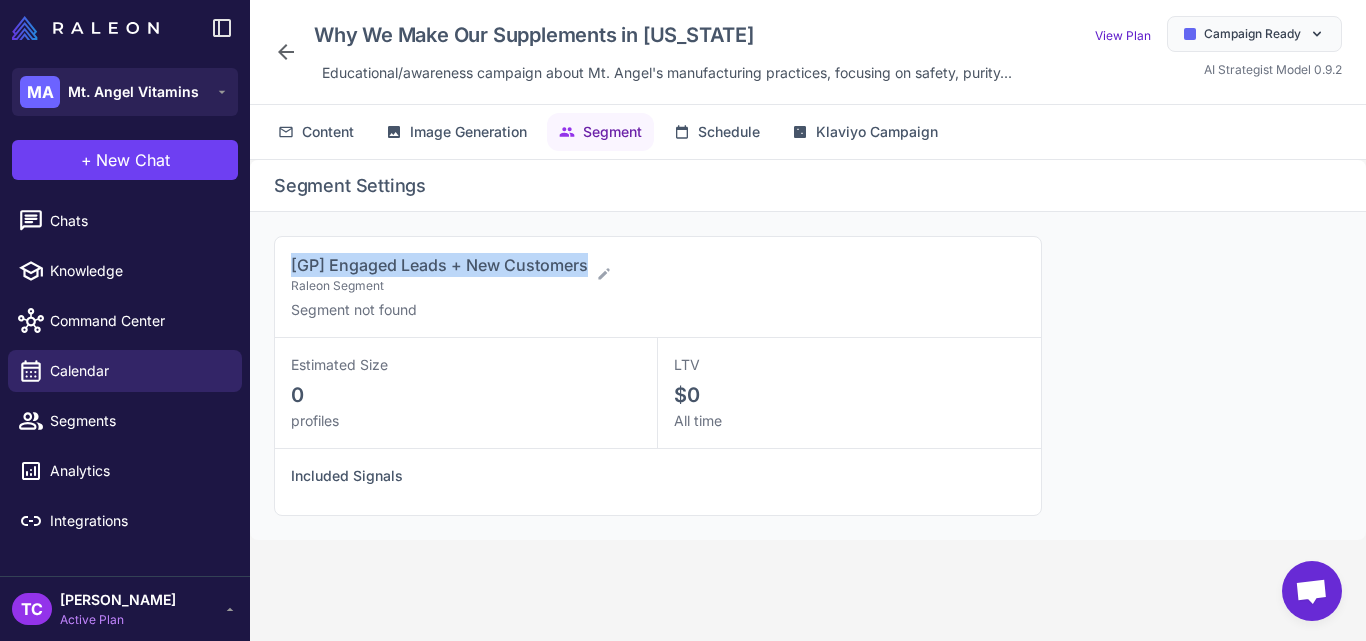 drag, startPoint x: 589, startPoint y: 258, endPoint x: 269, endPoint y: 265, distance: 320.07654 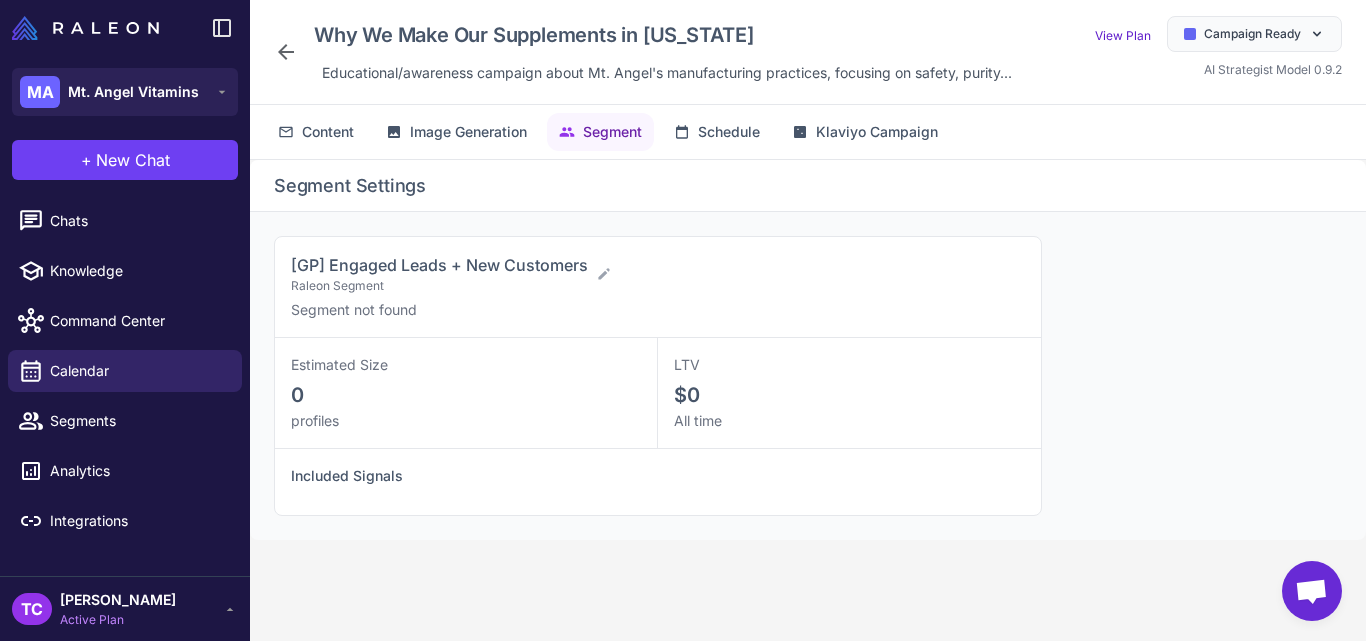 click on "Why We Make Our Supplements in Oregon Educational/awareness campaign about Mt. Angel's manufacturing practices, focusing on safety, purity..." at bounding box center [647, 52] 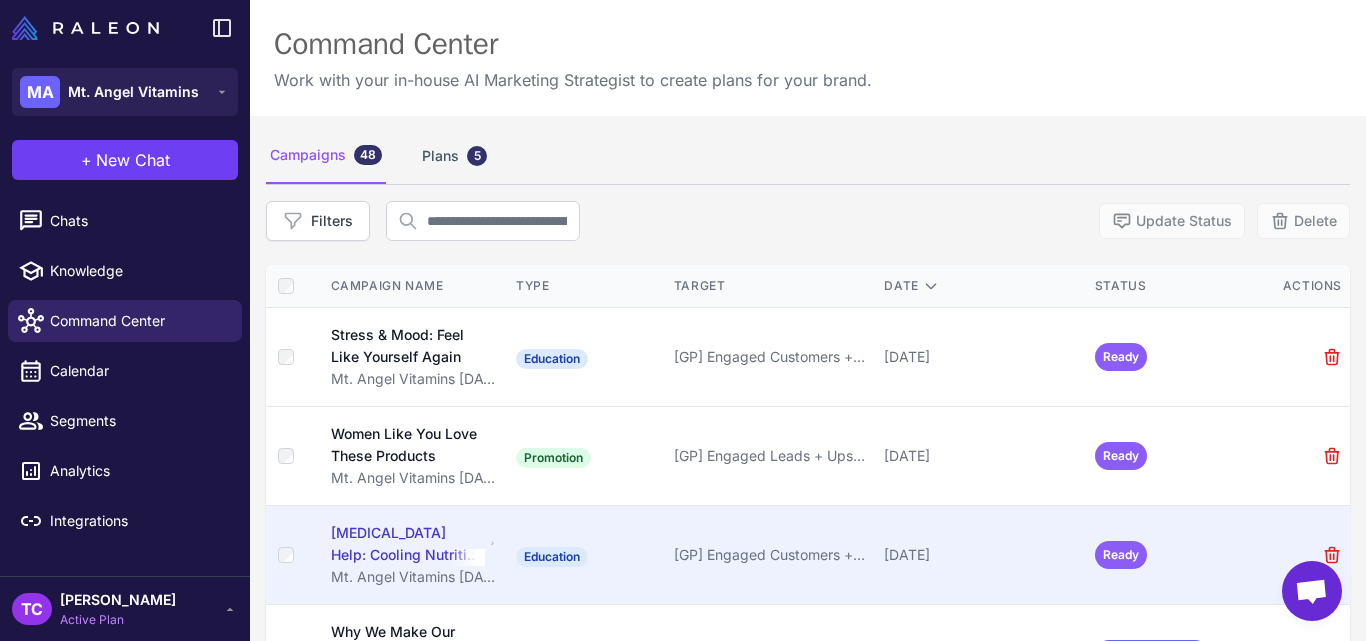 click on "Hot Flash Help: Cooling Nutrition Support" at bounding box center [408, 544] 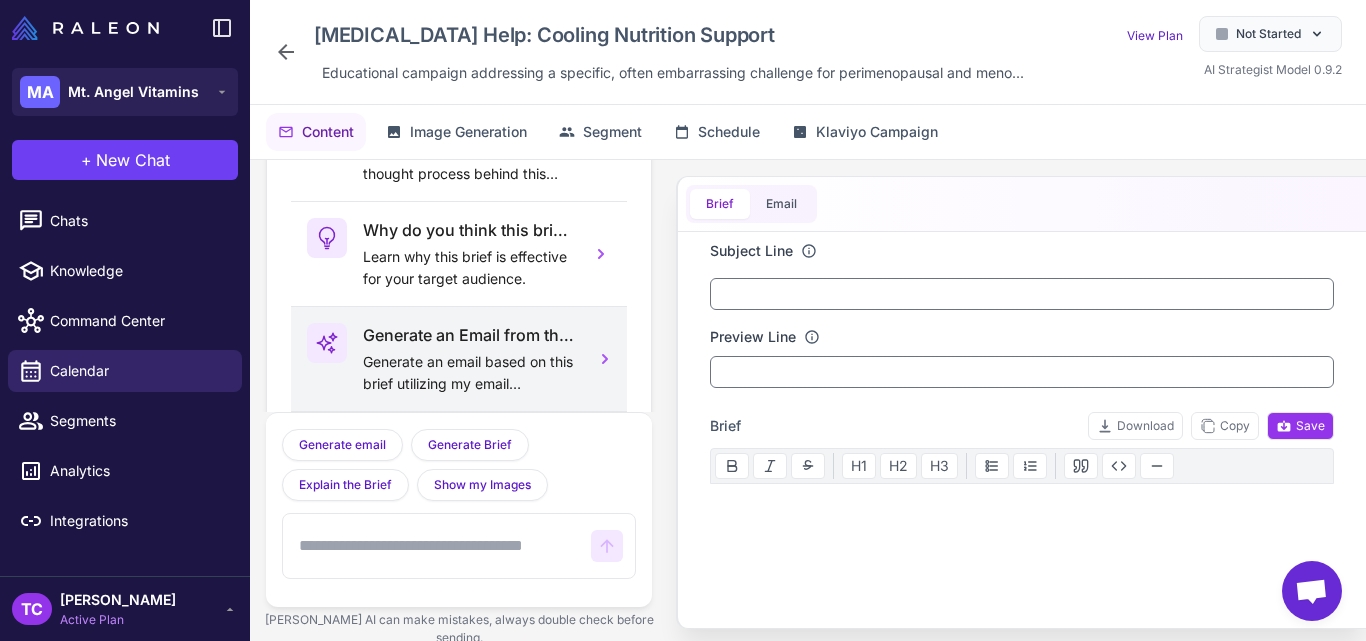 scroll, scrollTop: 144, scrollLeft: 0, axis: vertical 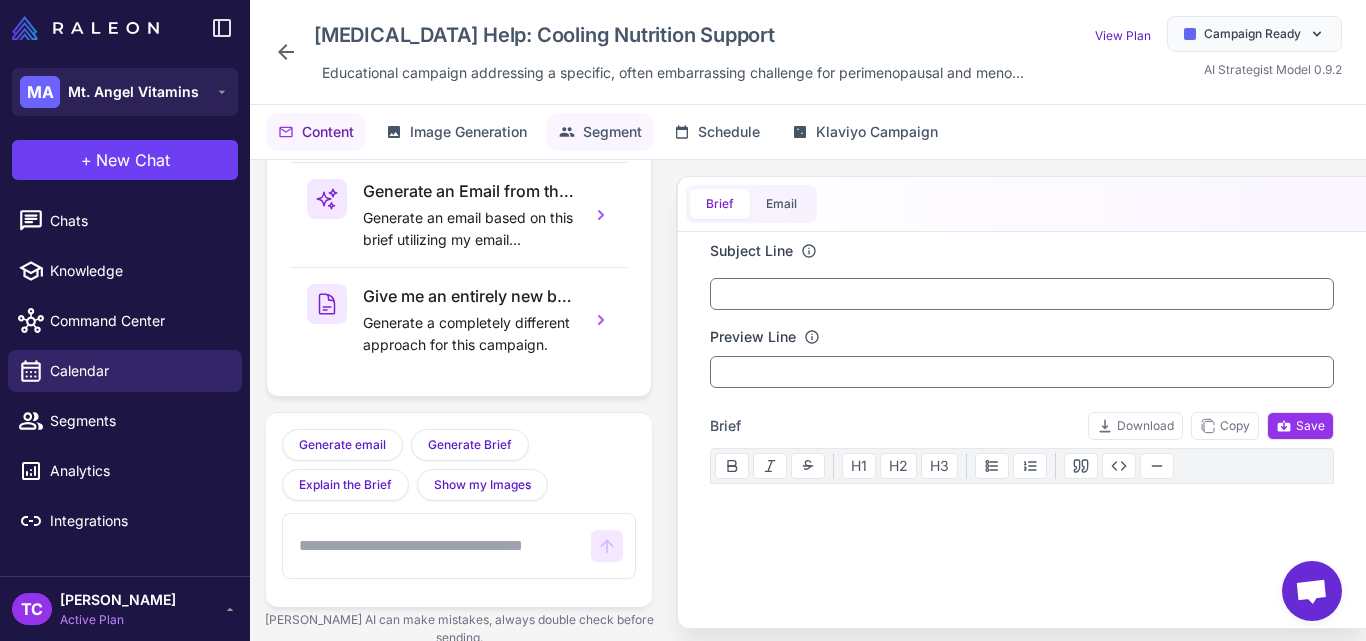 click on "Segment" 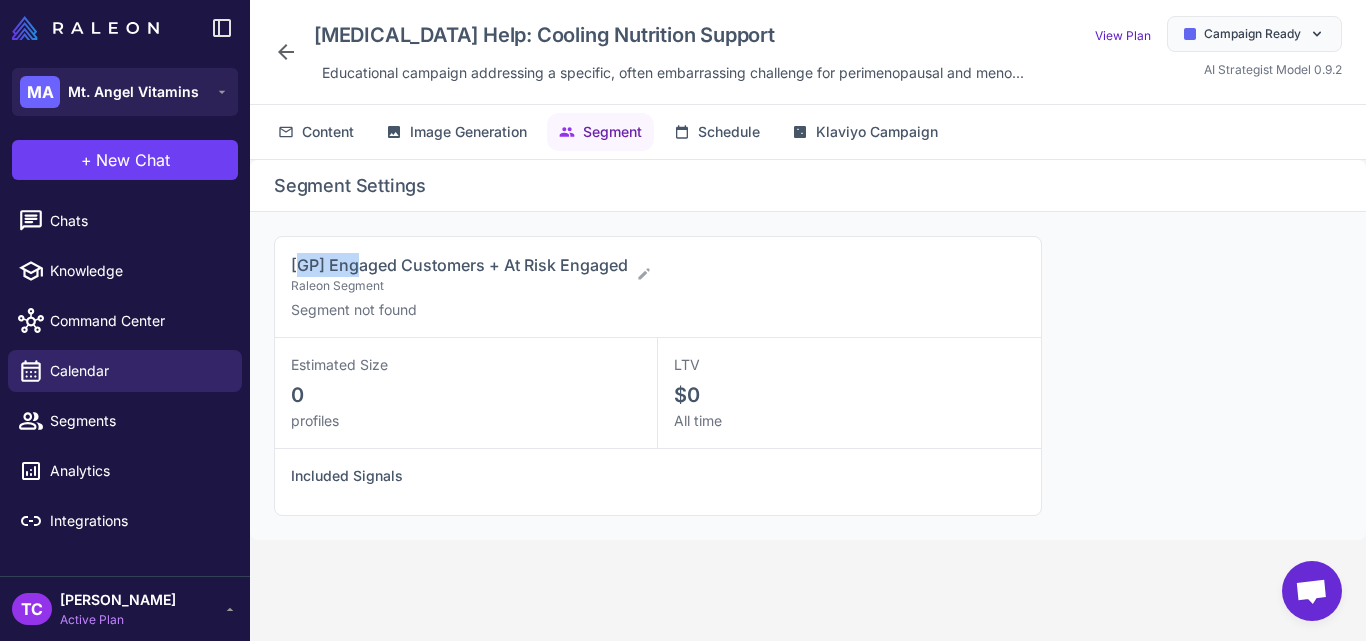 drag, startPoint x: 295, startPoint y: 266, endPoint x: 361, endPoint y: 265, distance: 66.007576 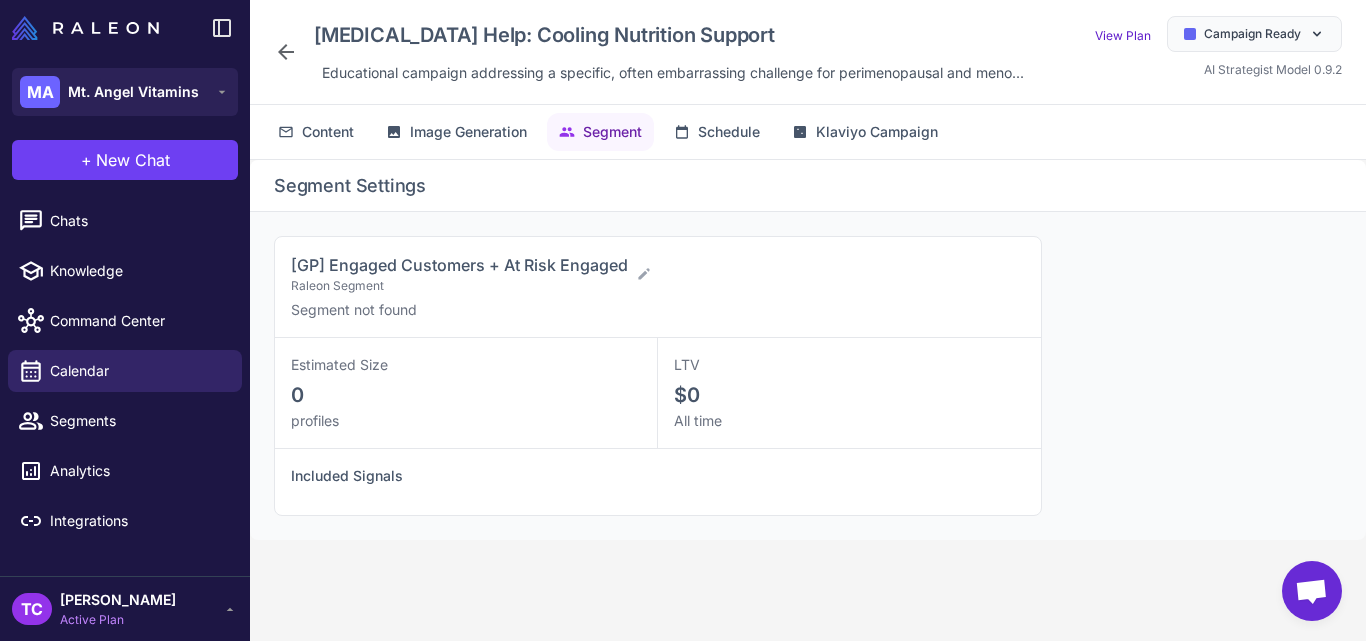 click on "[GP] Engaged Customers + At Risk Engaged Raleon Segment Segment not found Estimated Size 0 profiles LTV $0 All time Included Signals" at bounding box center (808, 376) 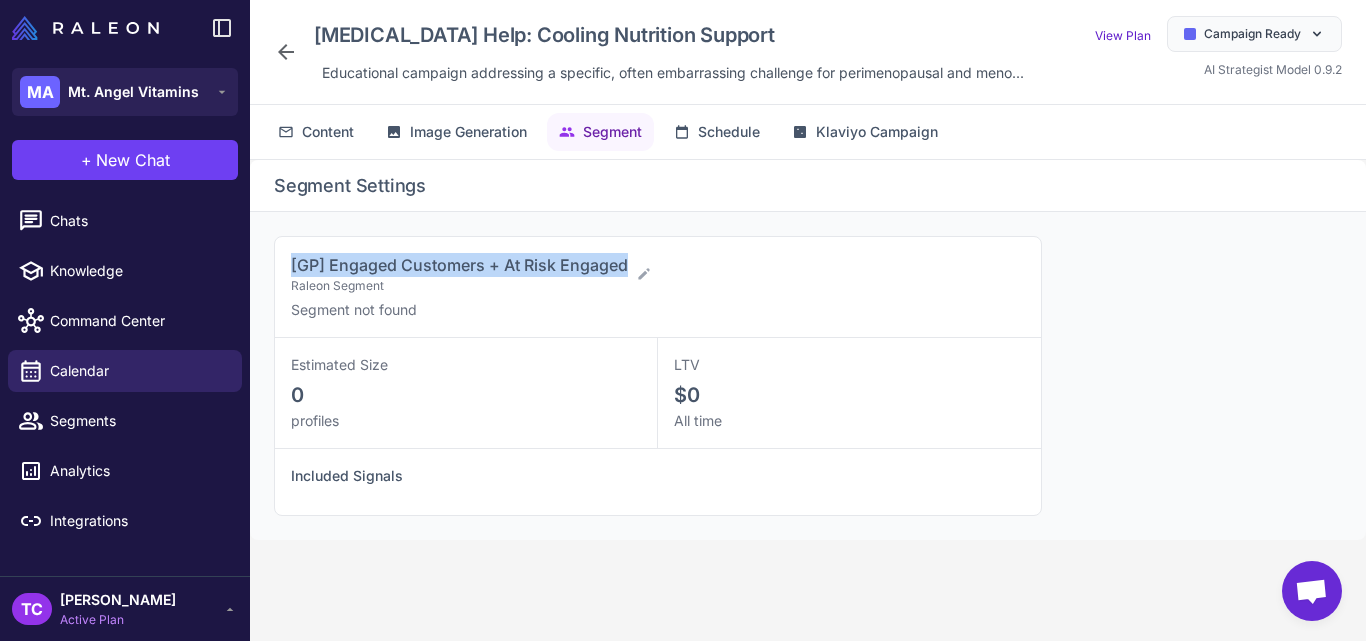copy on "[GP] Engaged Customers + At Risk Engaged" 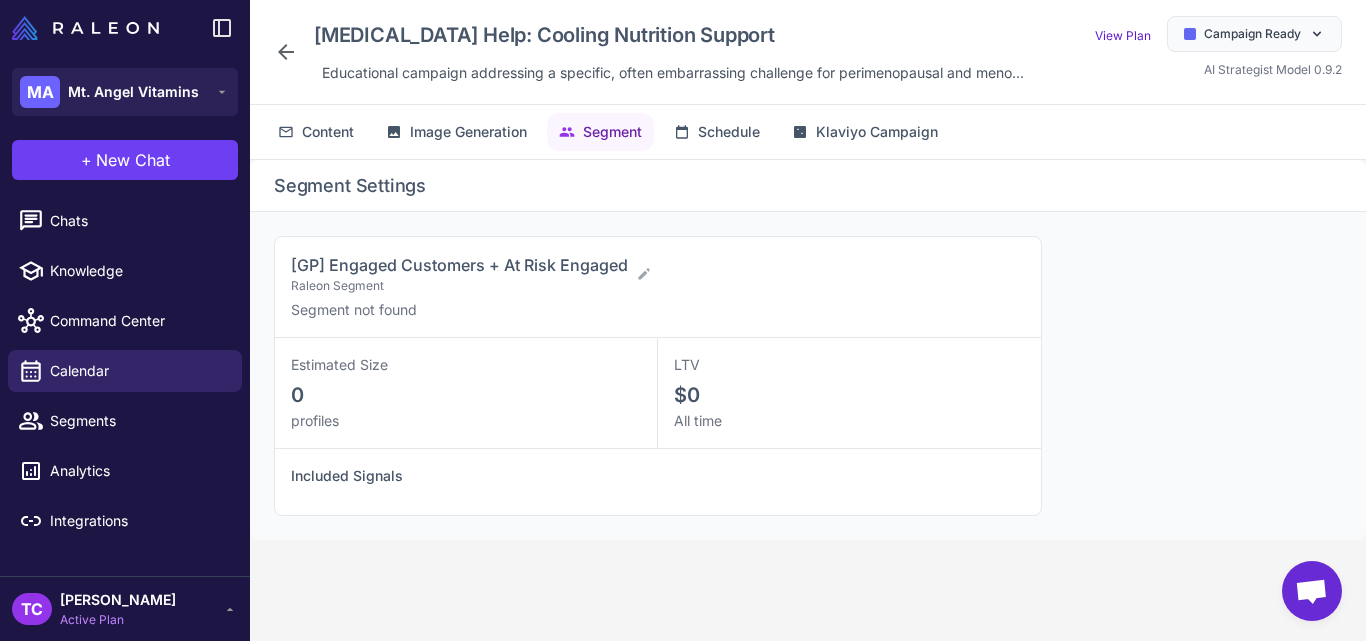 click 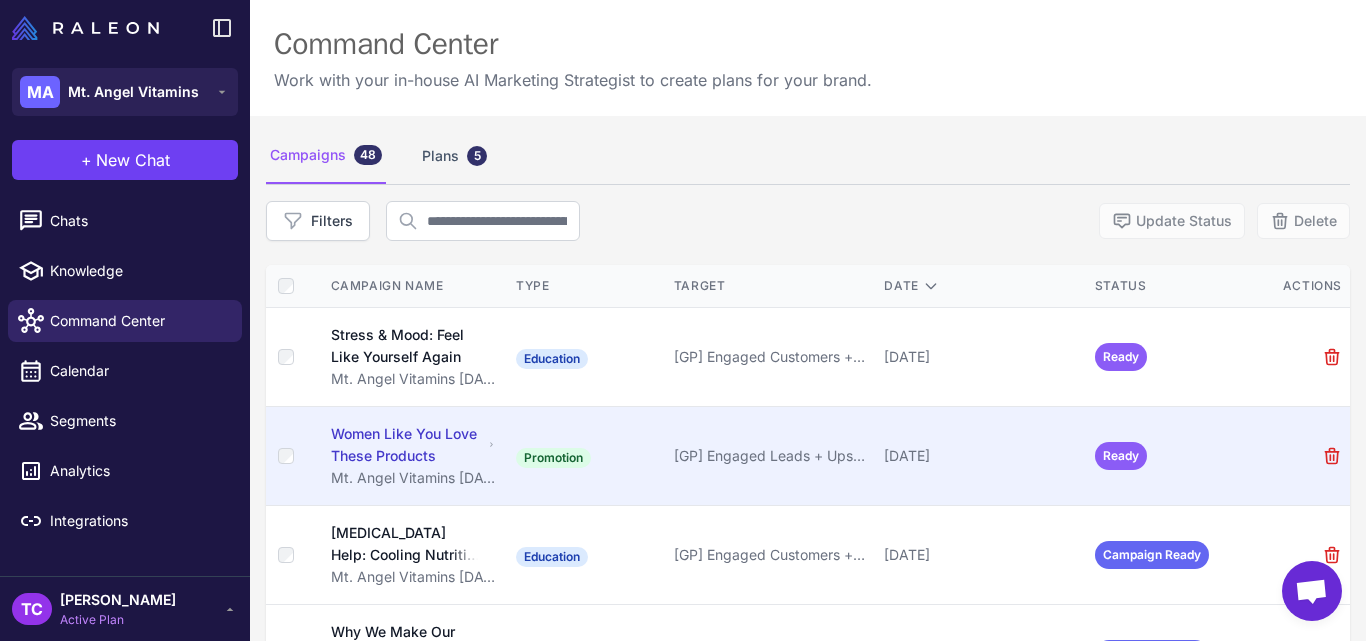 click on "Women Like You Love These Products" at bounding box center [407, 445] 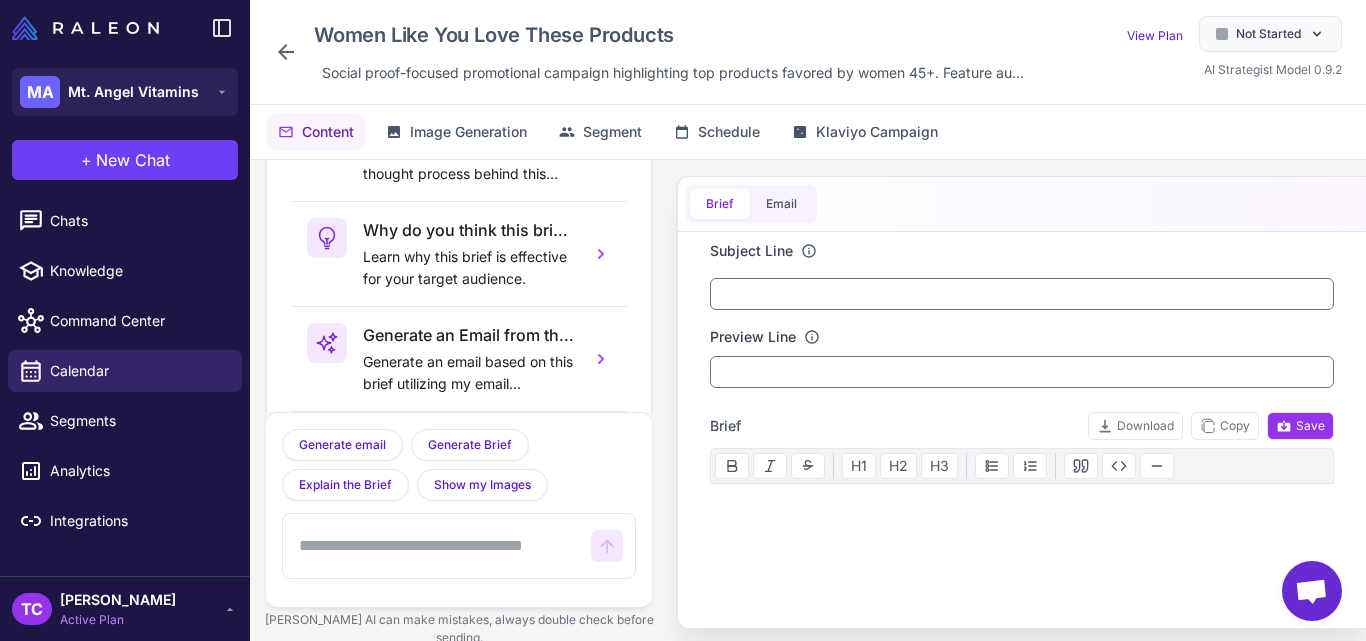 scroll, scrollTop: 144, scrollLeft: 0, axis: vertical 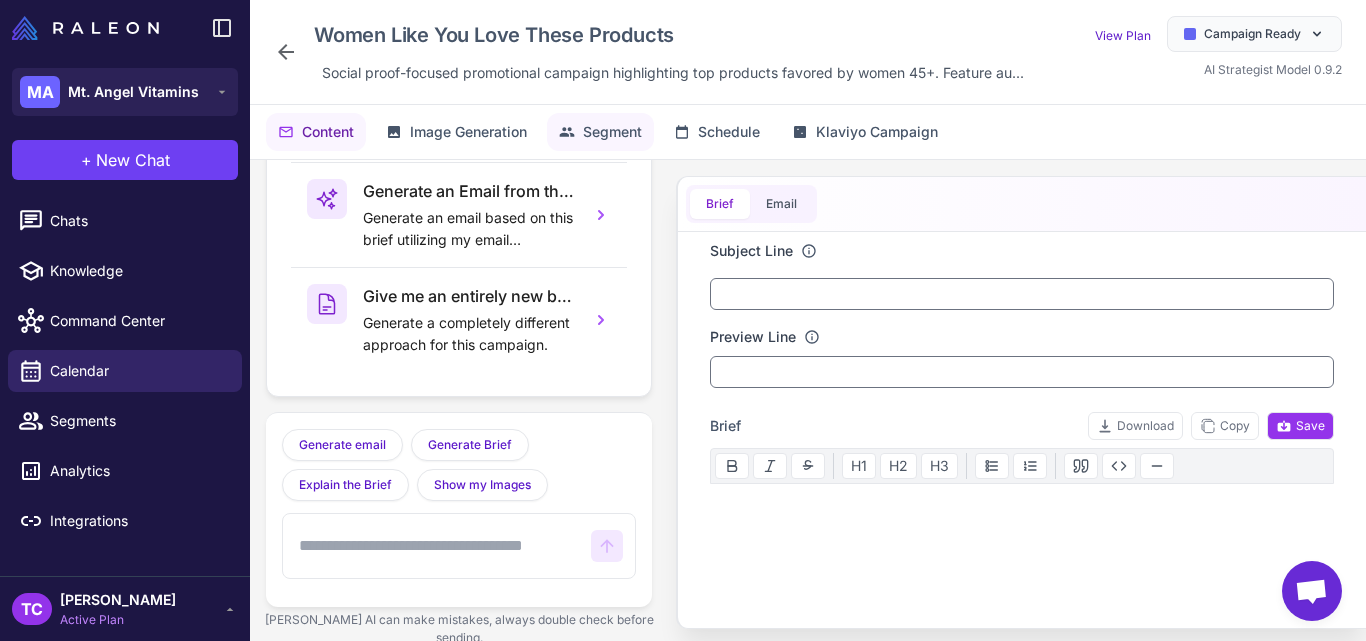 click on "Segment" at bounding box center (612, 132) 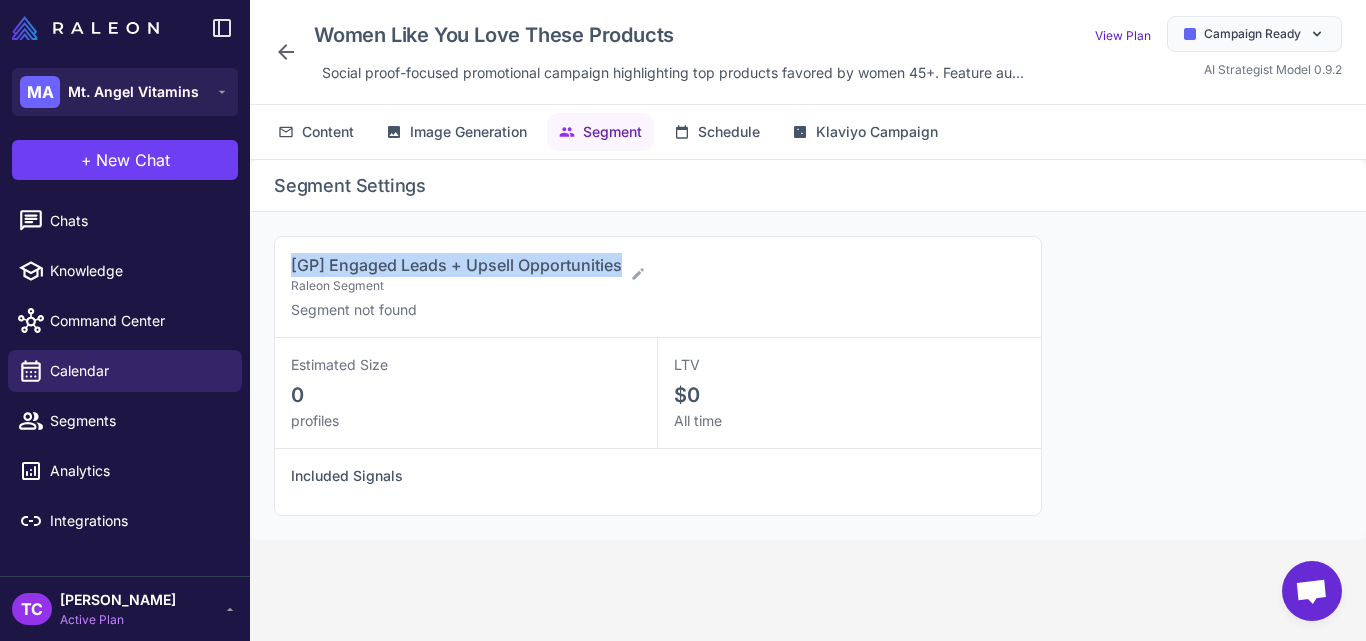 drag, startPoint x: 284, startPoint y: 263, endPoint x: 626, endPoint y: 260, distance: 342.01315 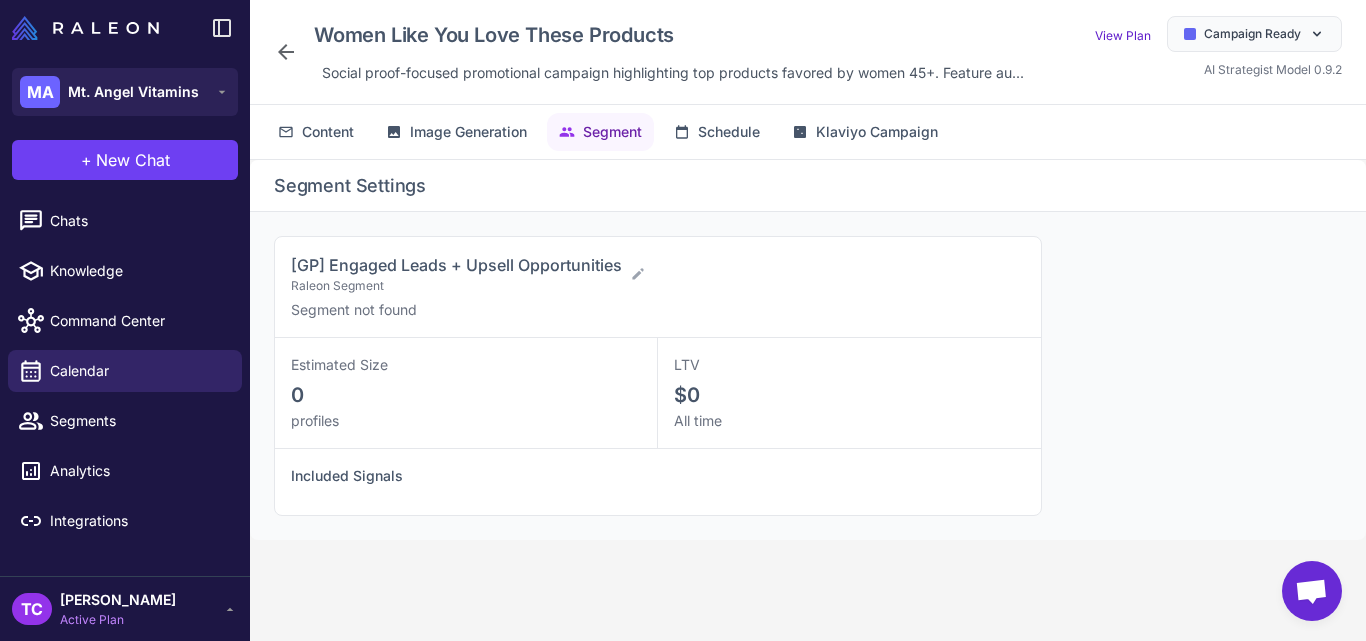 click 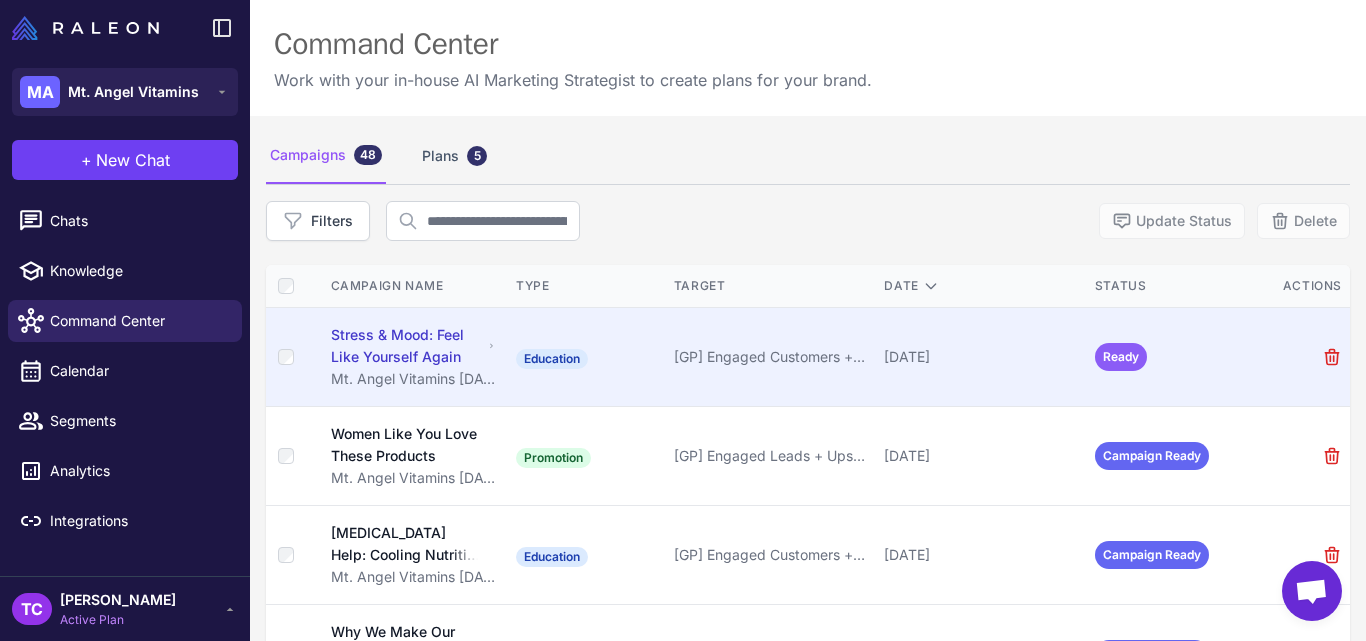 click on "Stress & Mood: Feel Like Yourself Again" at bounding box center (407, 346) 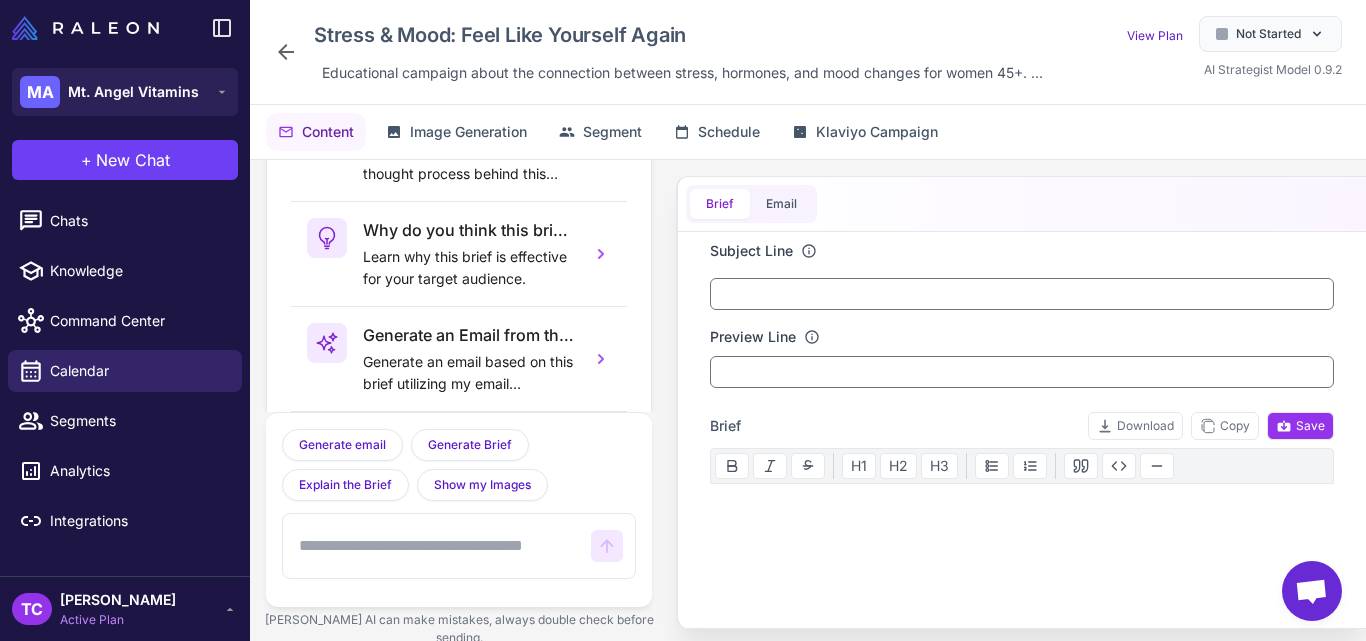 scroll, scrollTop: 144, scrollLeft: 0, axis: vertical 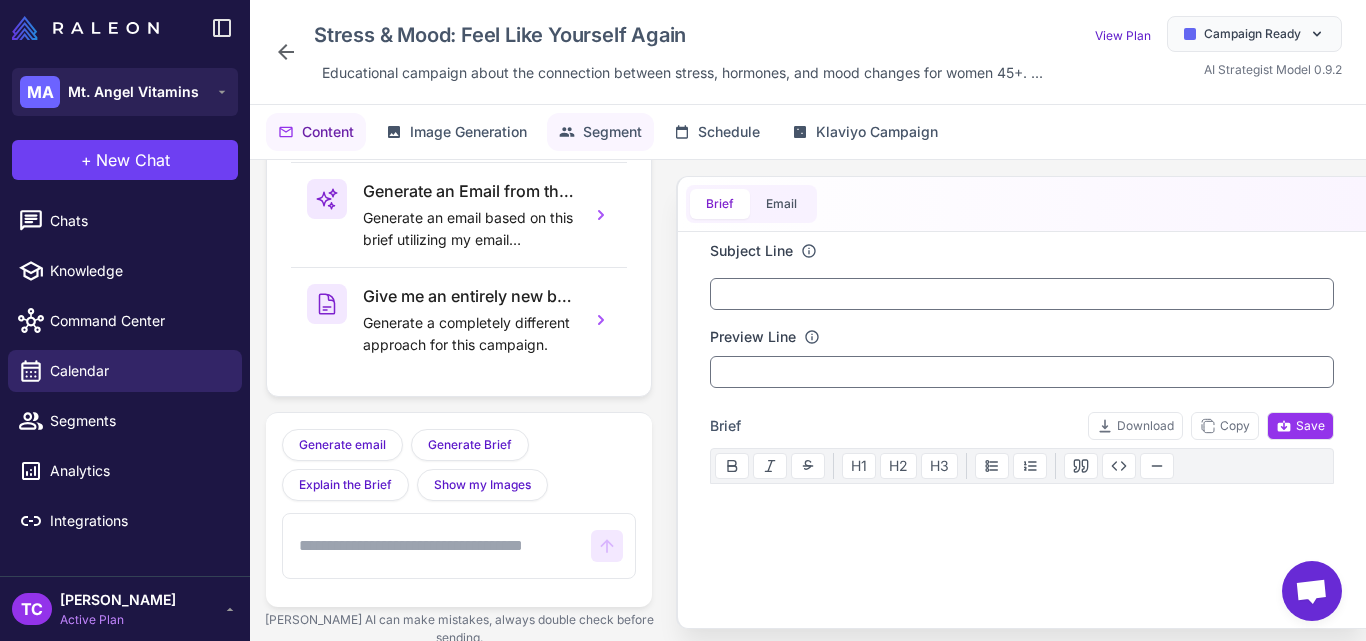 click on "Segment" at bounding box center (612, 132) 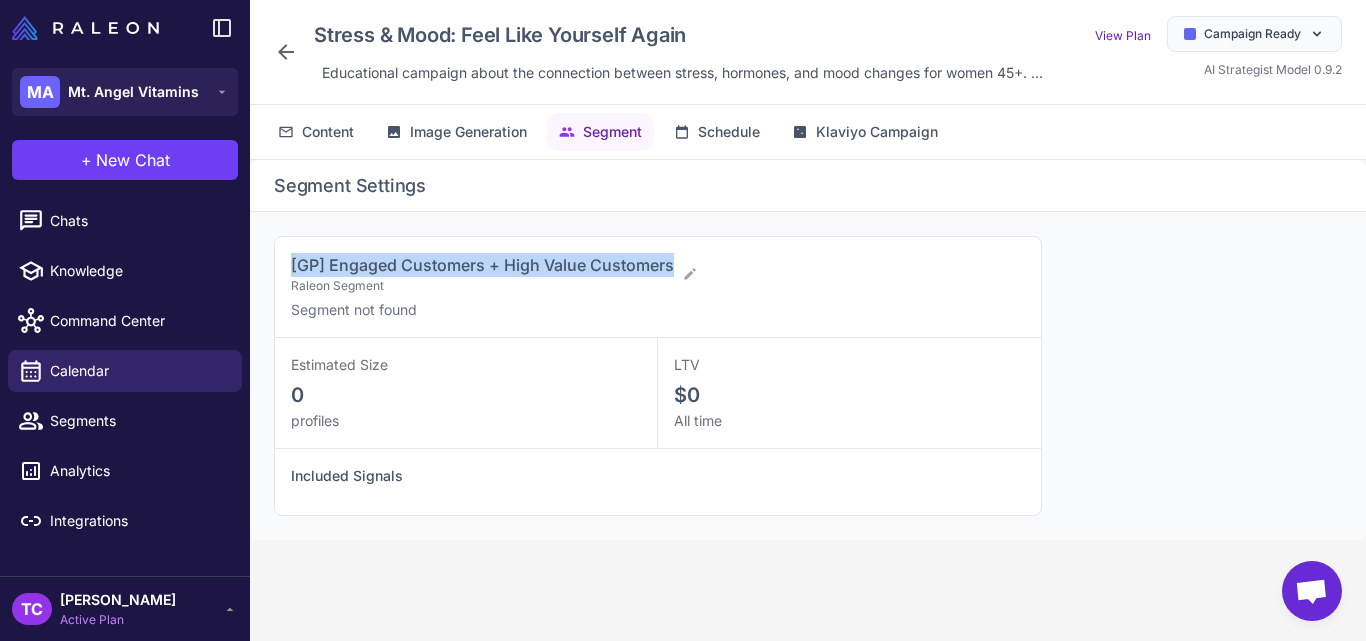 drag, startPoint x: 279, startPoint y: 276, endPoint x: 683, endPoint y: 249, distance: 404.9012 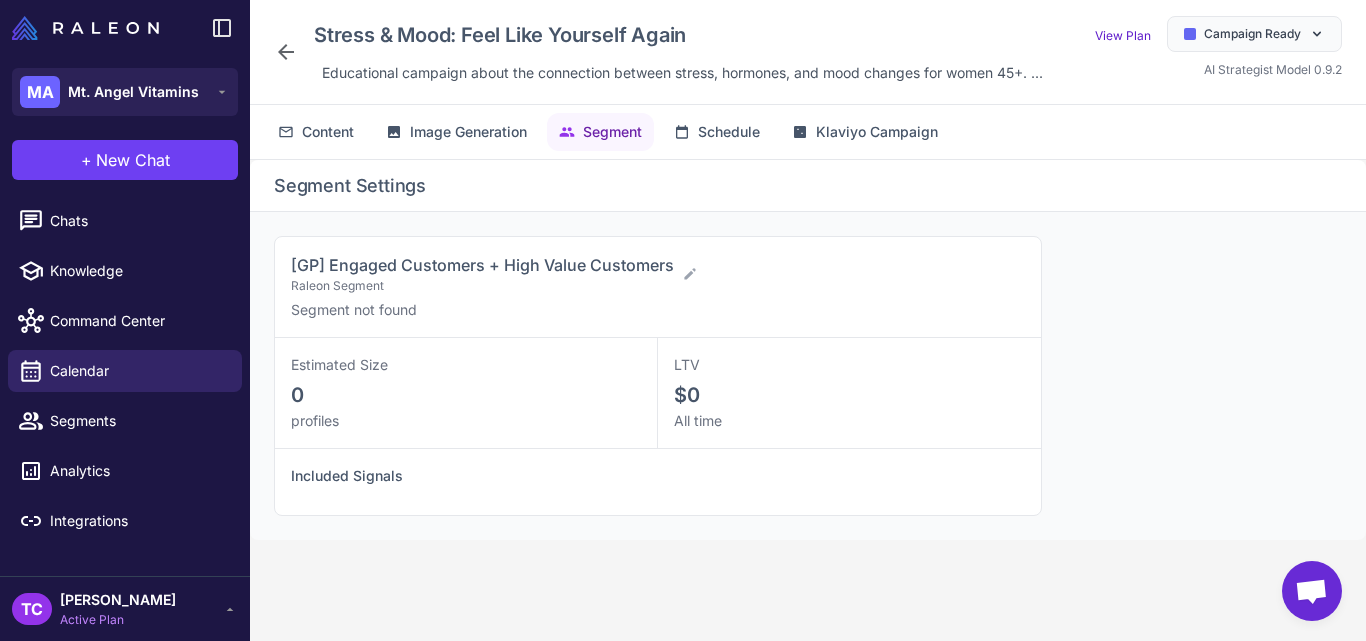 click on "Stress & Mood: Feel Like Yourself Again Educational campaign about the connection between stress, hormones, and mood changes for women 45+. ..." at bounding box center (662, 52) 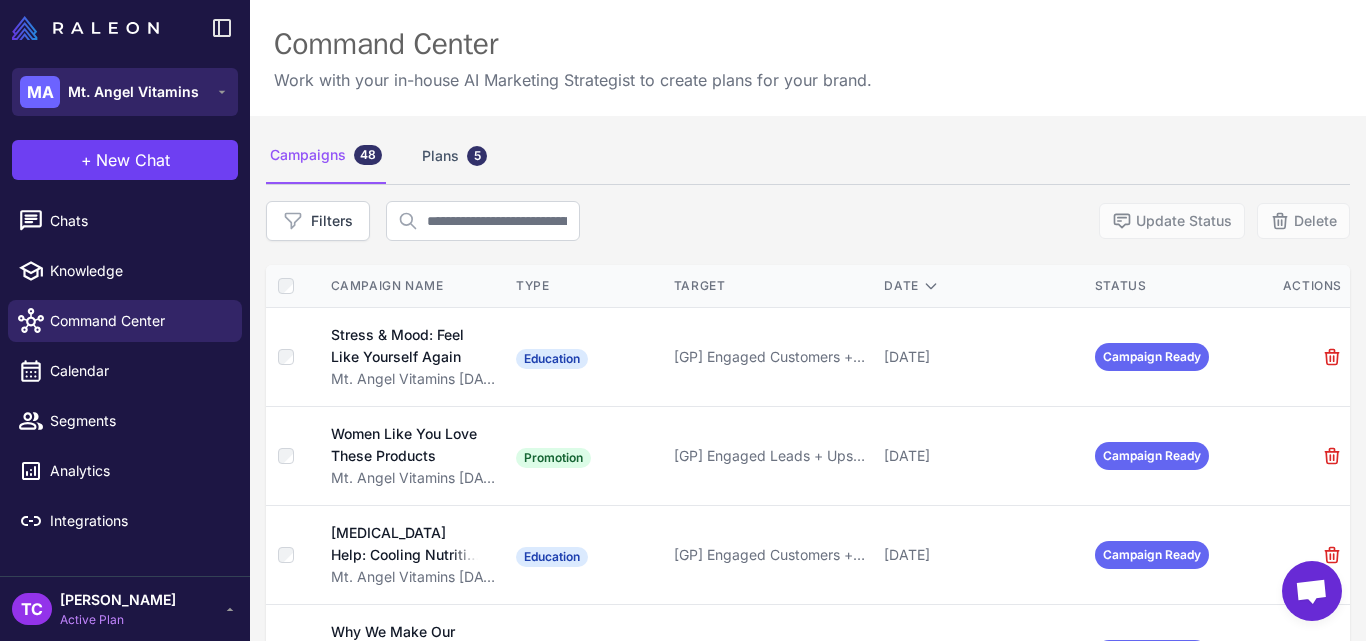 click on "MA Mt. Angel Vitamins" at bounding box center (125, 92) 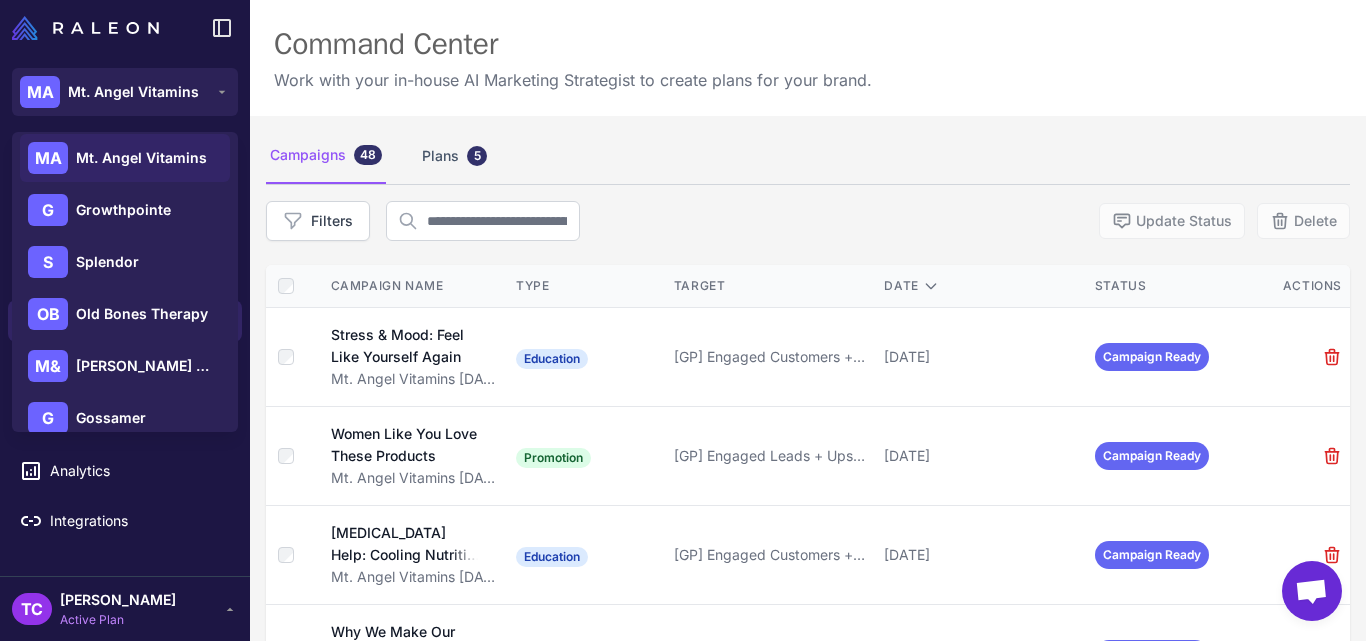 scroll, scrollTop: 0, scrollLeft: 0, axis: both 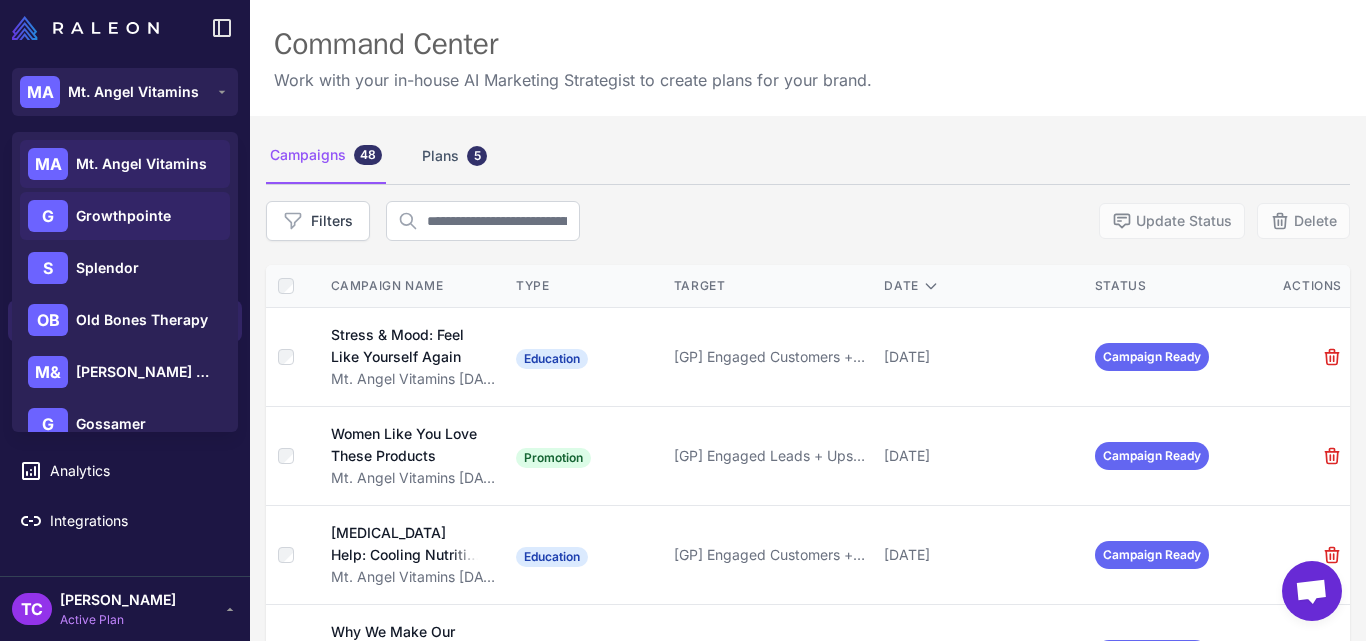 click on "Growthpointe" at bounding box center (123, 216) 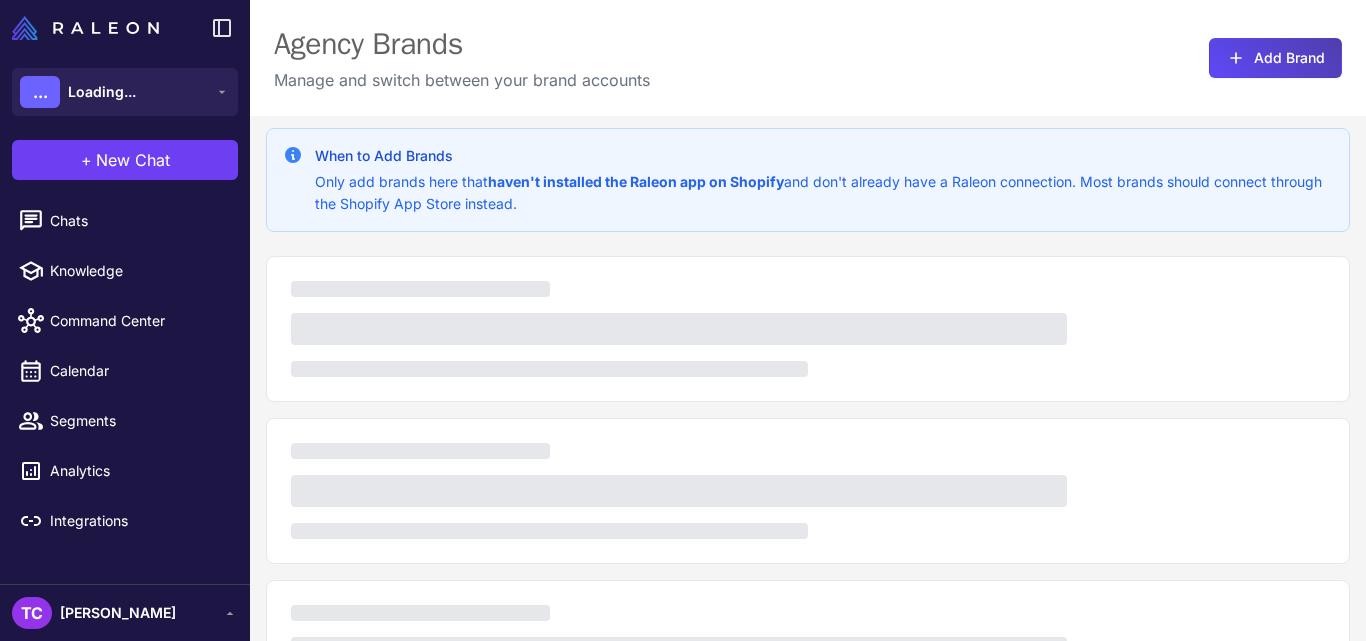 scroll, scrollTop: 0, scrollLeft: 0, axis: both 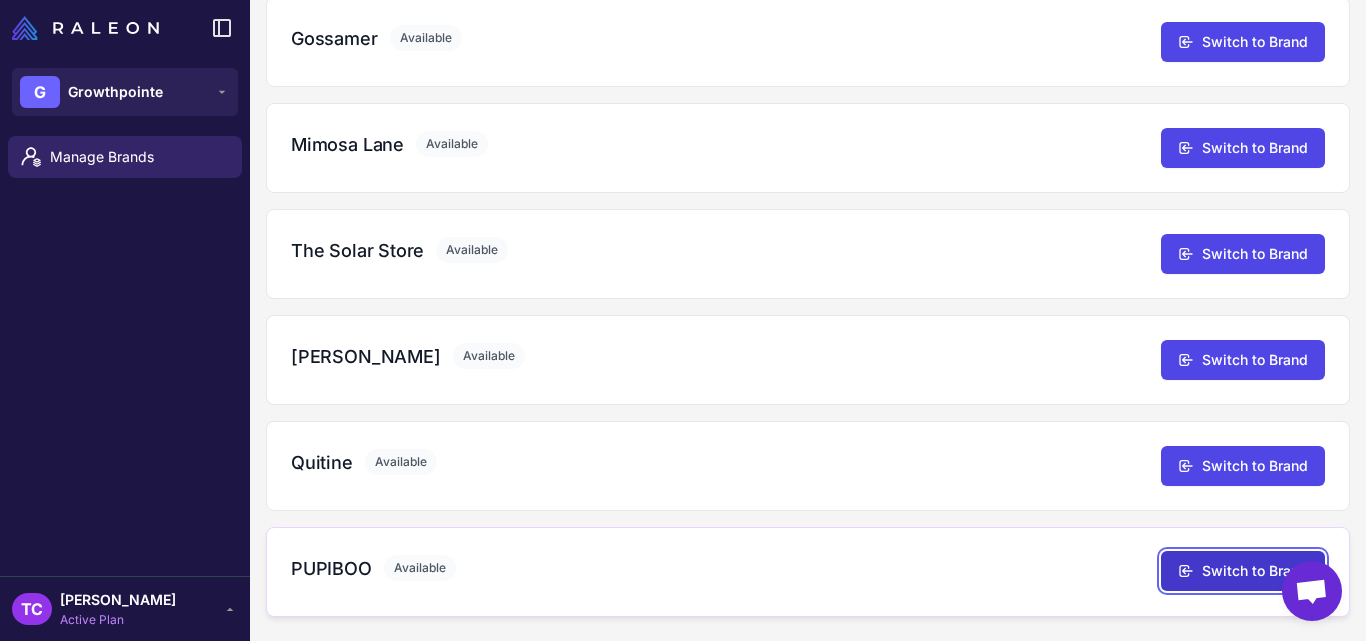 click on "Switch to Brand" at bounding box center (1243, 571) 